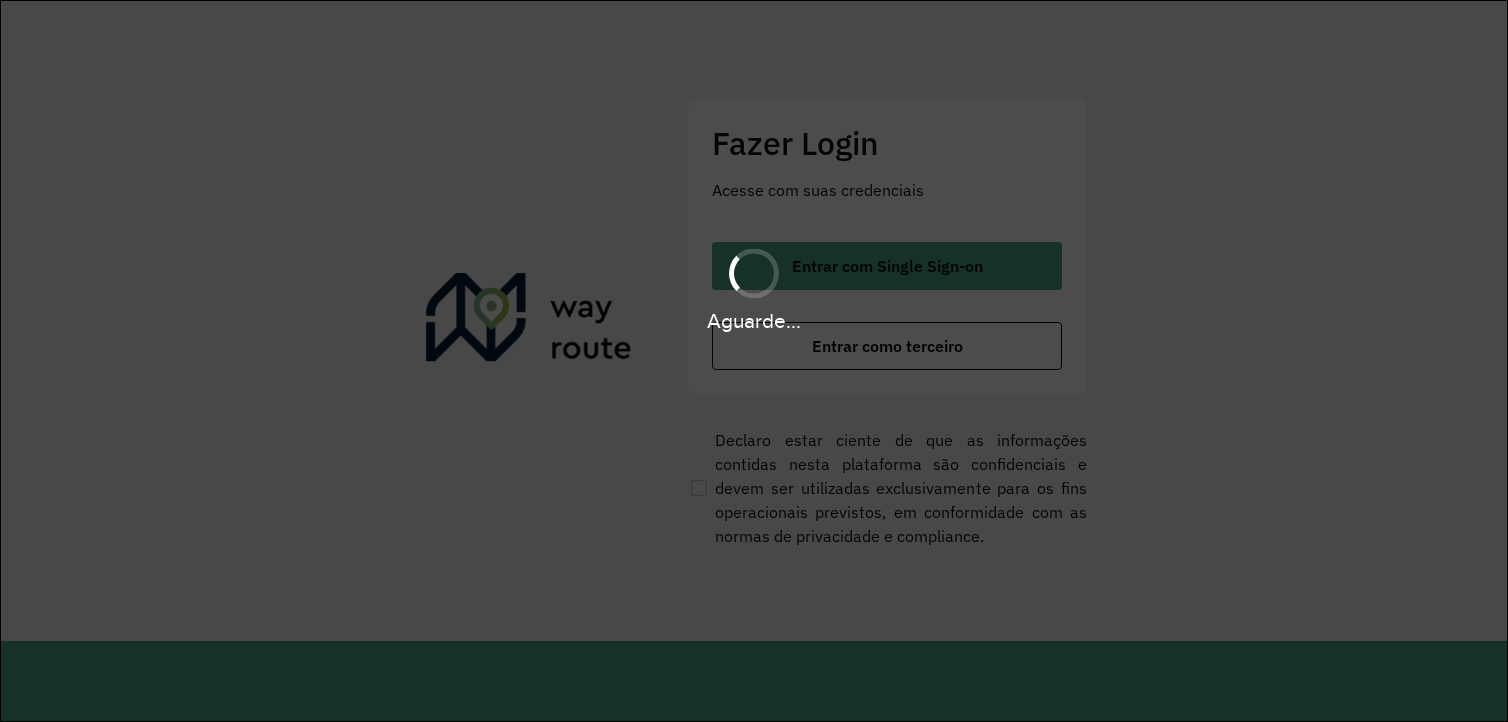 scroll, scrollTop: 0, scrollLeft: 0, axis: both 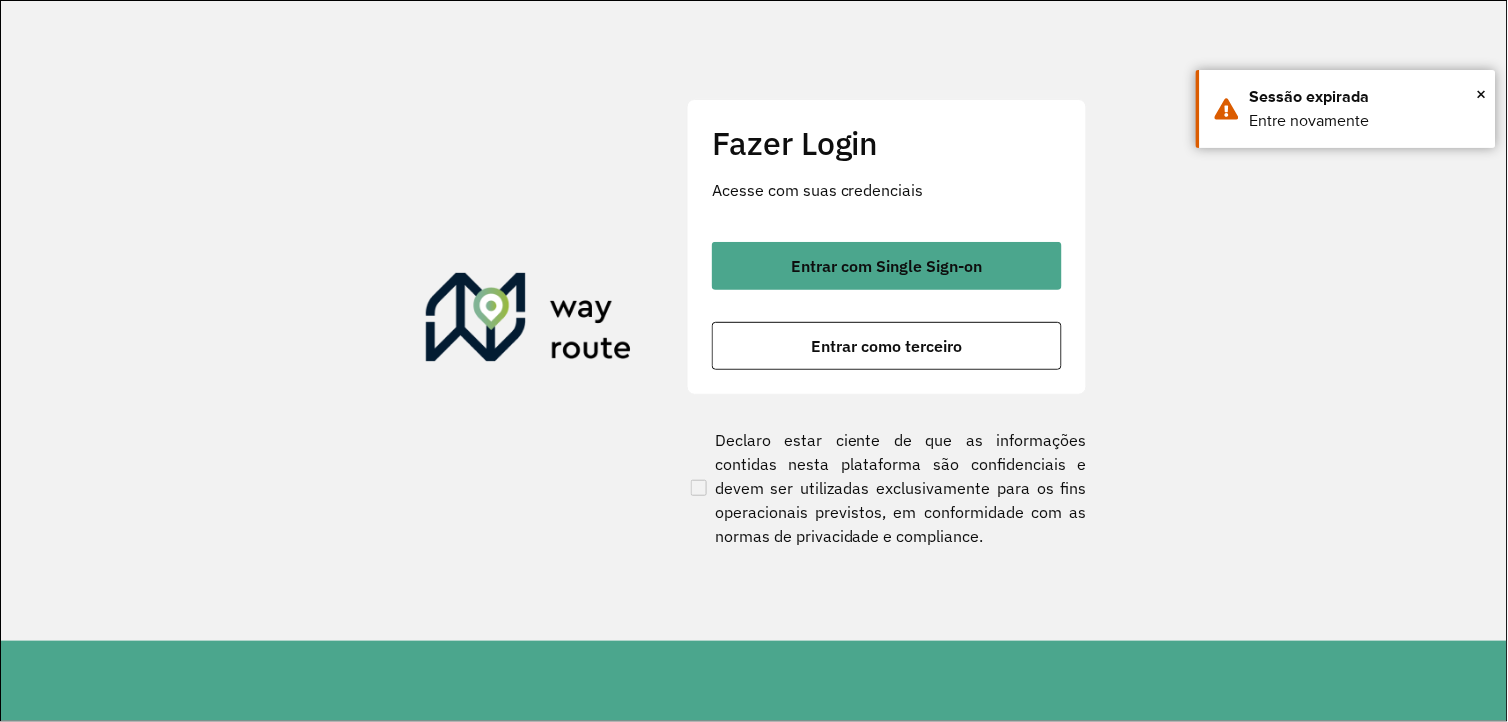 click on "Entrar como terceiro" at bounding box center (887, 346) 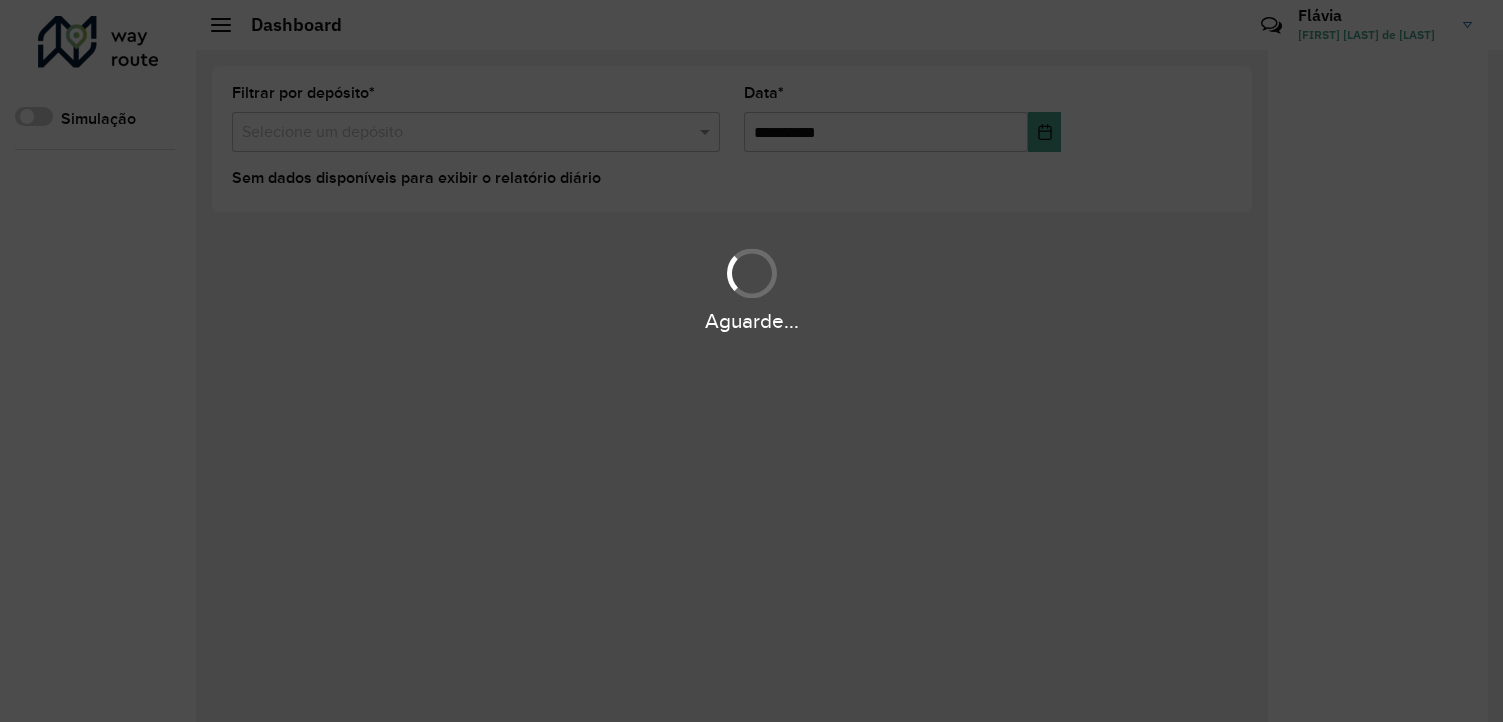 scroll, scrollTop: 0, scrollLeft: 0, axis: both 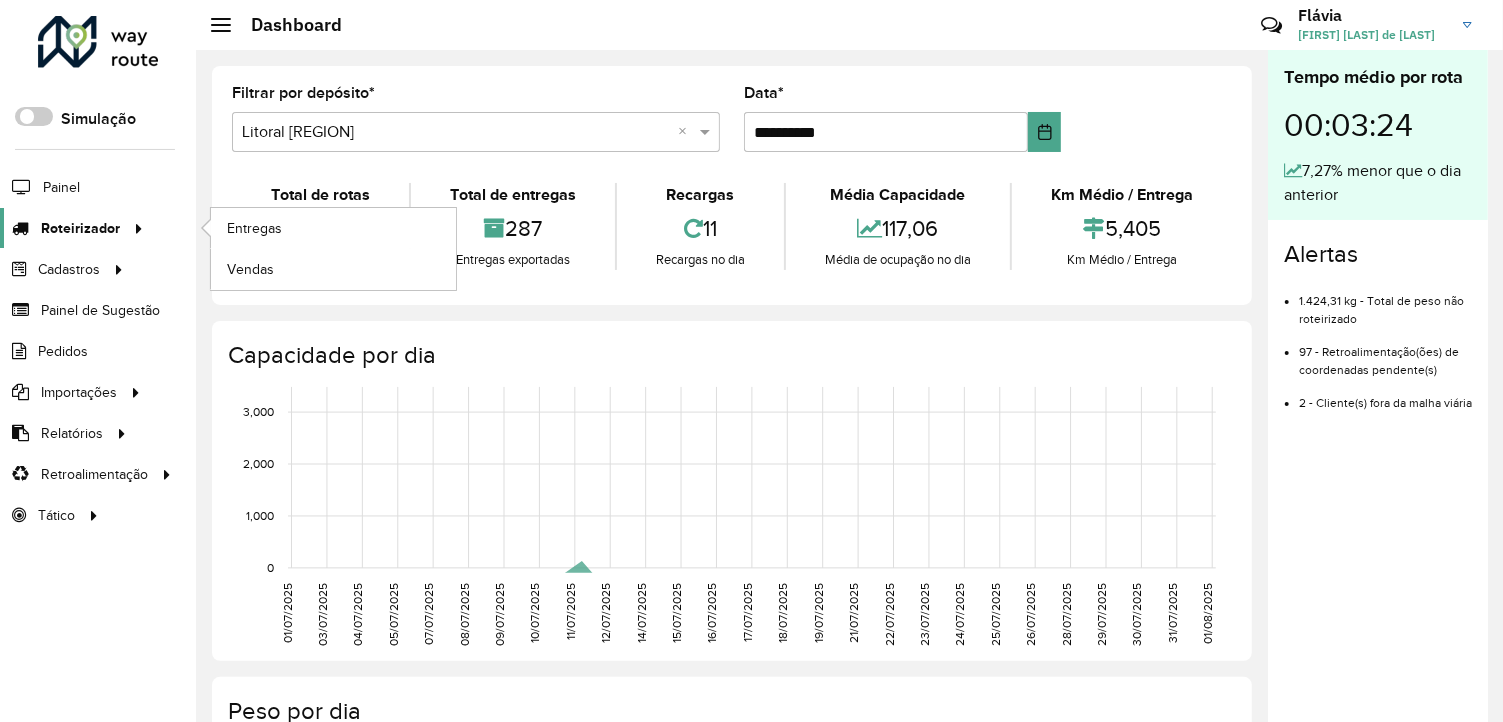 click 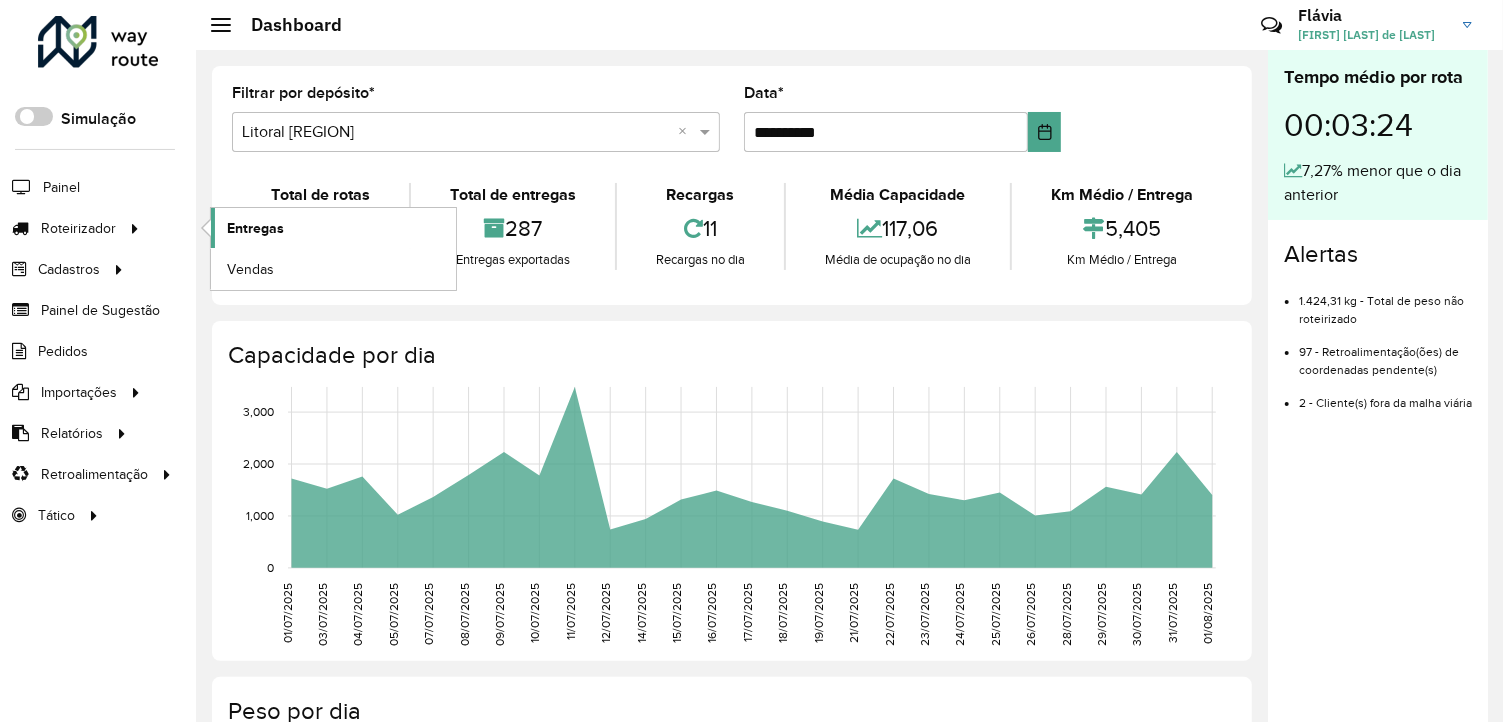 click on "Entregas" 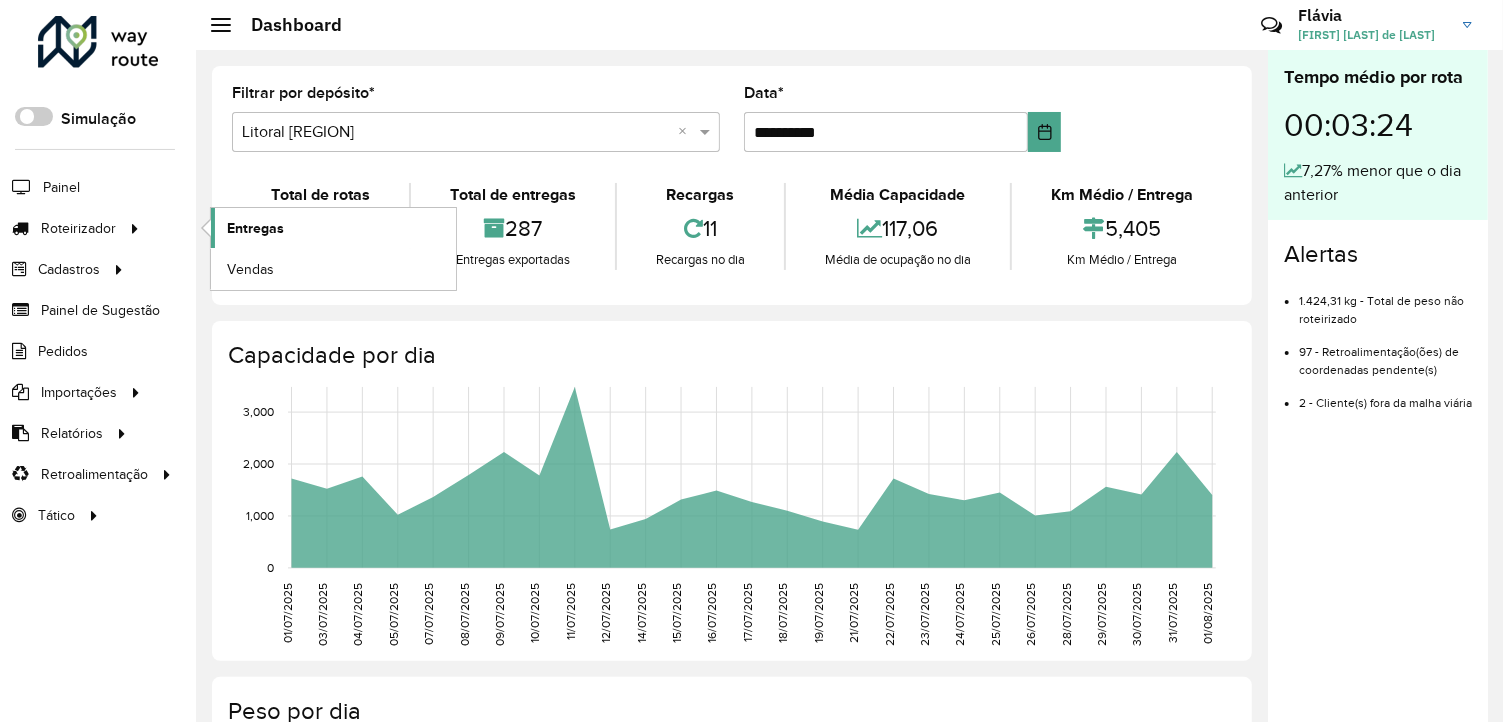 click on "Entregas" 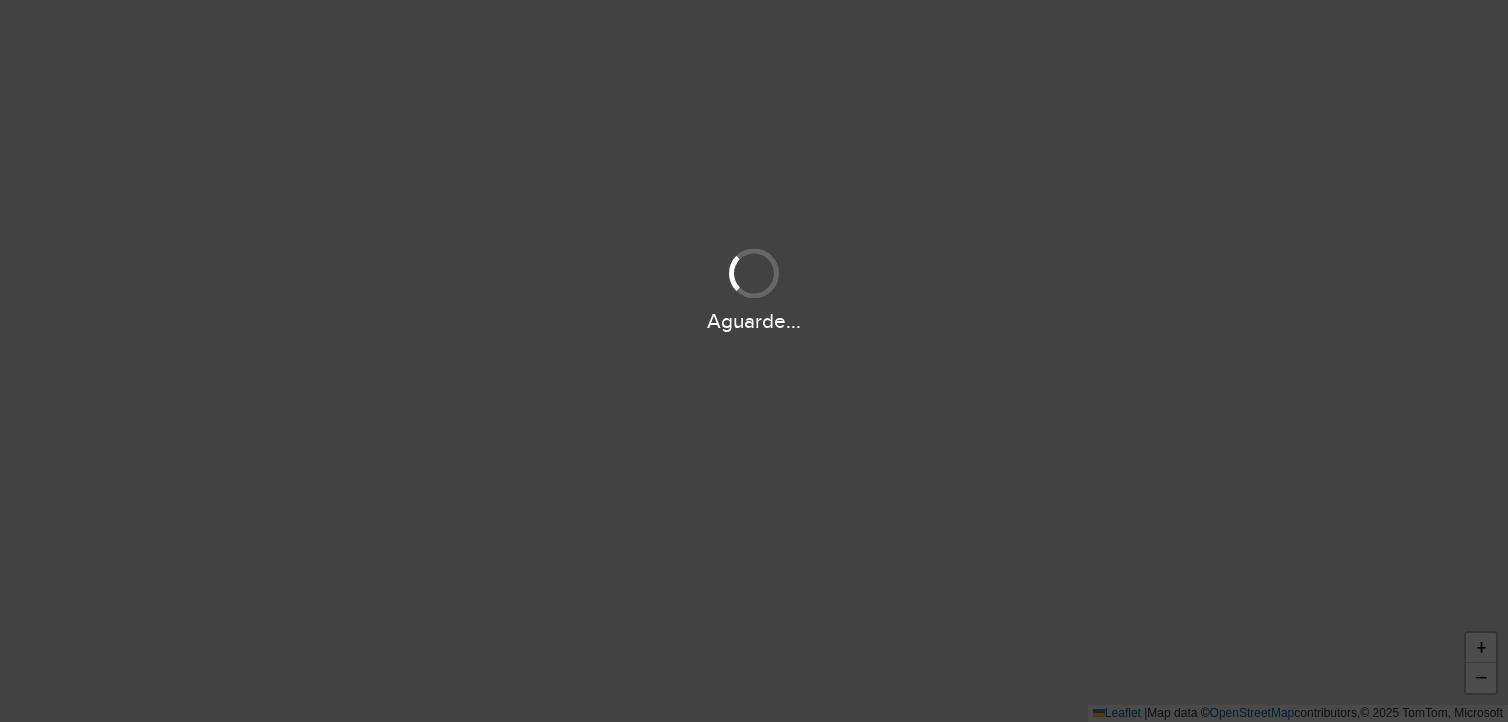 scroll, scrollTop: 0, scrollLeft: 0, axis: both 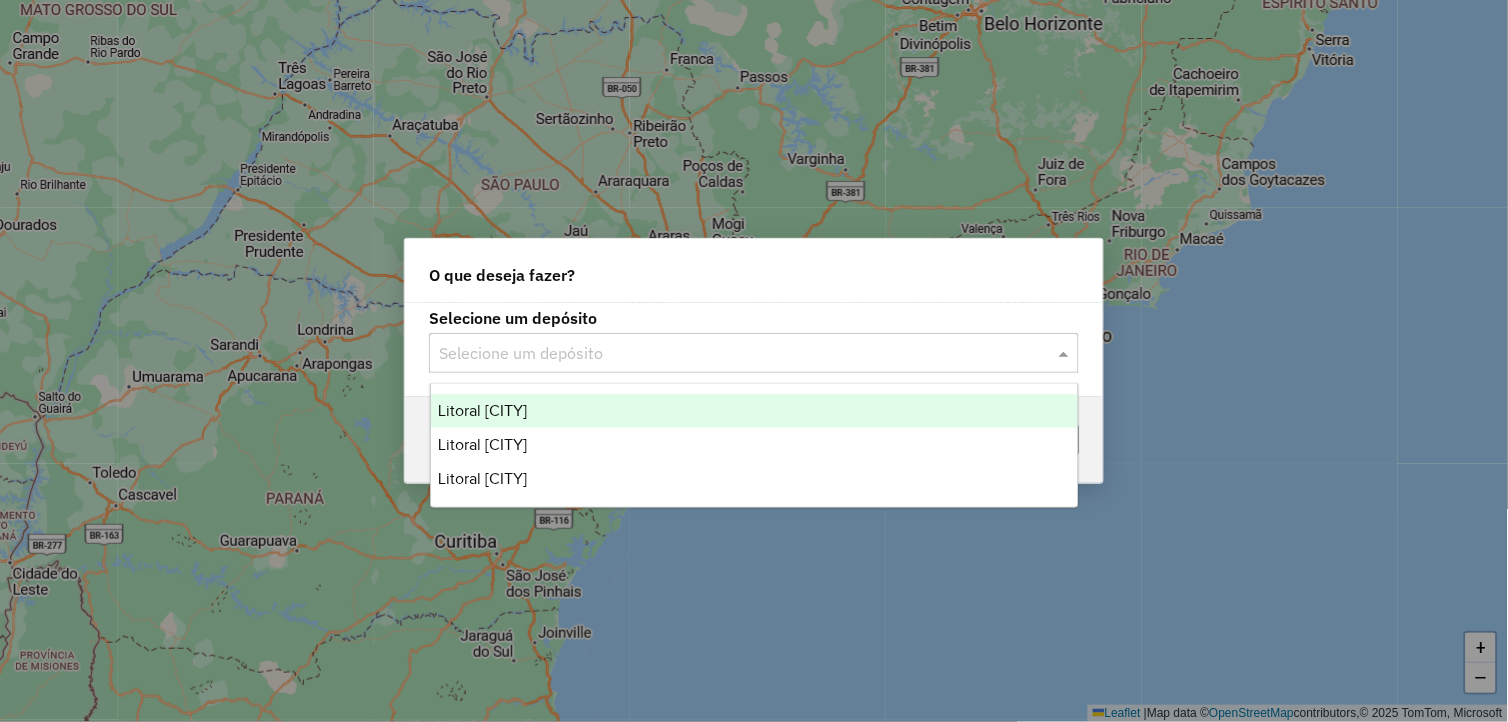 click 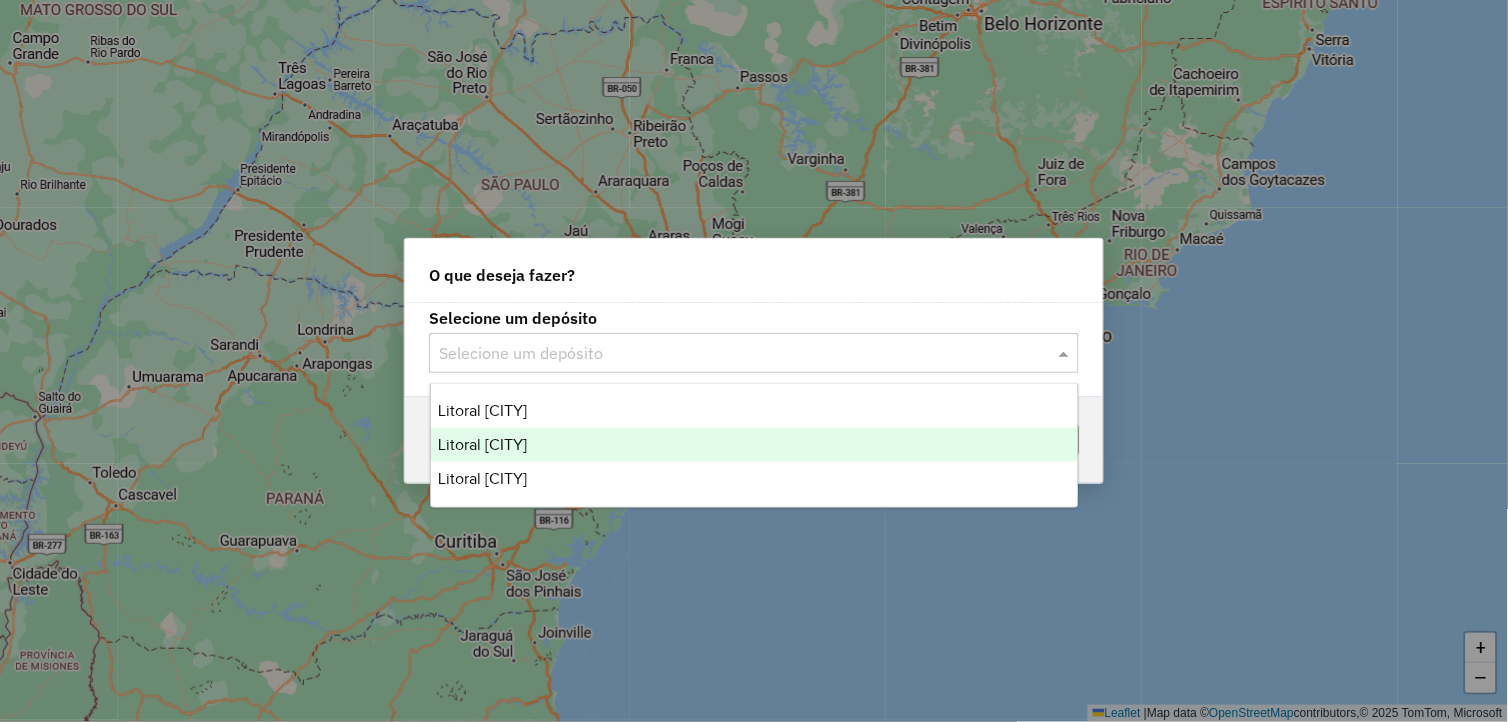 click on "Litoral IPIAU" at bounding box center [755, 445] 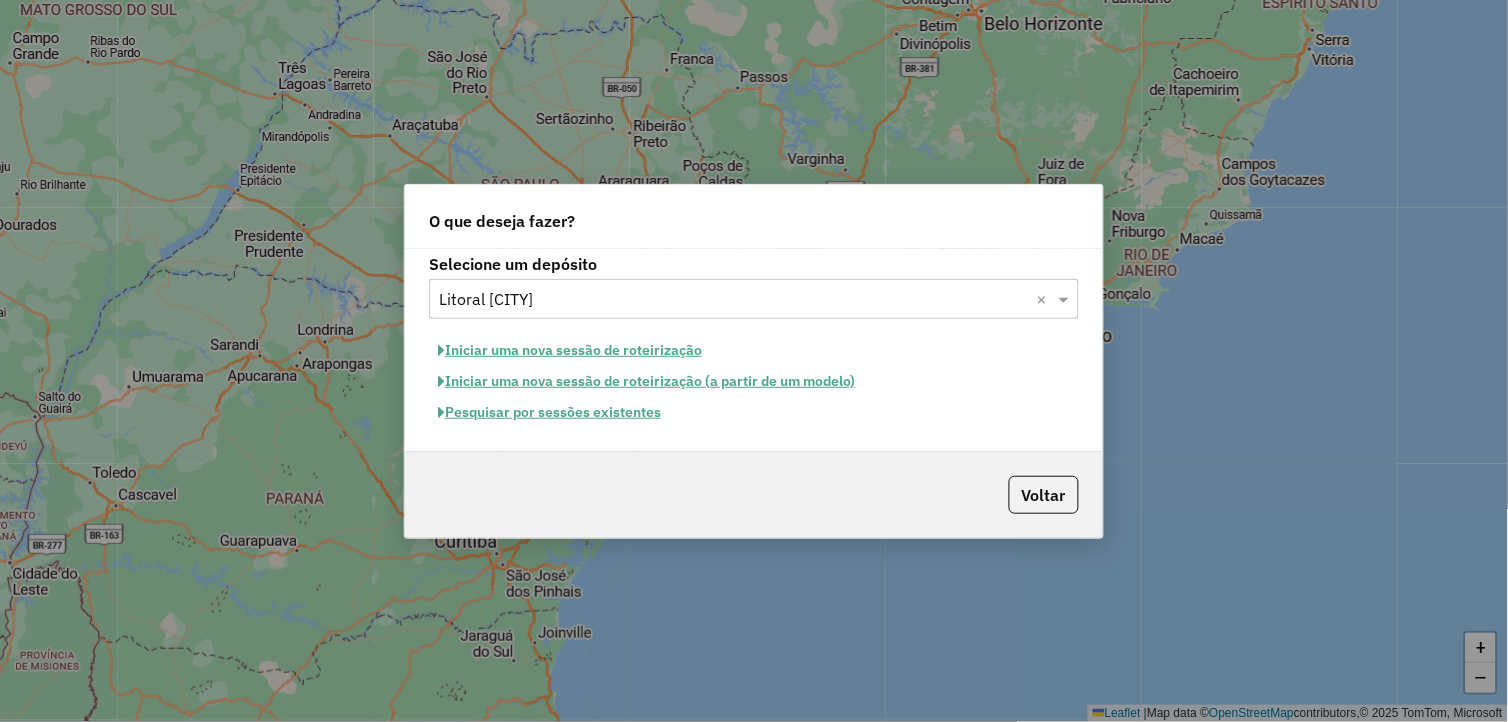 click on "Iniciar uma nova sessão de roteirização" 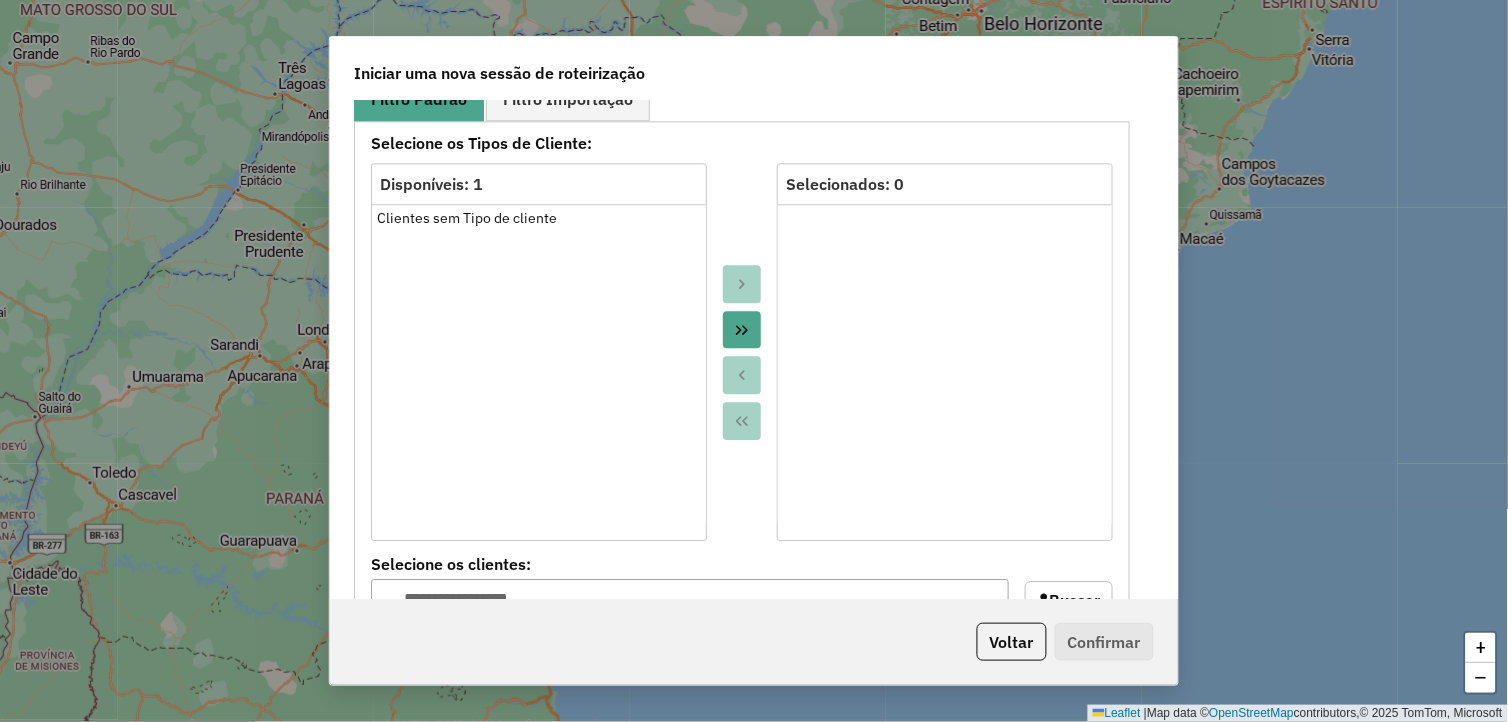scroll, scrollTop: 1222, scrollLeft: 0, axis: vertical 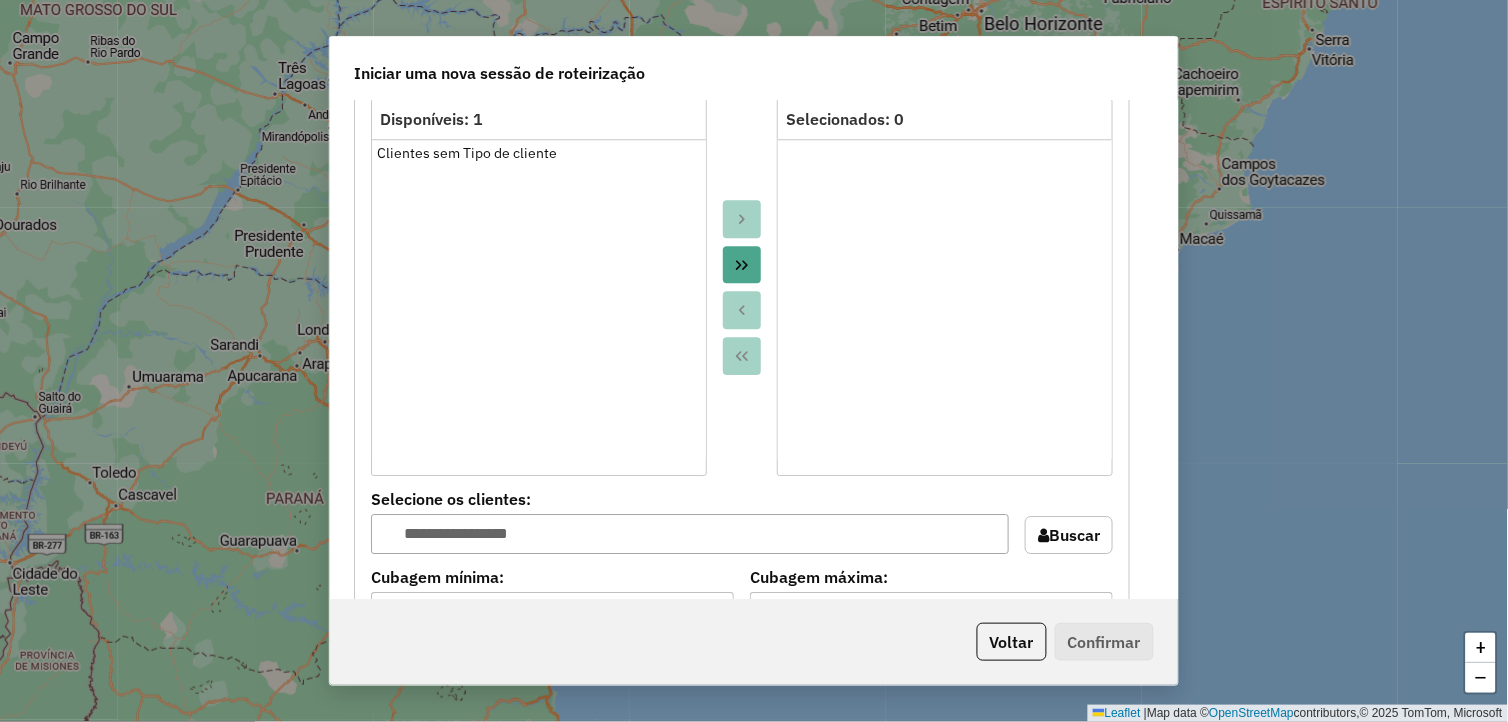 click 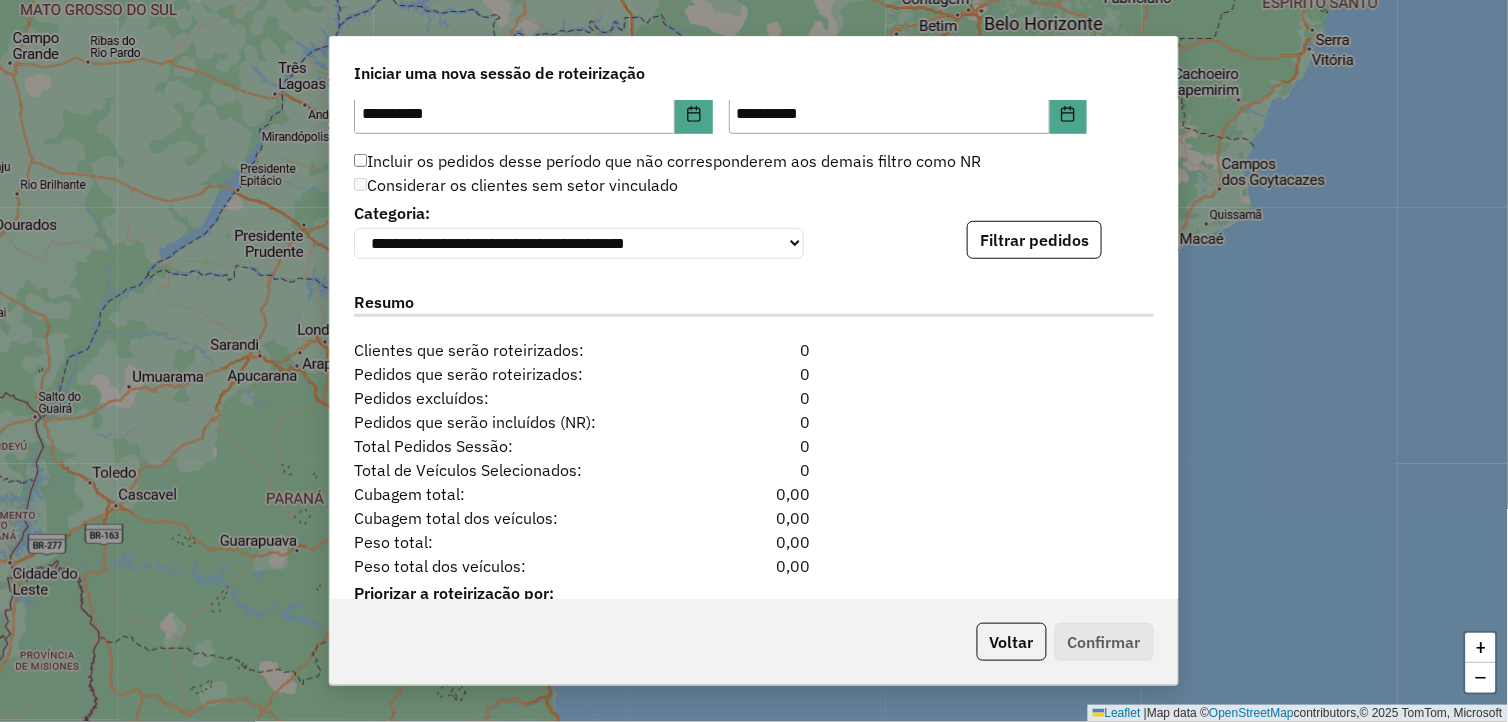 scroll, scrollTop: 2000, scrollLeft: 0, axis: vertical 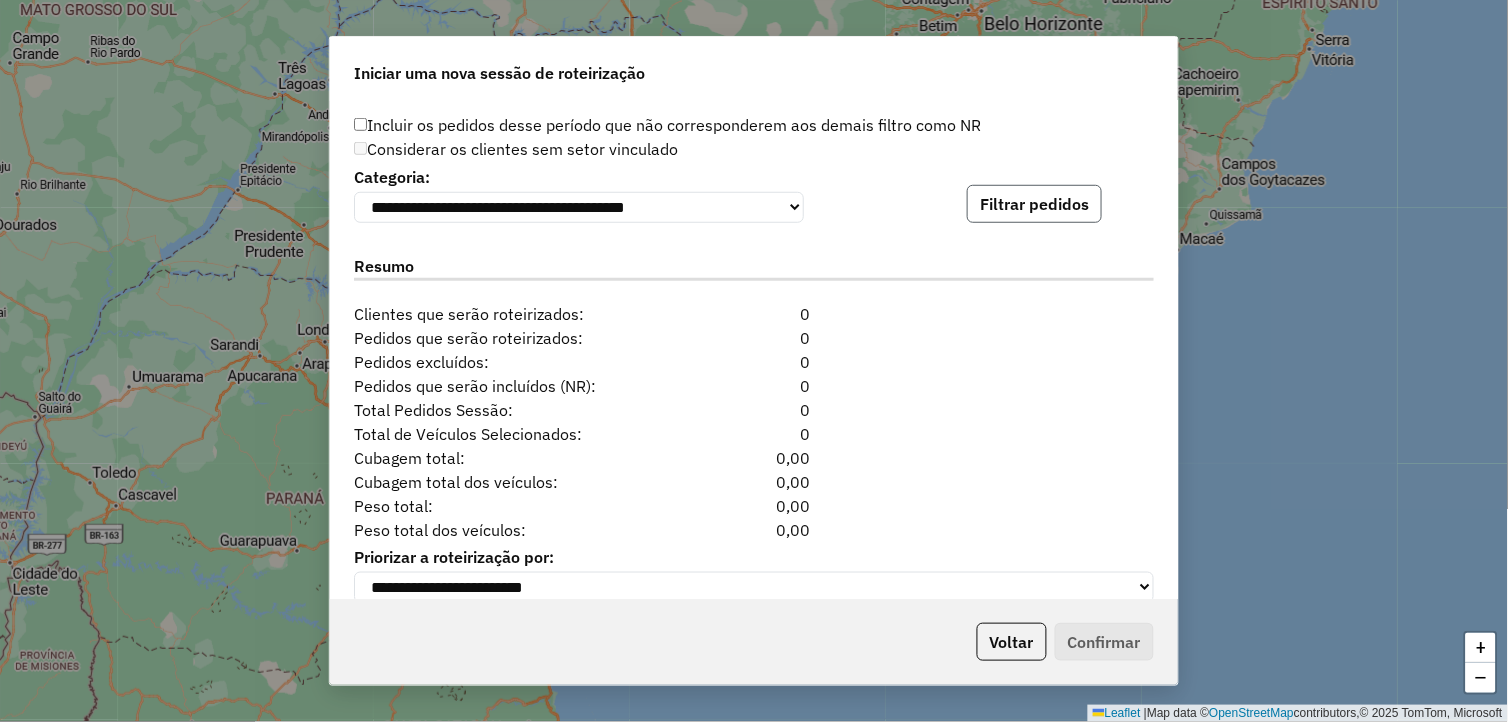 click on "Filtrar pedidos" 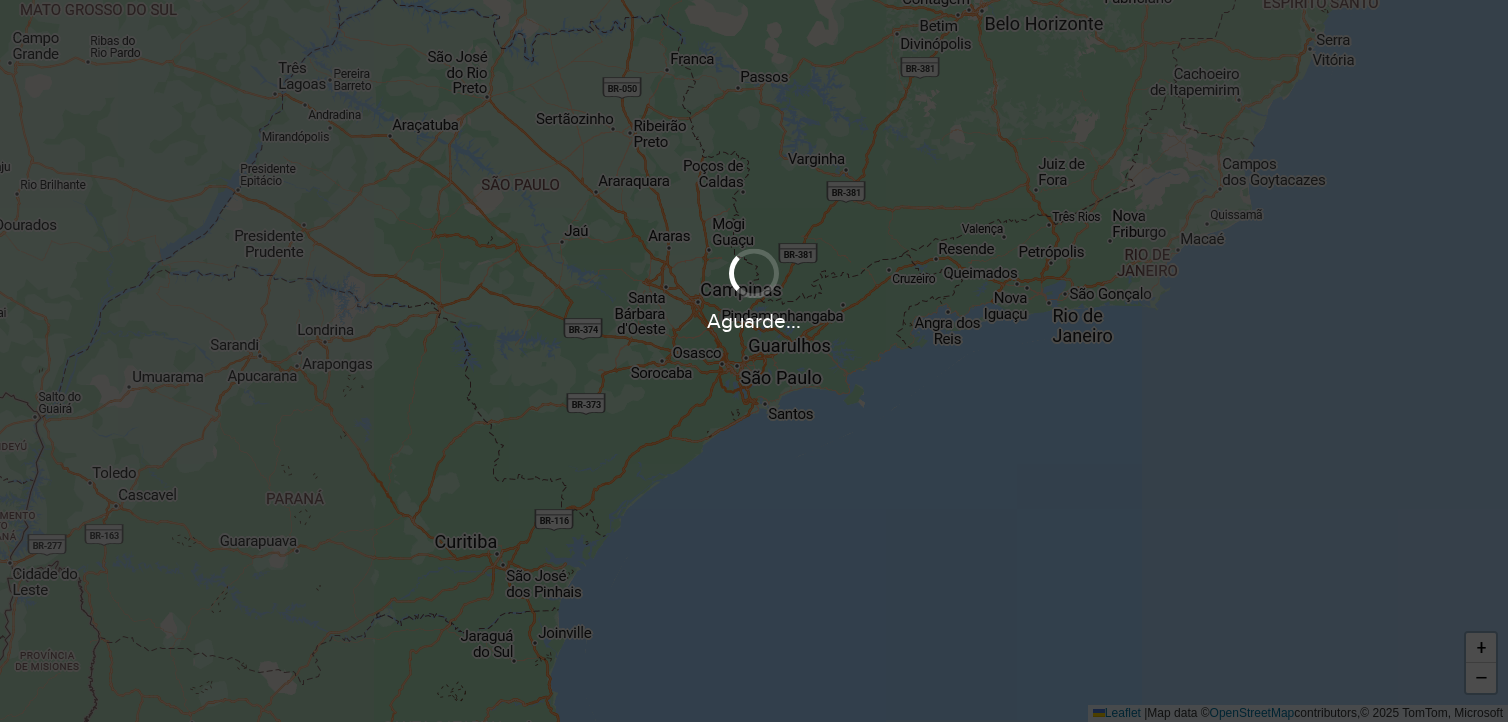scroll, scrollTop: 0, scrollLeft: 0, axis: both 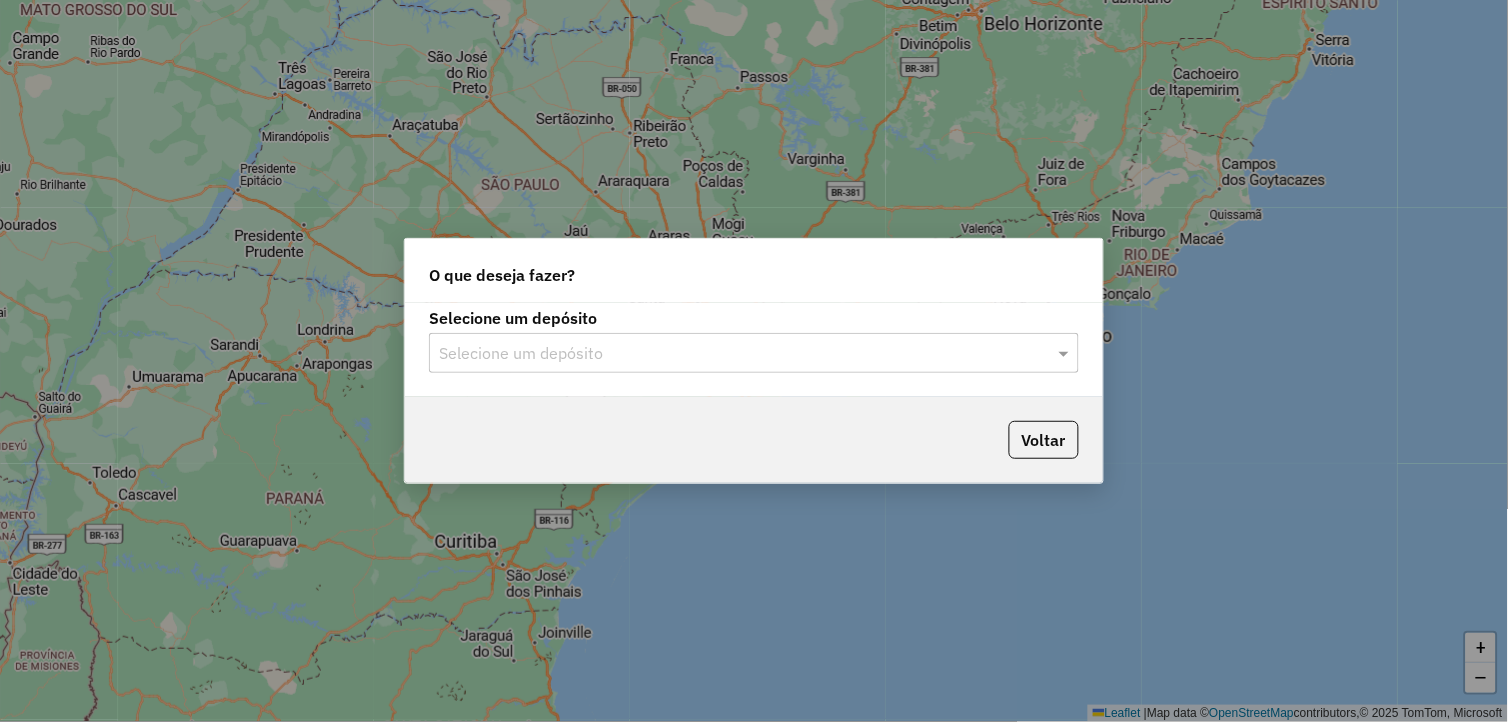 click 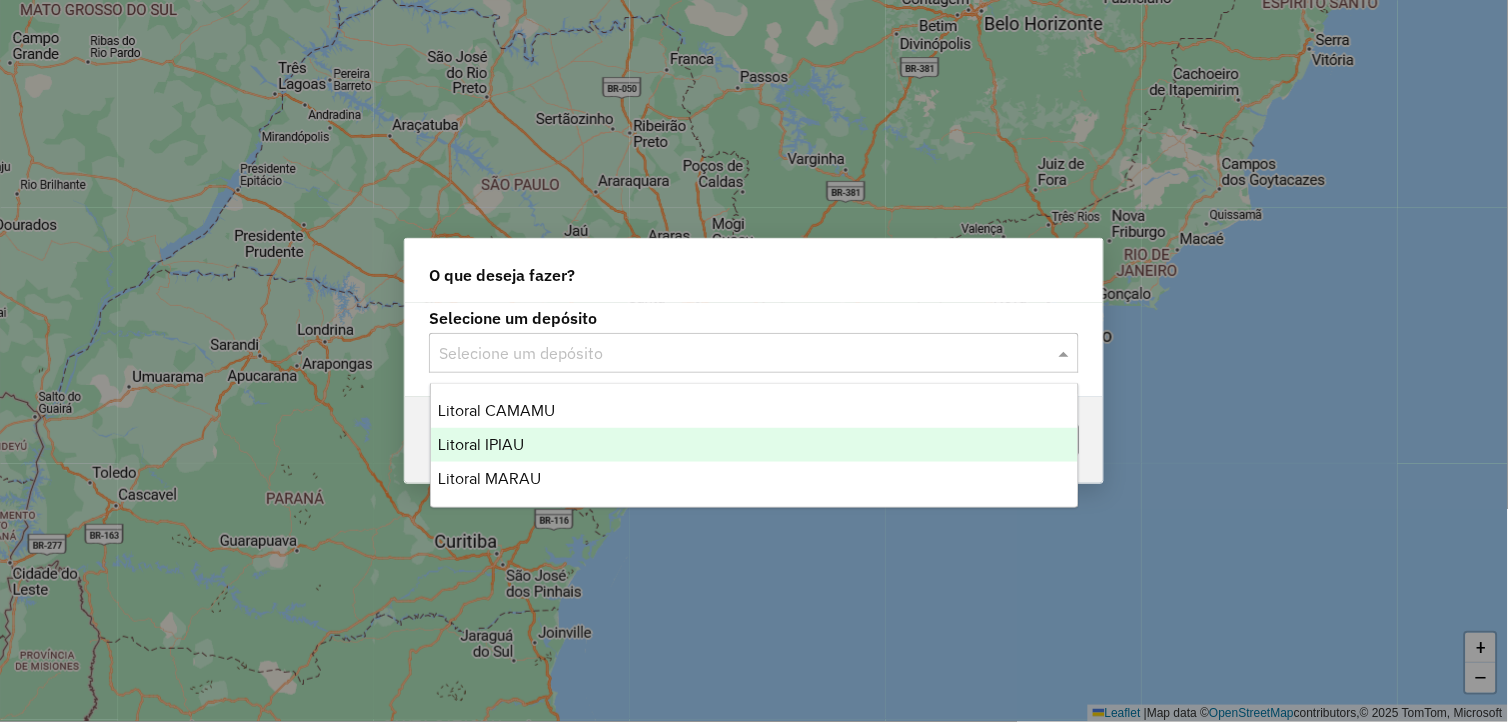 click on "Litoral [REGION]" at bounding box center [755, 445] 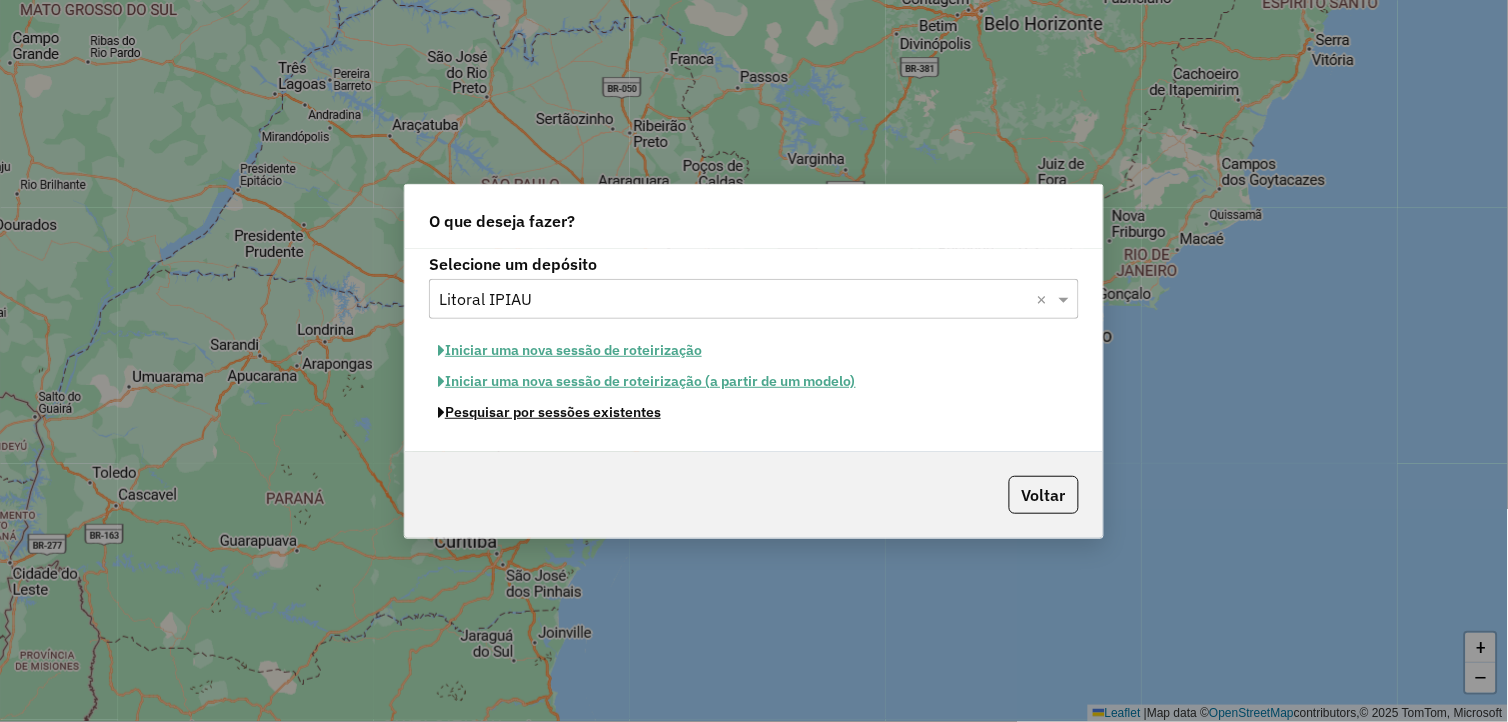 click on "Pesquisar por sessões existentes" 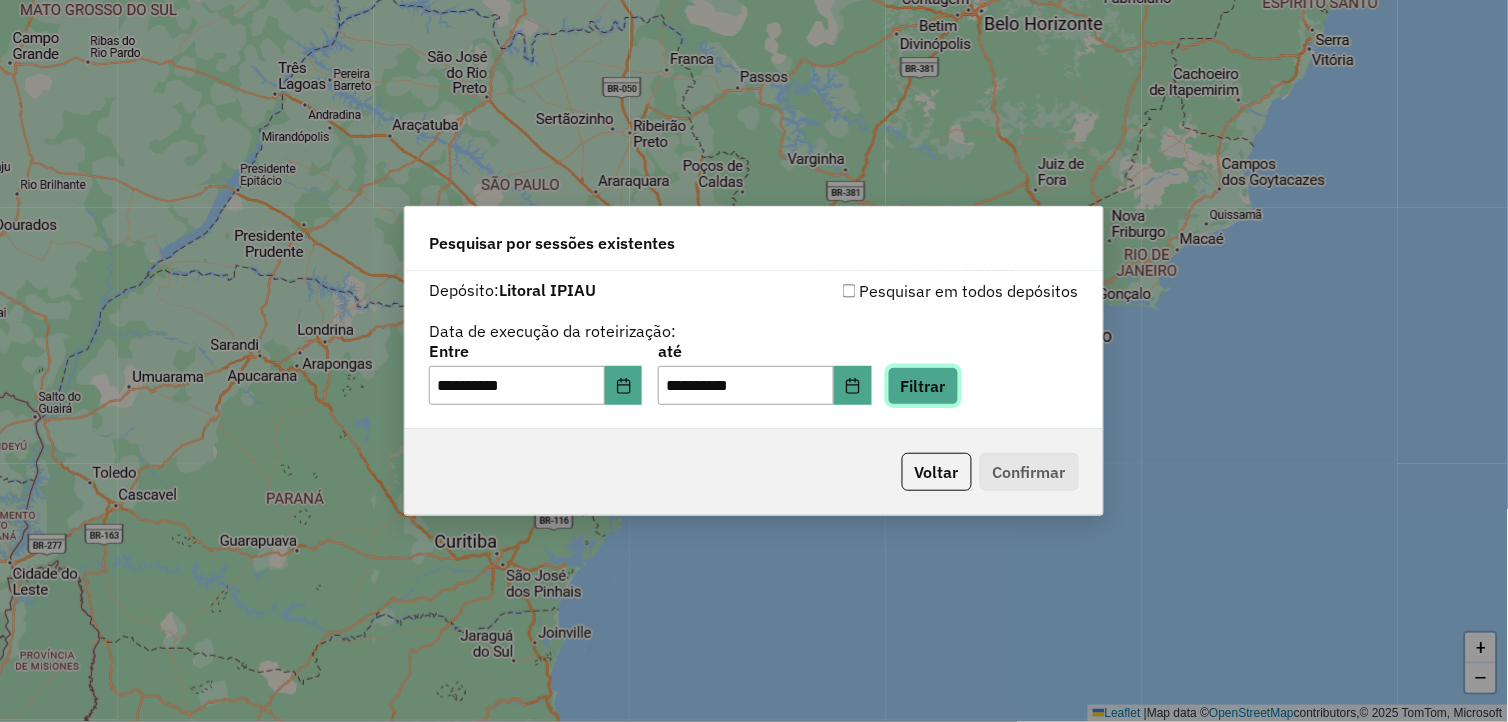 click on "Filtrar" 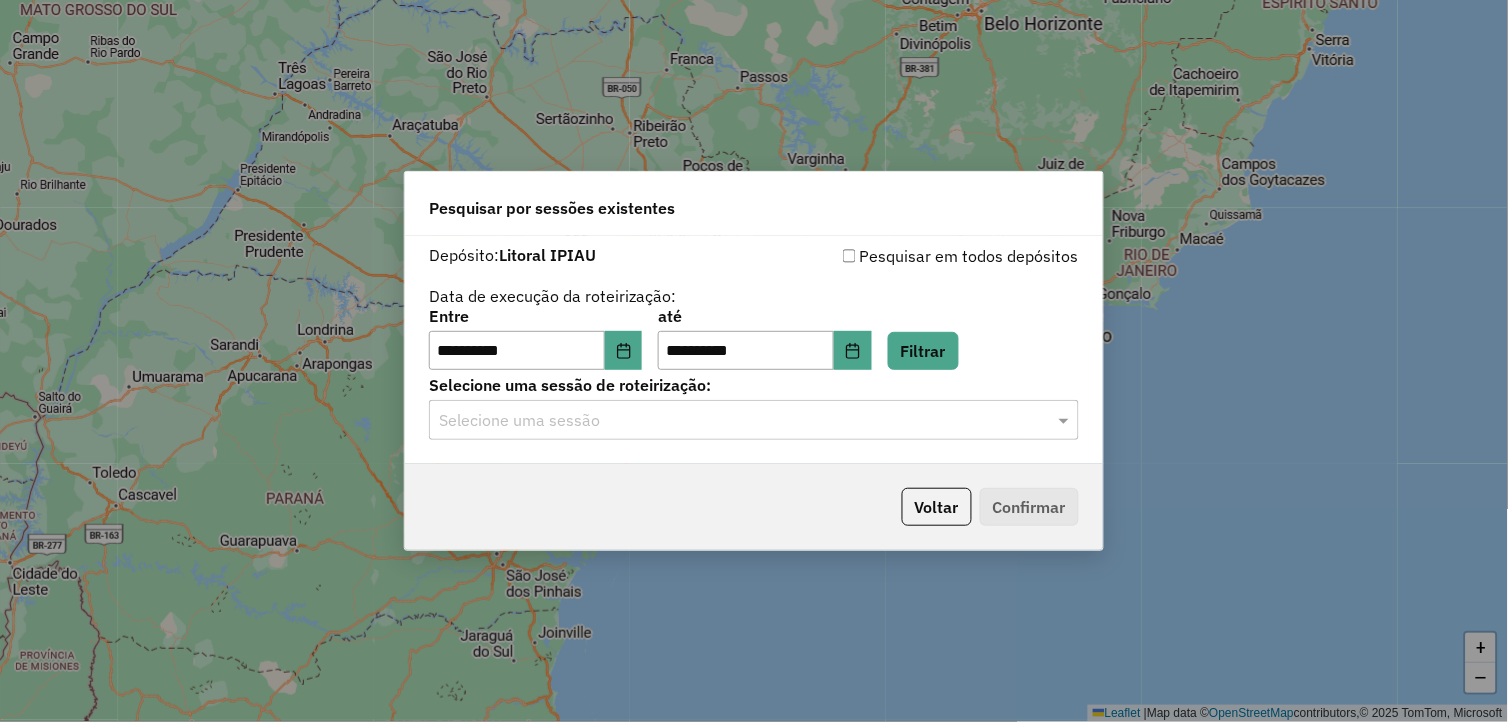 click 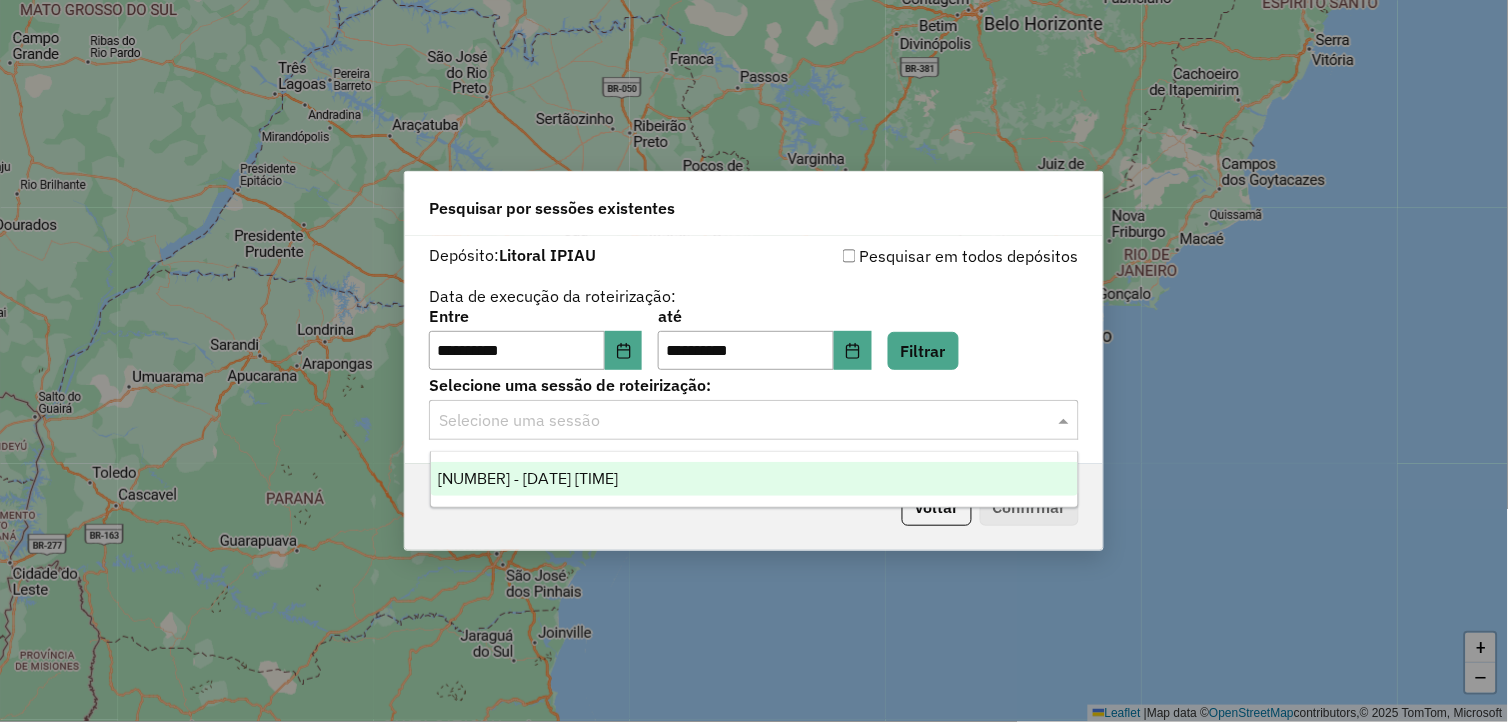 click on "973422 - 01/08/2025 18:24" at bounding box center (755, 479) 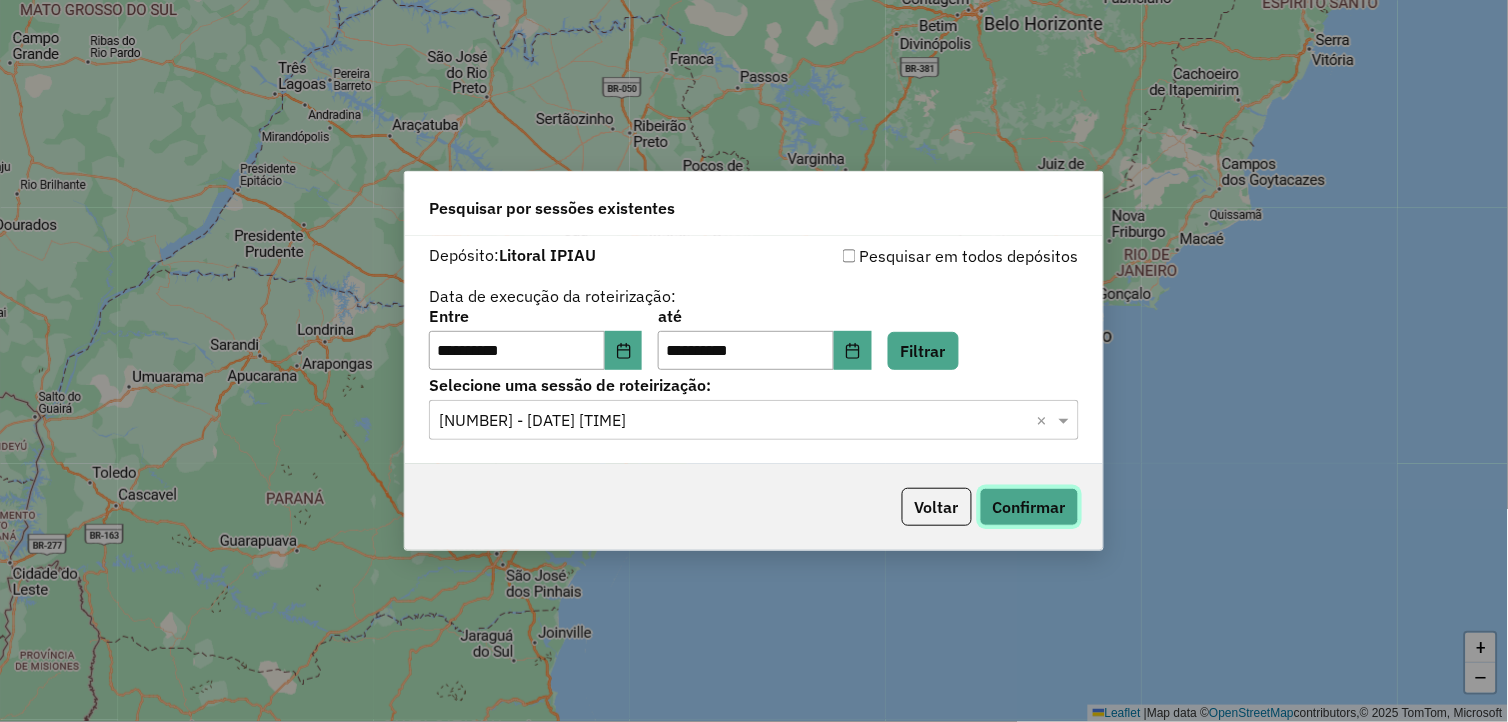 click on "Confirmar" 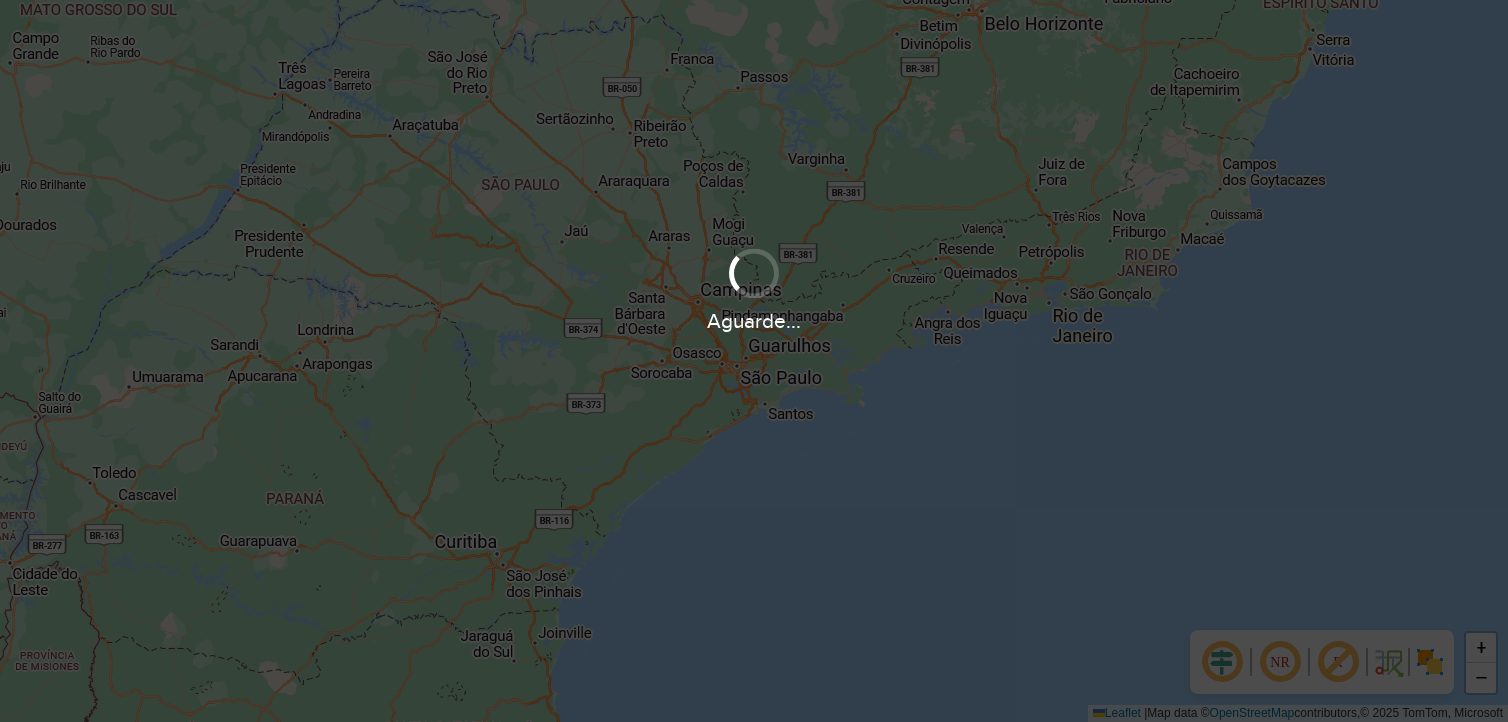 scroll, scrollTop: 0, scrollLeft: 0, axis: both 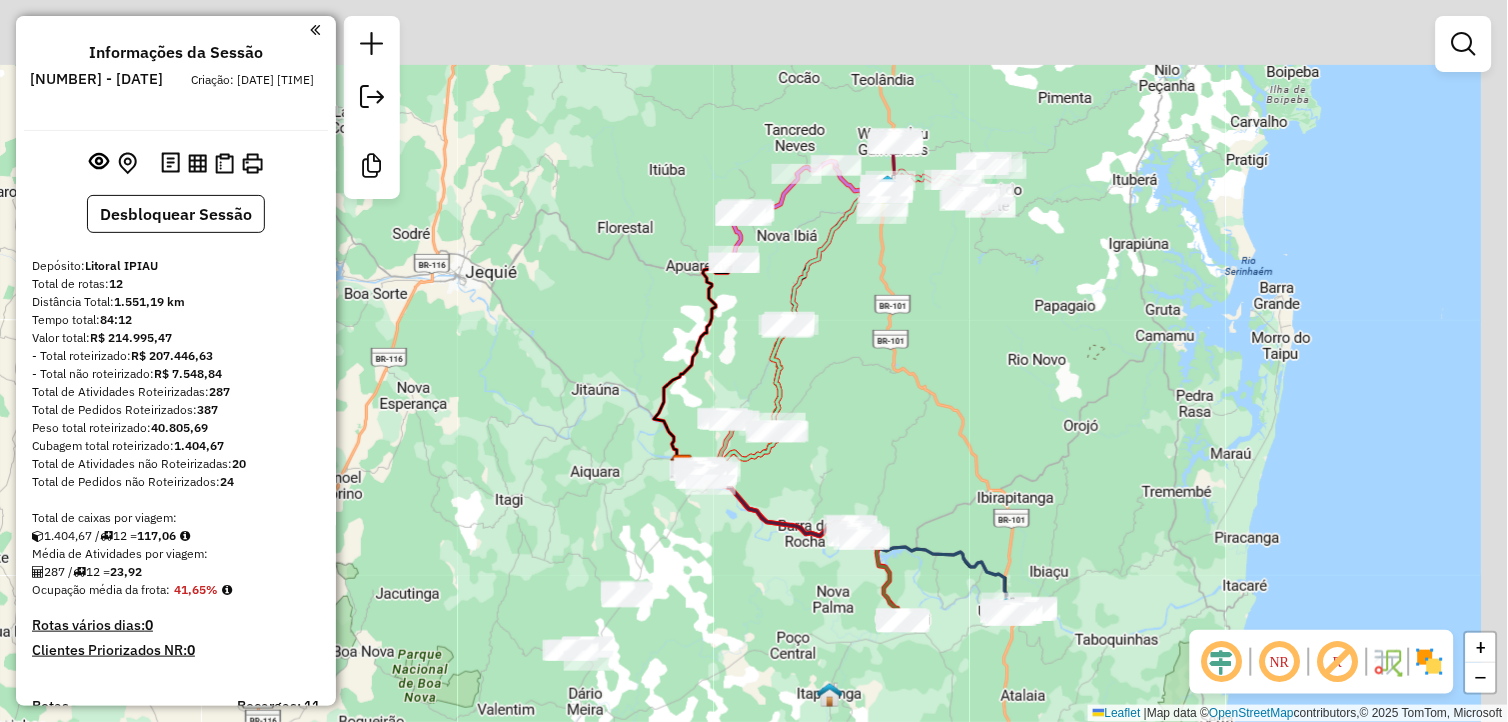 drag, startPoint x: 1045, startPoint y: 246, endPoint x: 971, endPoint y: 355, distance: 131.74597 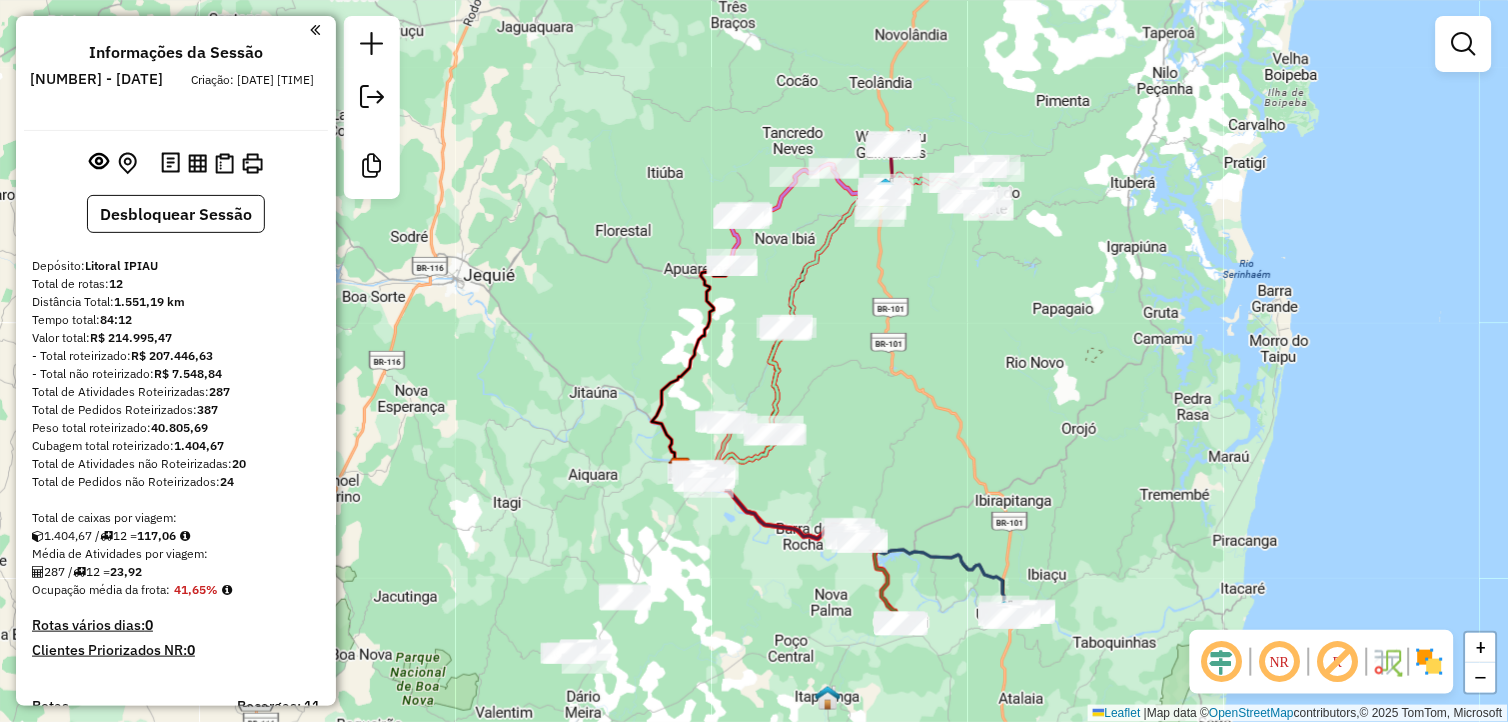 drag, startPoint x: 1026, startPoint y: 541, endPoint x: 982, endPoint y: 404, distance: 143.89232 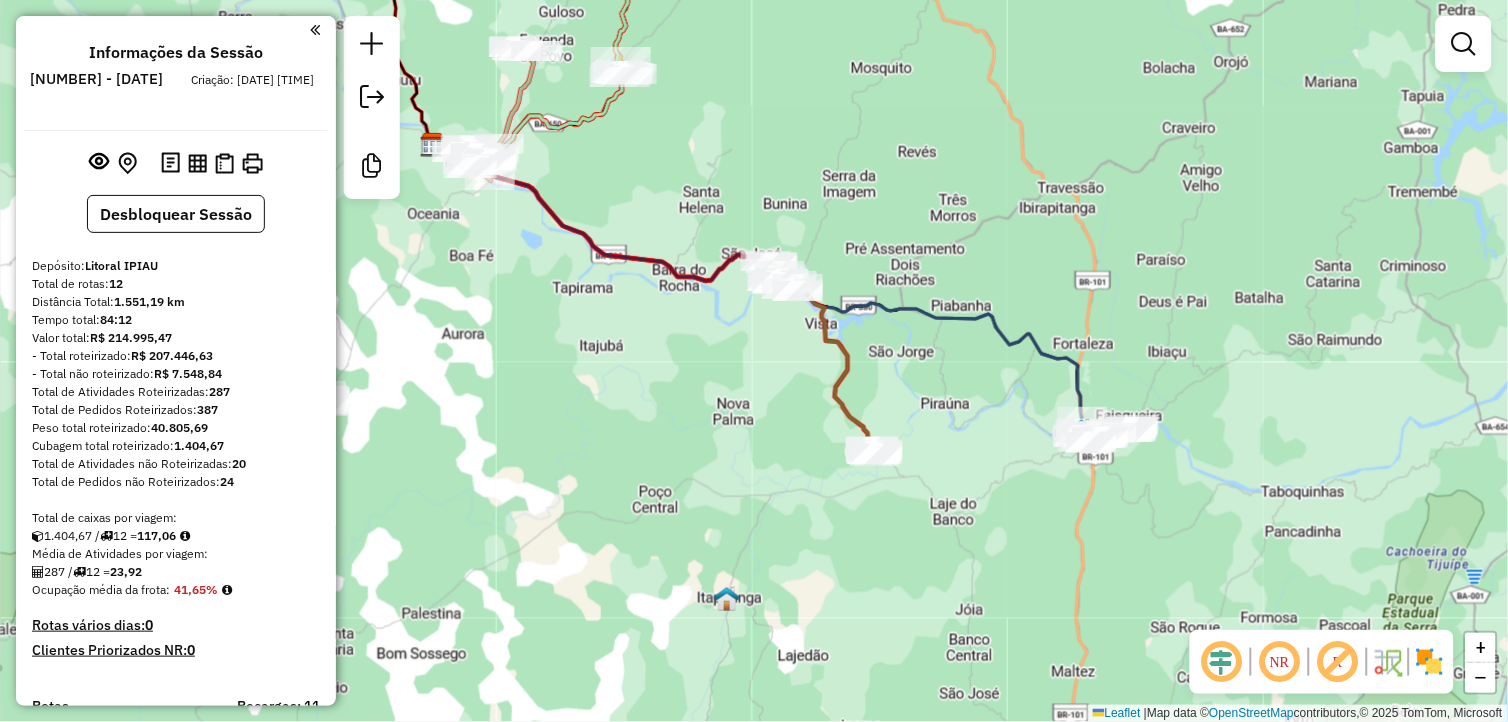 drag, startPoint x: 931, startPoint y: 493, endPoint x: 1090, endPoint y: 537, distance: 164.97575 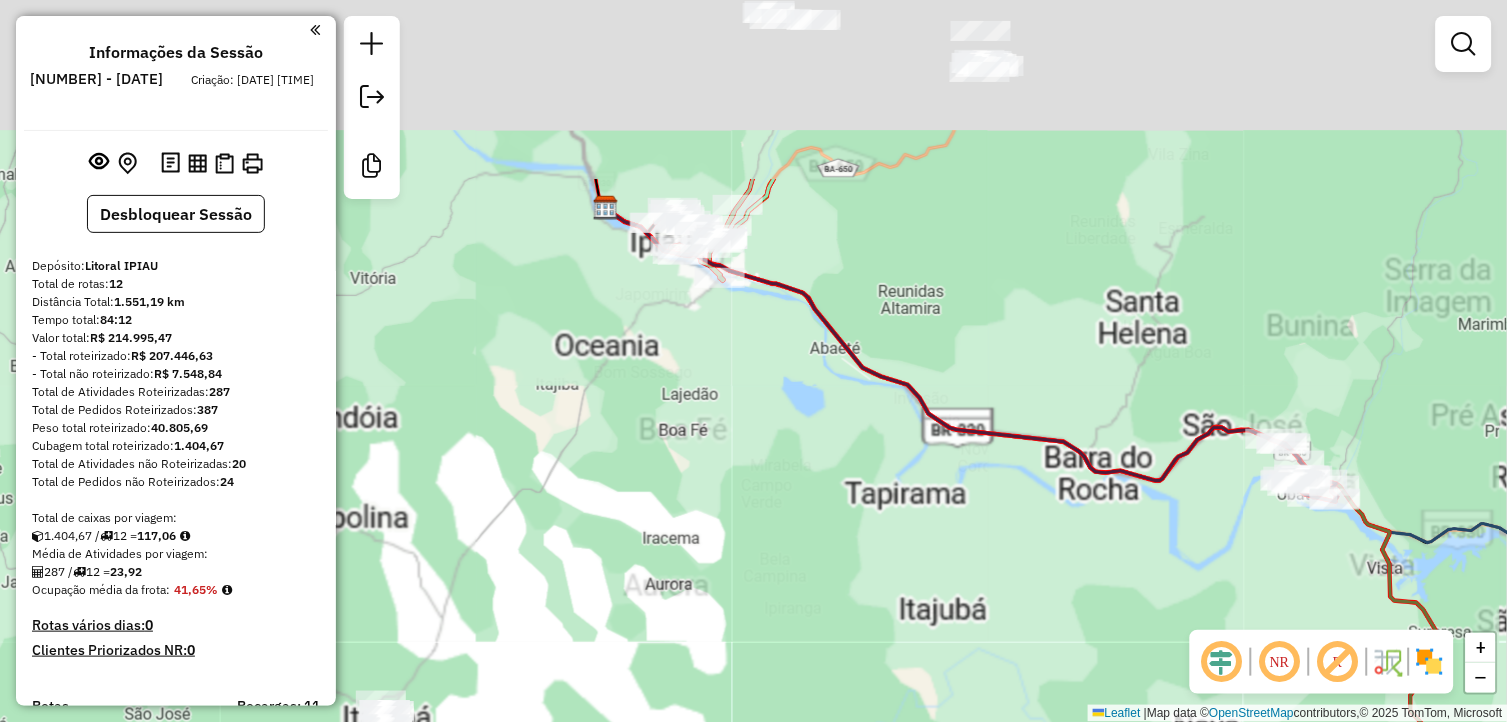 drag, startPoint x: 713, startPoint y: 352, endPoint x: 941, endPoint y: 568, distance: 314.07007 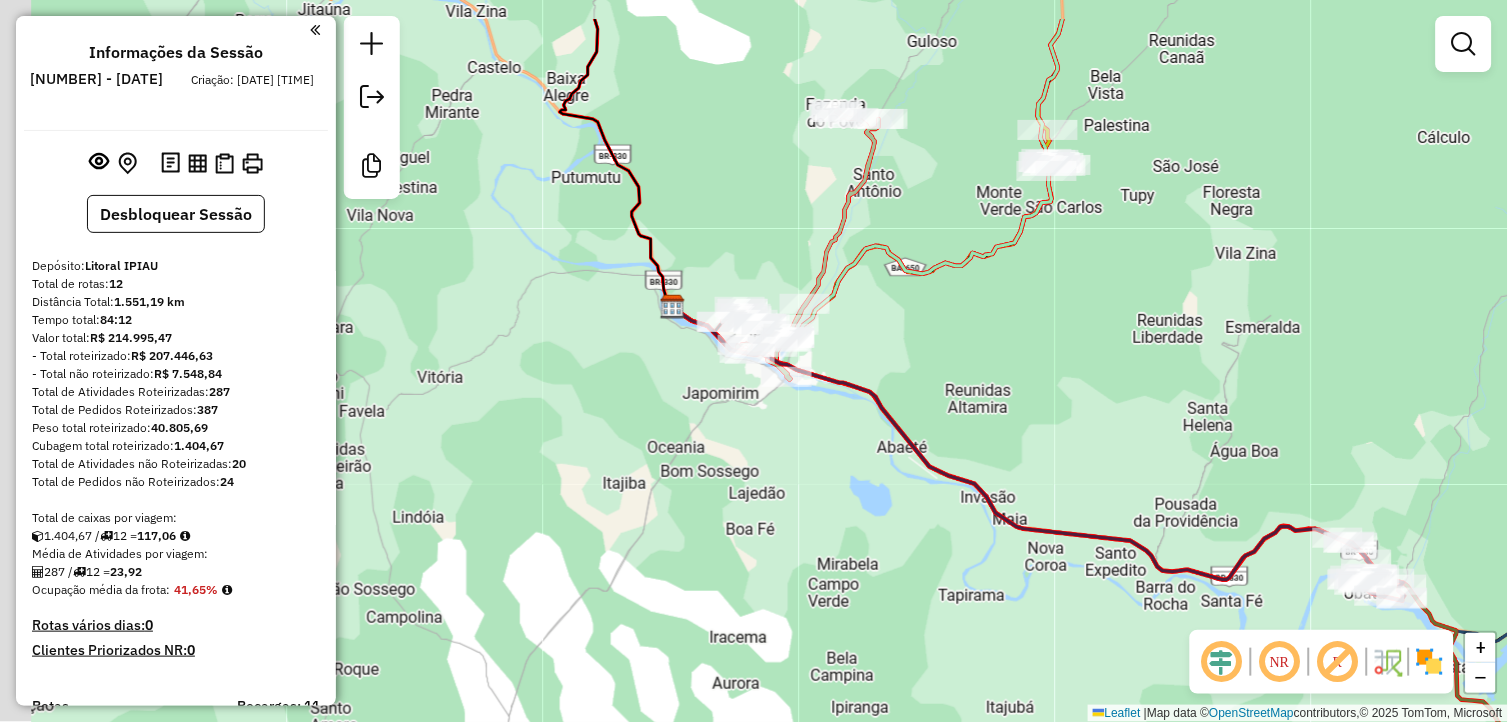 drag, startPoint x: 1017, startPoint y: 377, endPoint x: 991, endPoint y: 473, distance: 99.458534 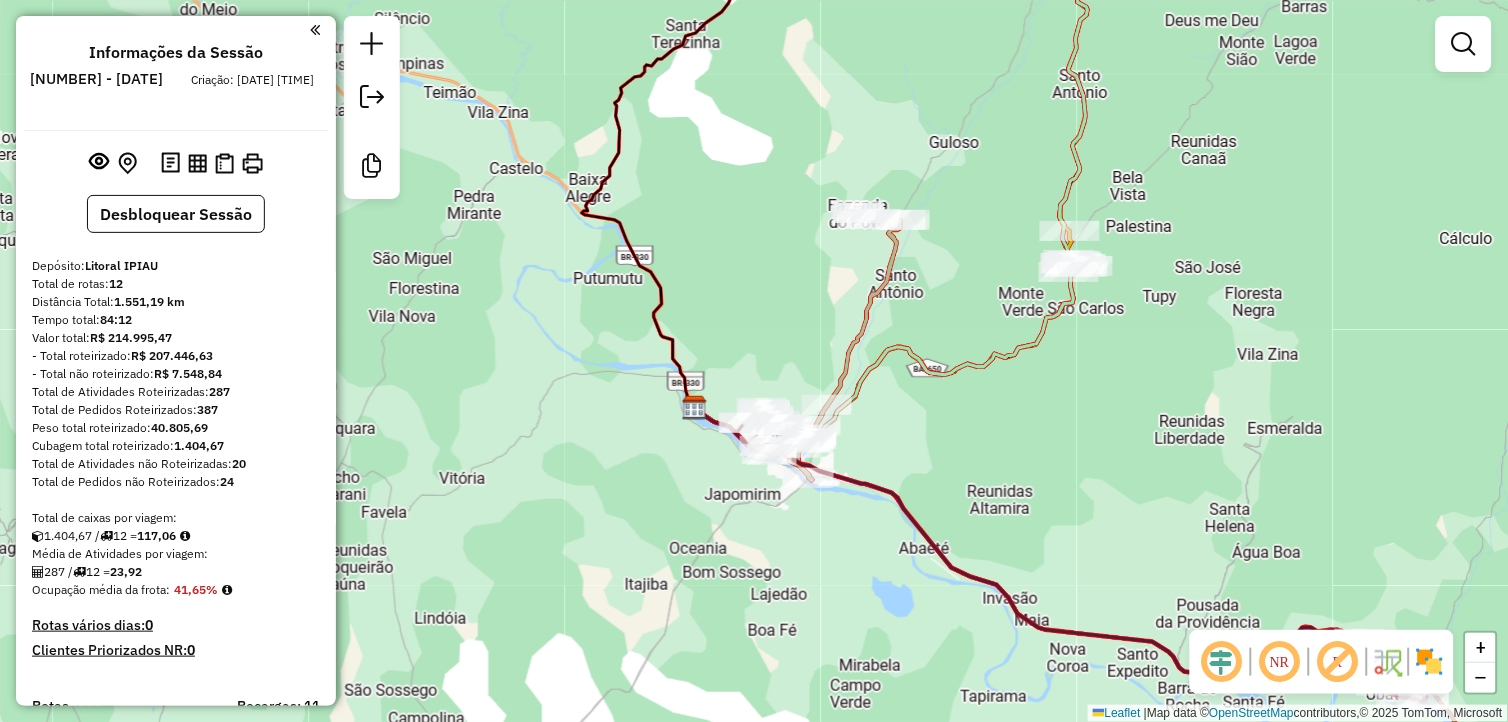 drag, startPoint x: 1087, startPoint y: 472, endPoint x: 1092, endPoint y: 516, distance: 44.28318 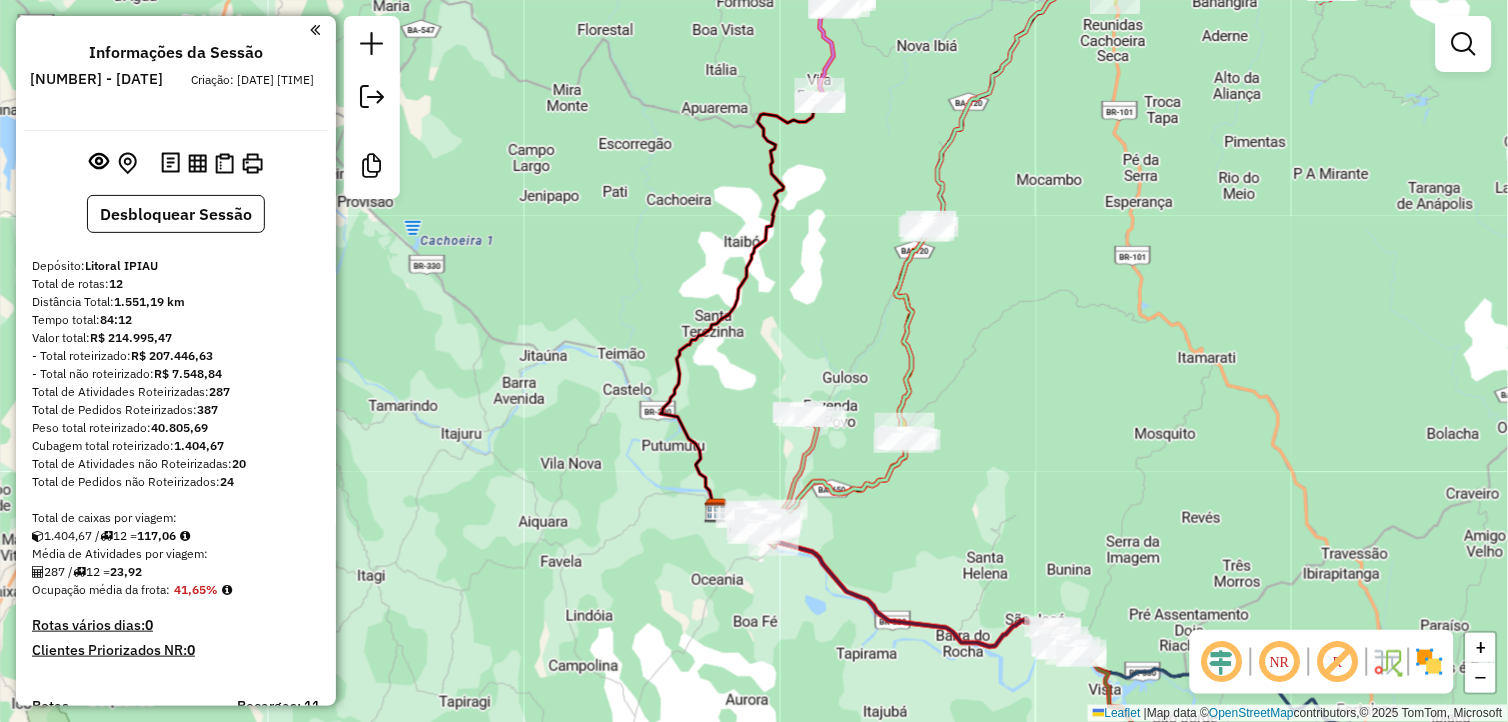 drag, startPoint x: 1055, startPoint y: 475, endPoint x: 931, endPoint y: 496, distance: 125.765656 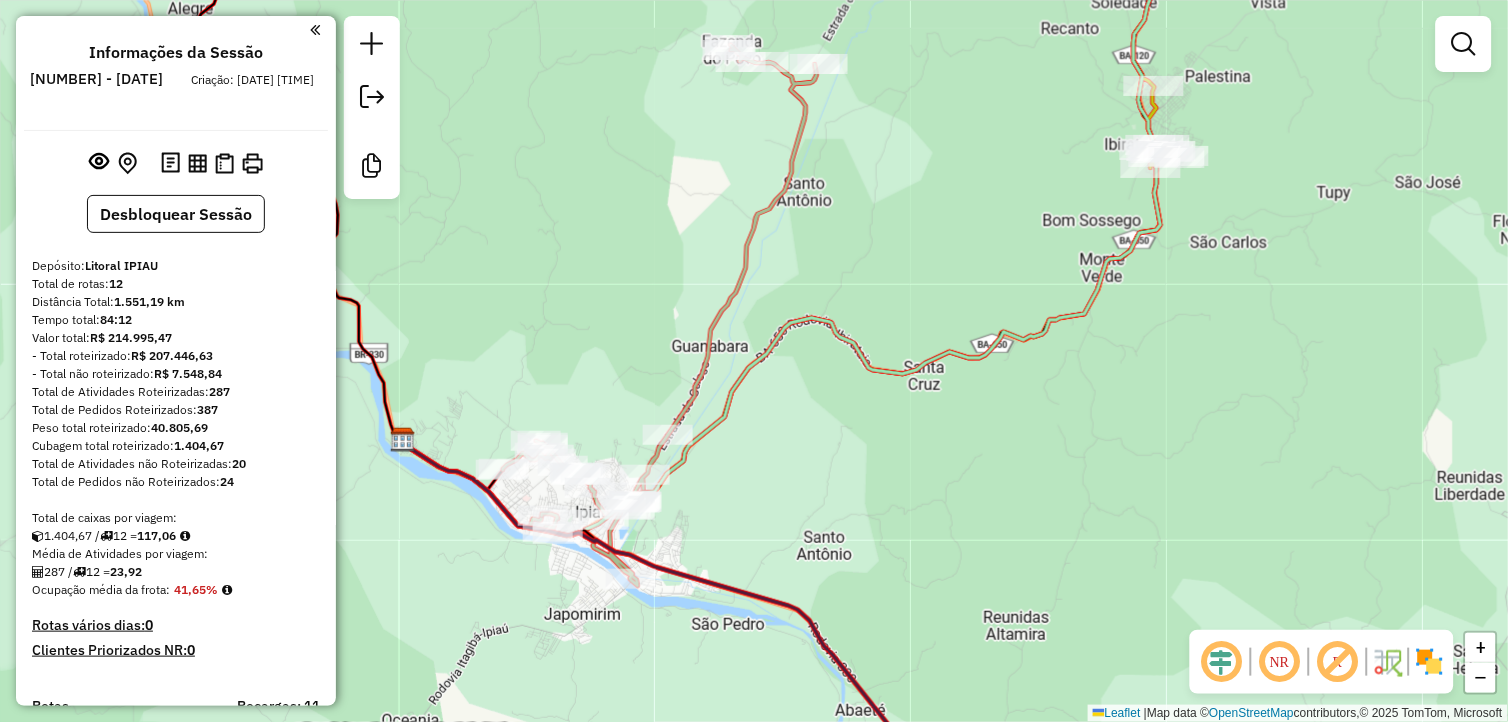 drag, startPoint x: 804, startPoint y: 512, endPoint x: 1014, endPoint y: 395, distance: 240.39343 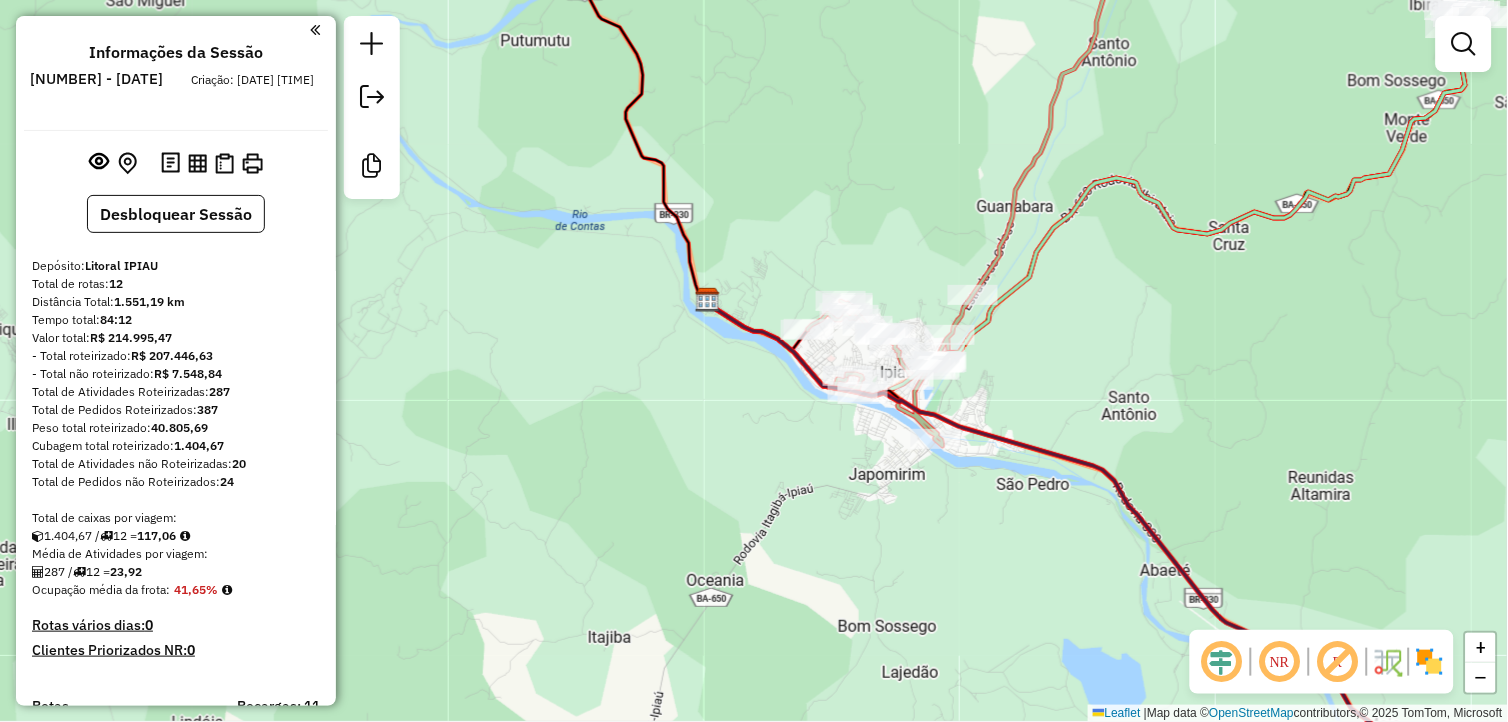 drag, startPoint x: 1154, startPoint y: 422, endPoint x: 1201, endPoint y: 414, distance: 47.67599 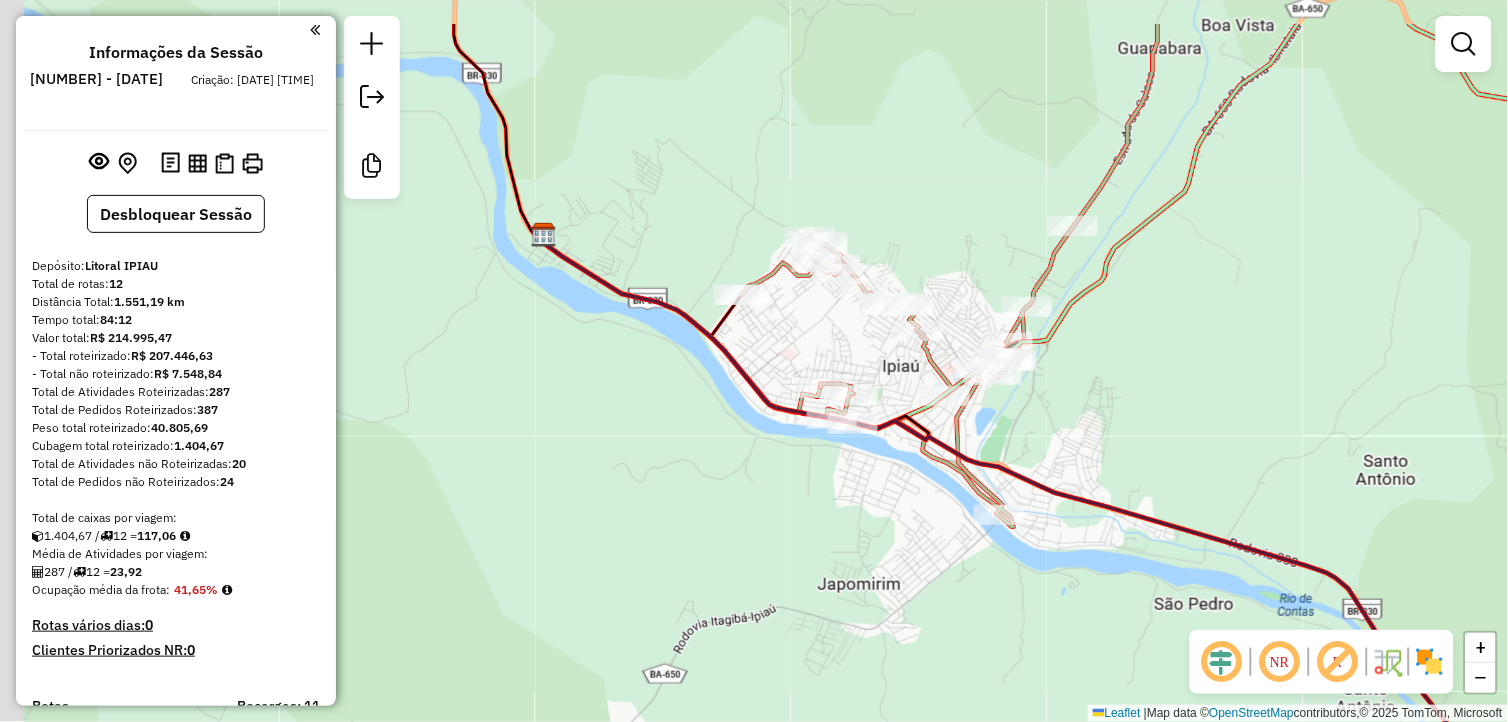 drag, startPoint x: 1160, startPoint y: 456, endPoint x: 1183, endPoint y: 468, distance: 25.942244 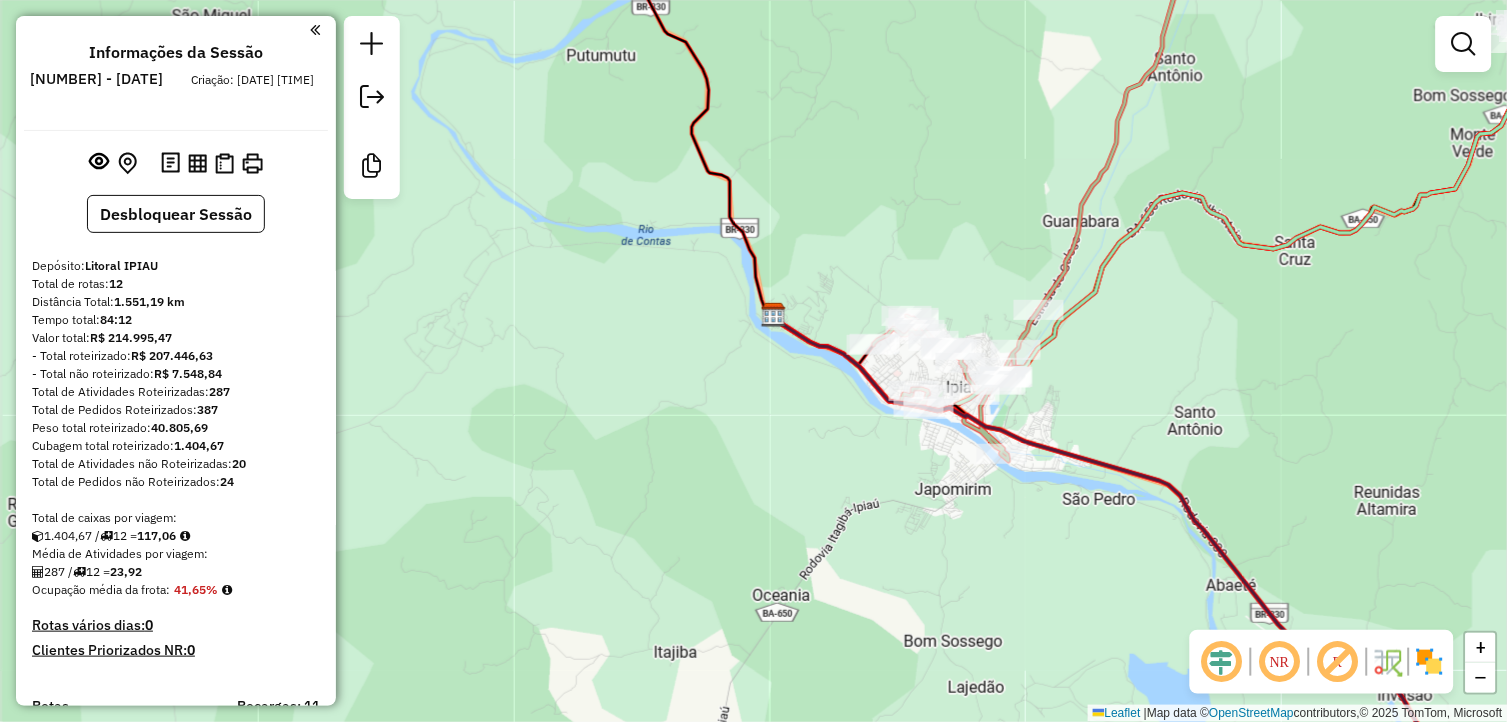 drag, startPoint x: 1135, startPoint y: 394, endPoint x: 1015, endPoint y: 403, distance: 120.33703 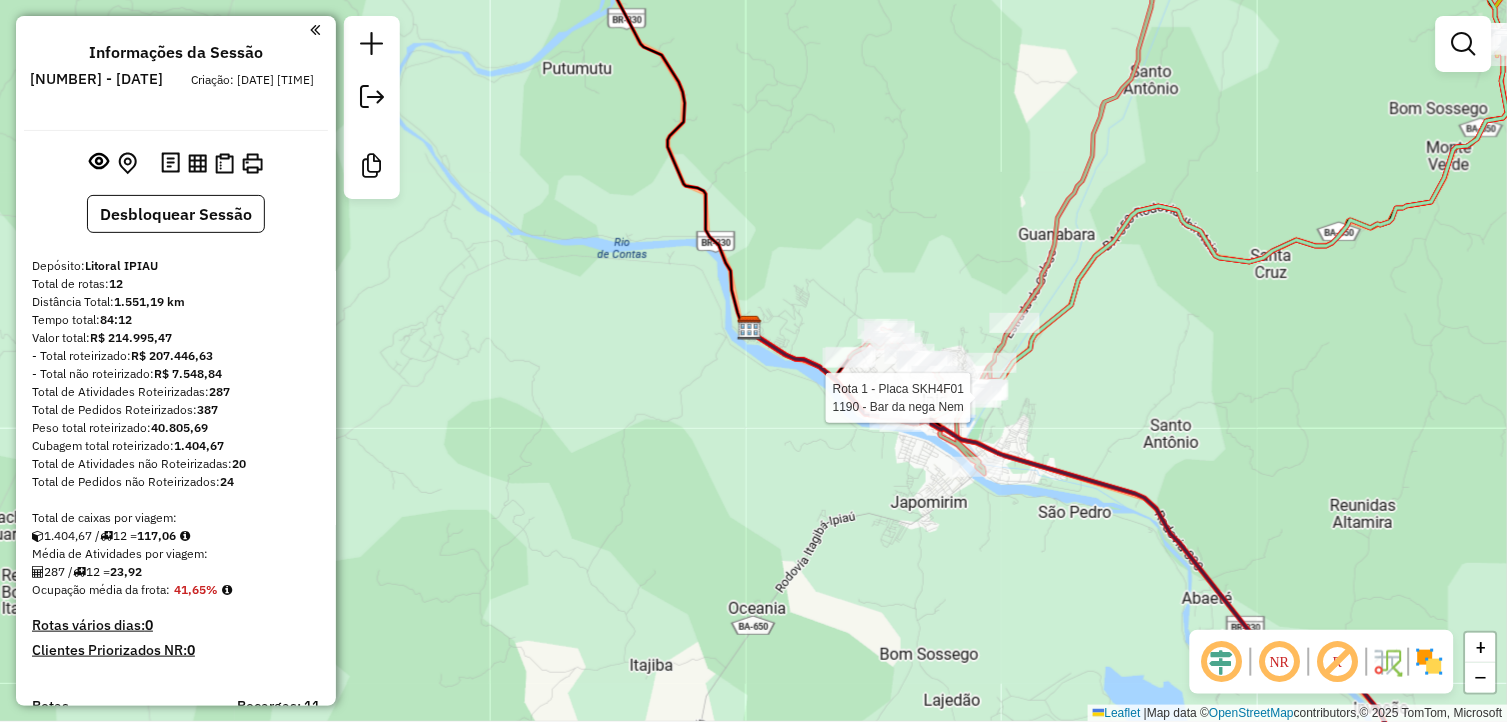 select on "**********" 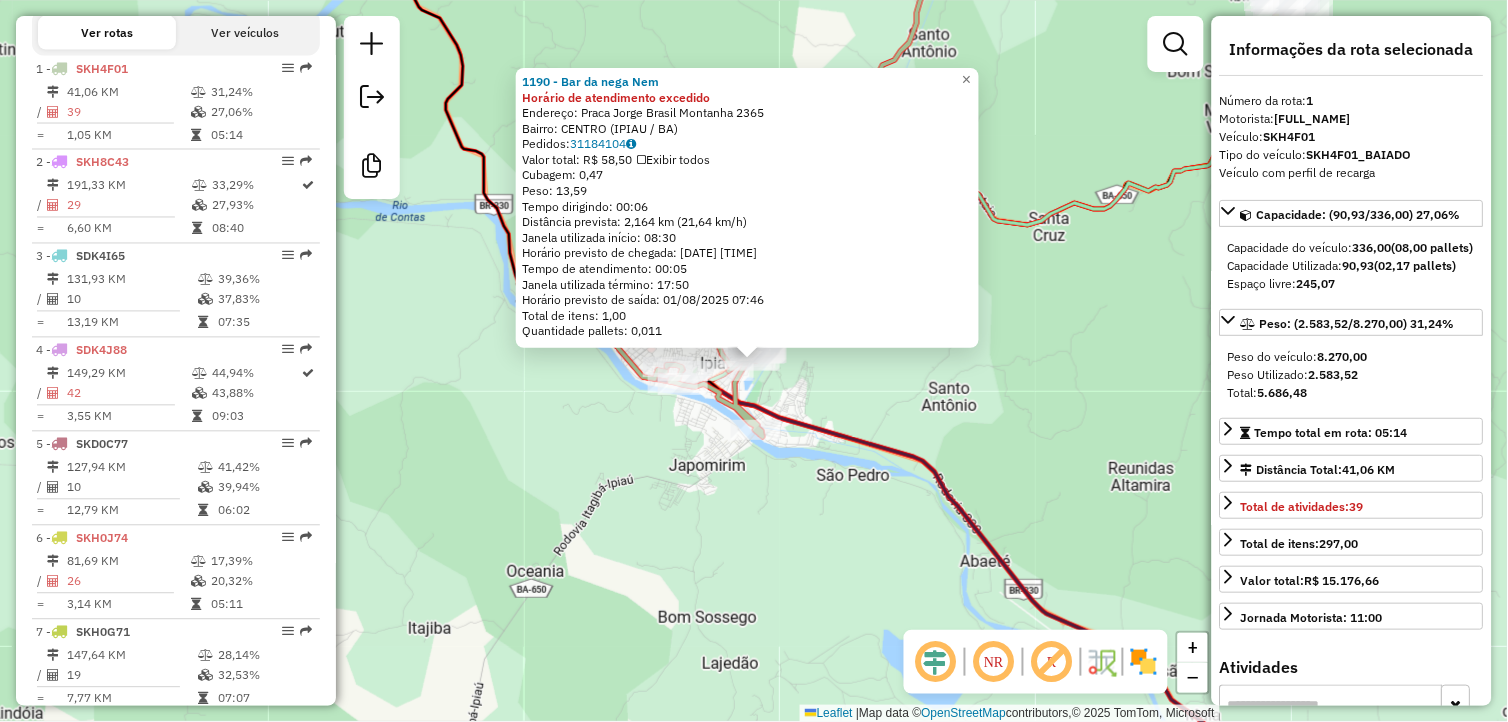 scroll, scrollTop: 763, scrollLeft: 0, axis: vertical 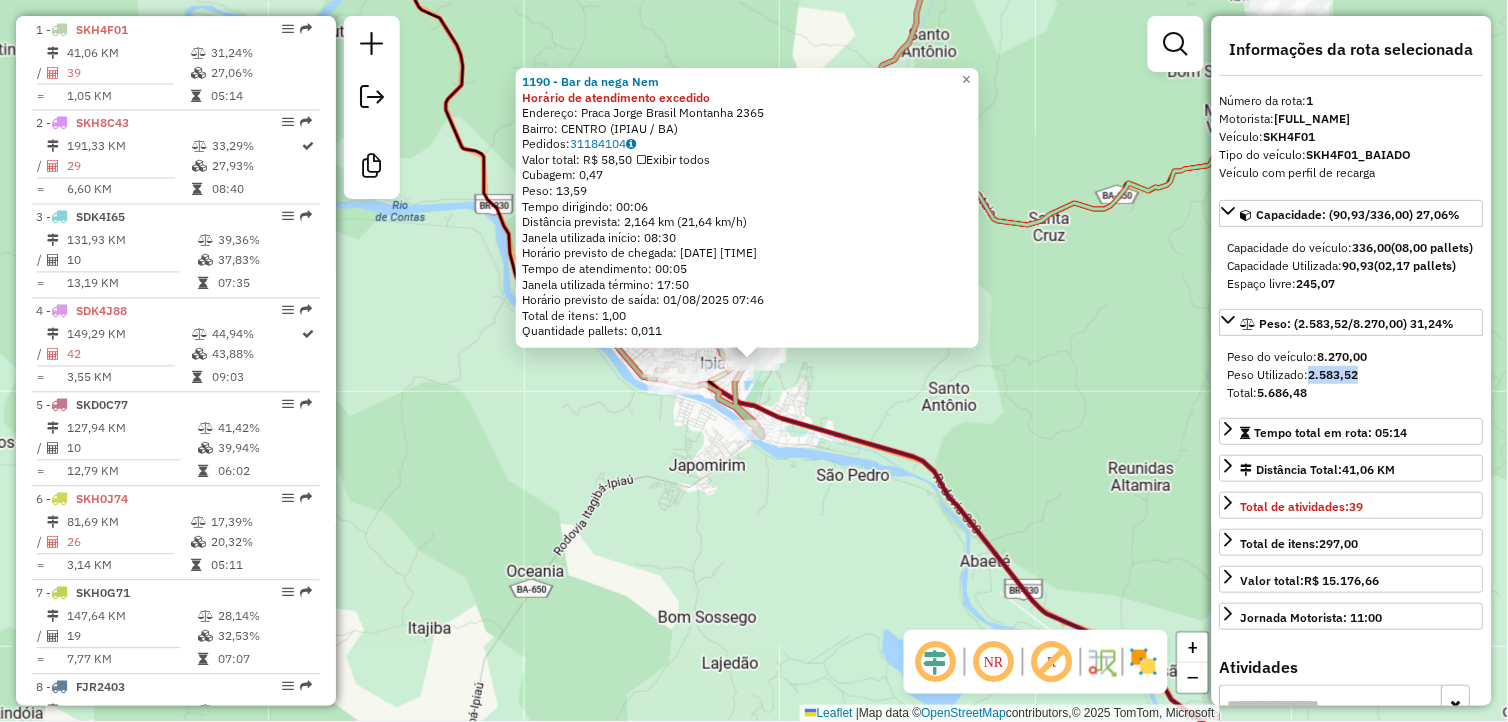 drag, startPoint x: 1311, startPoint y: 396, endPoint x: 1375, endPoint y: 393, distance: 64.070274 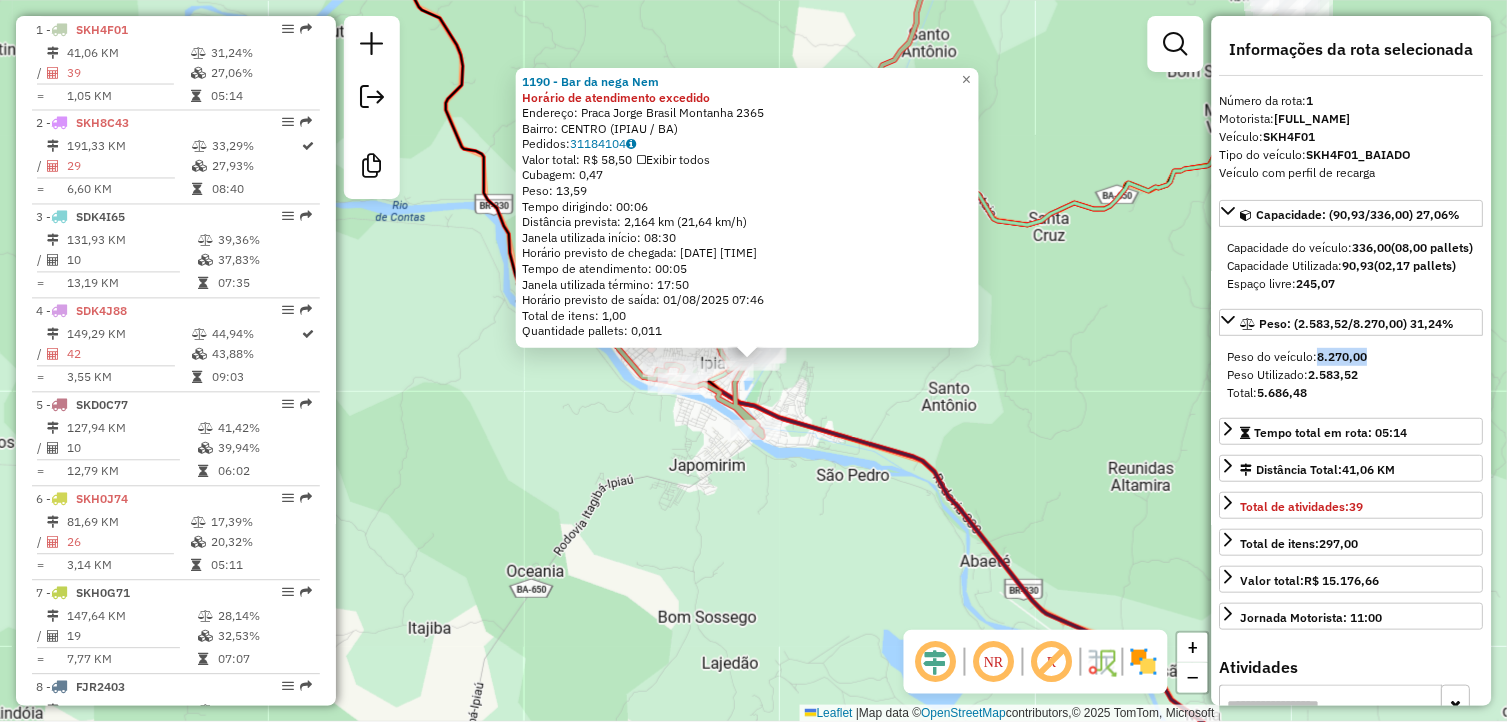drag, startPoint x: 1375, startPoint y: 393, endPoint x: 1387, endPoint y: 377, distance: 20 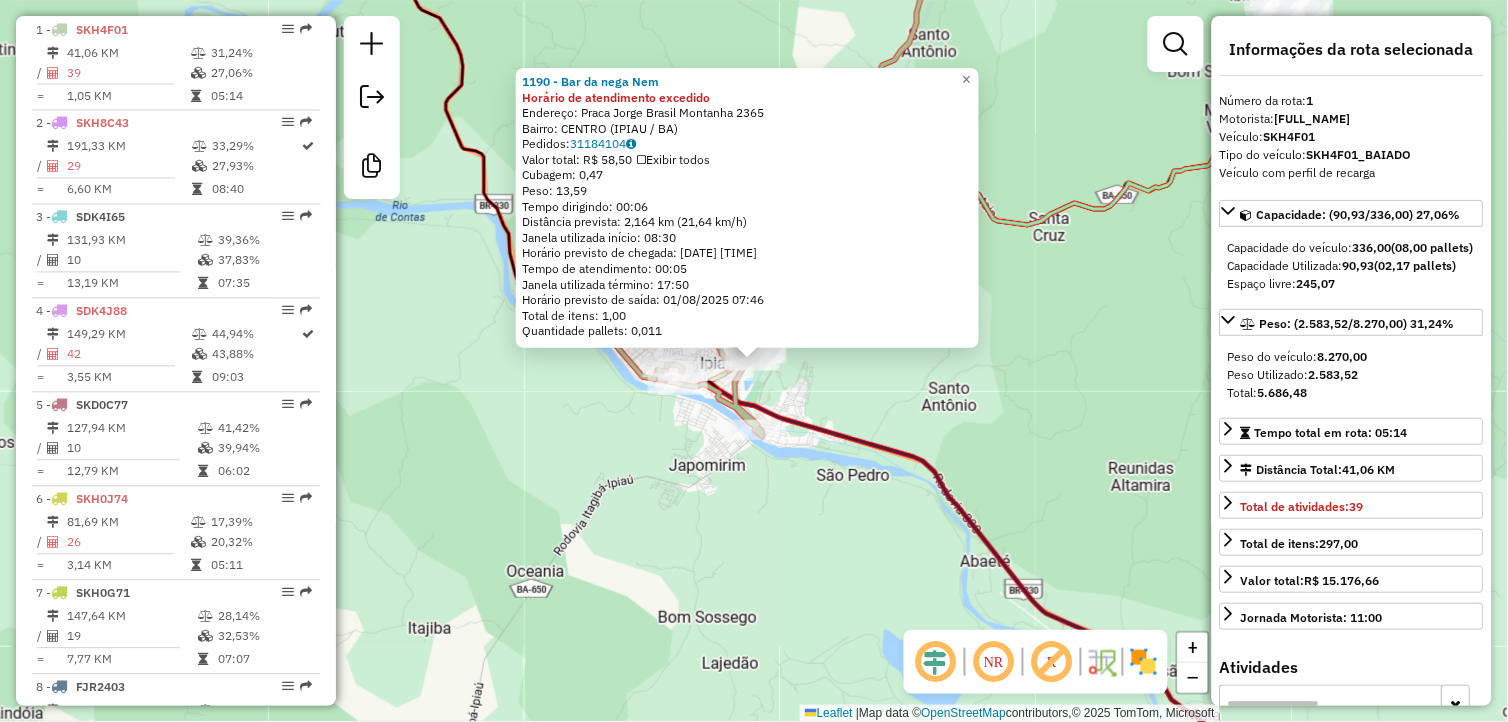 drag, startPoint x: 1387, startPoint y: 377, endPoint x: 1337, endPoint y: 403, distance: 56.35601 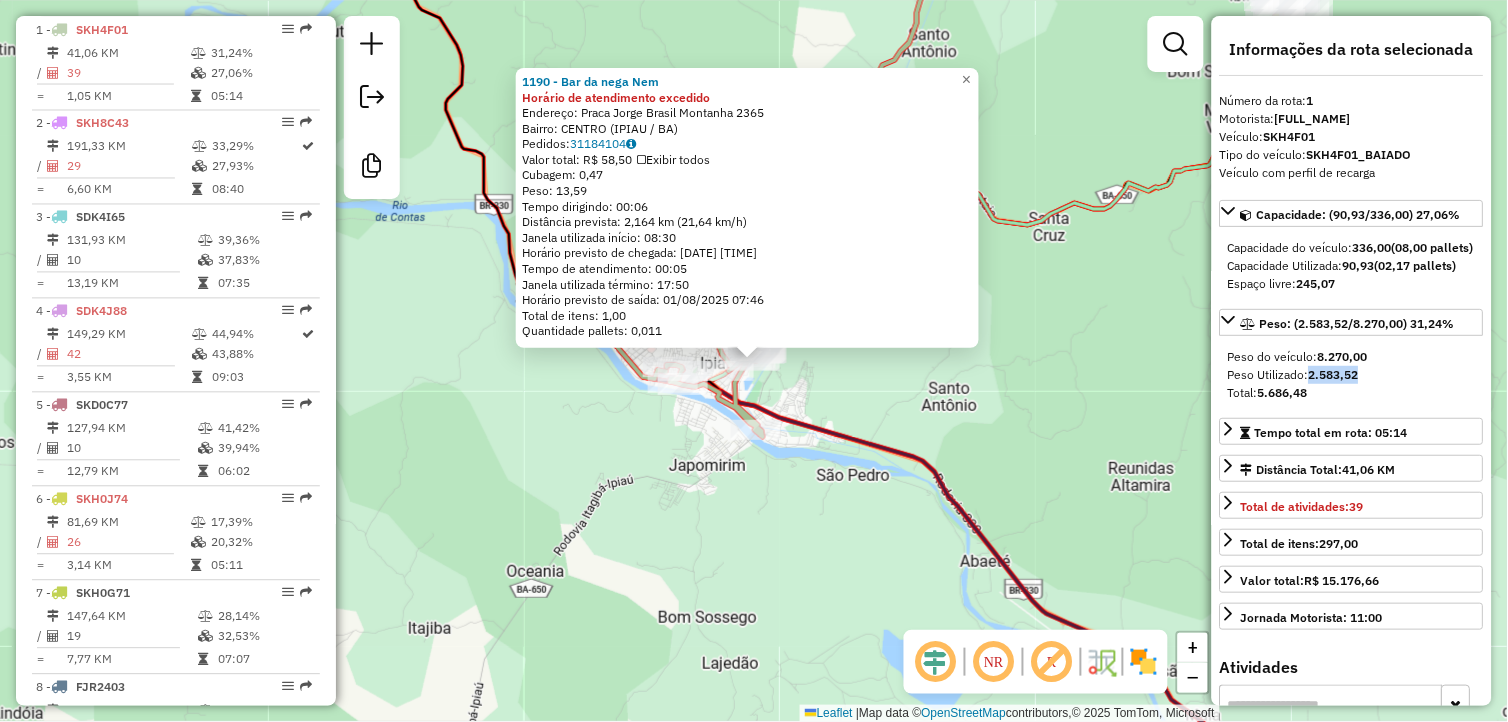 drag, startPoint x: 1306, startPoint y: 395, endPoint x: 1365, endPoint y: 396, distance: 59.008472 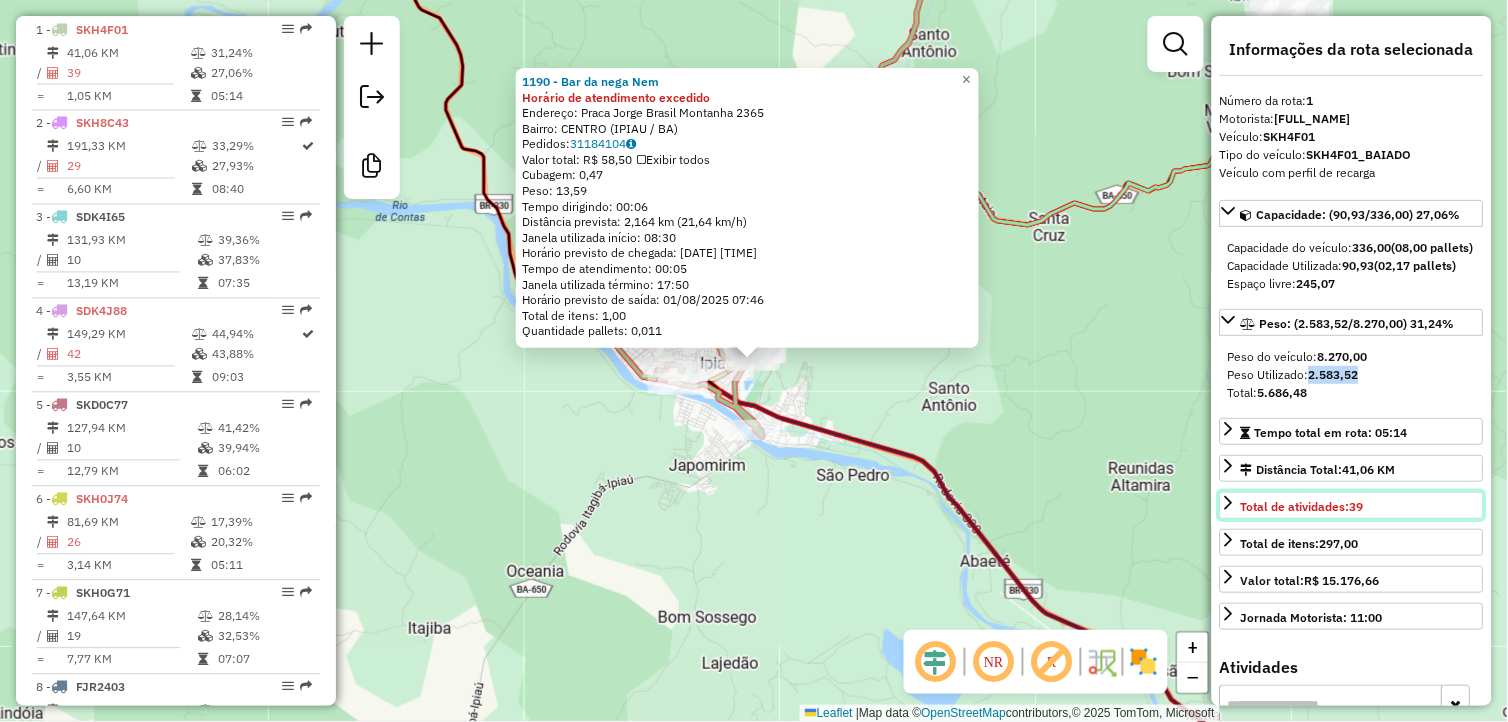 drag, startPoint x: 1365, startPoint y: 396, endPoint x: 1370, endPoint y: 524, distance: 128.09763 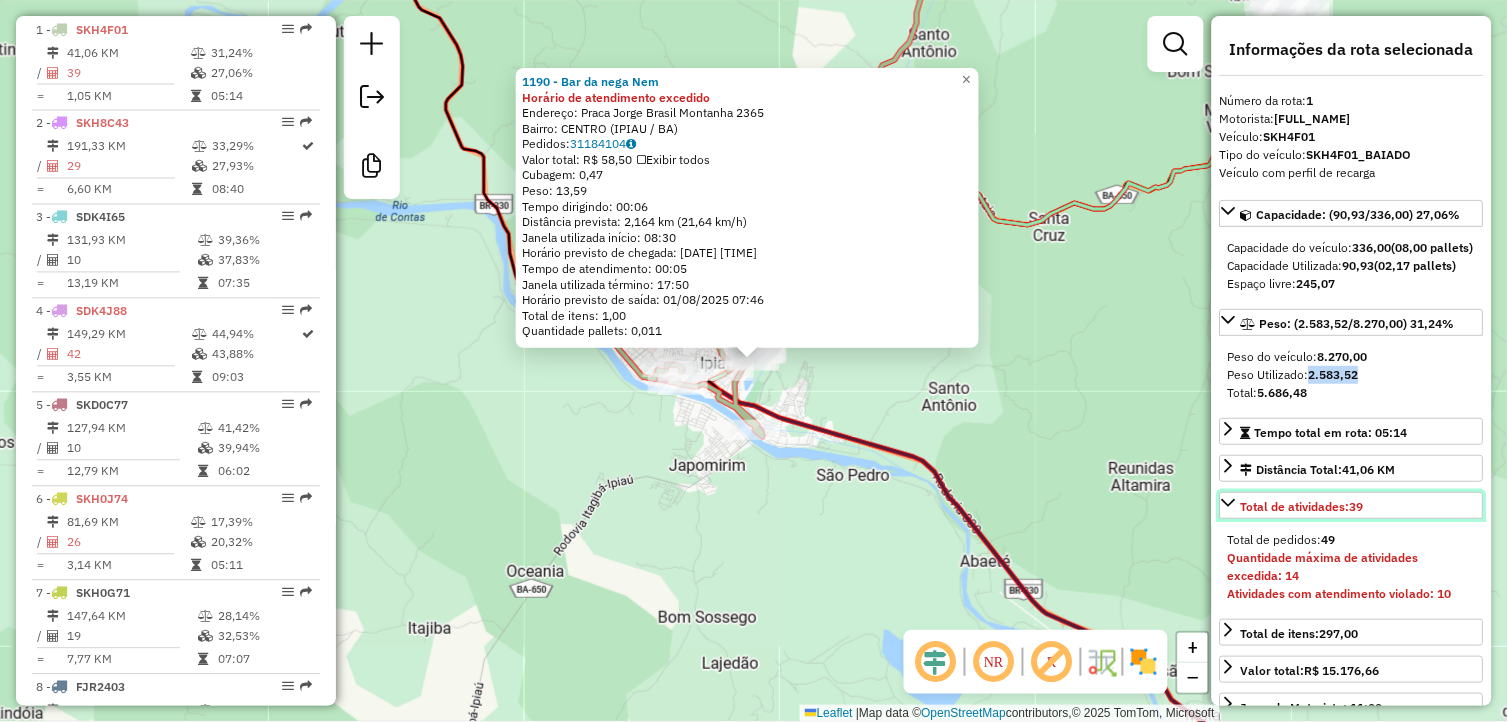 click on "Total de atividades:  39" at bounding box center (1352, 505) 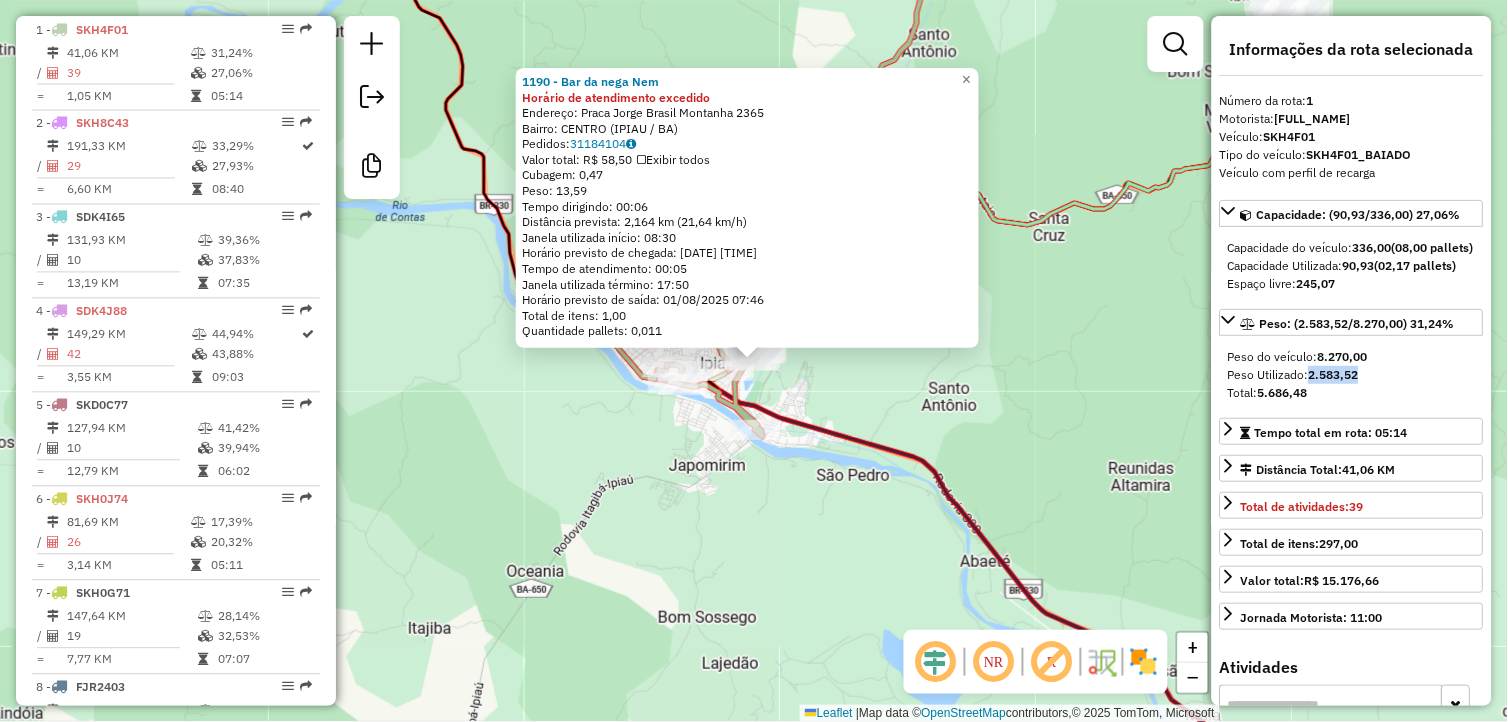click on "Peso Utilizado:  2.583,52" at bounding box center (1352, 375) 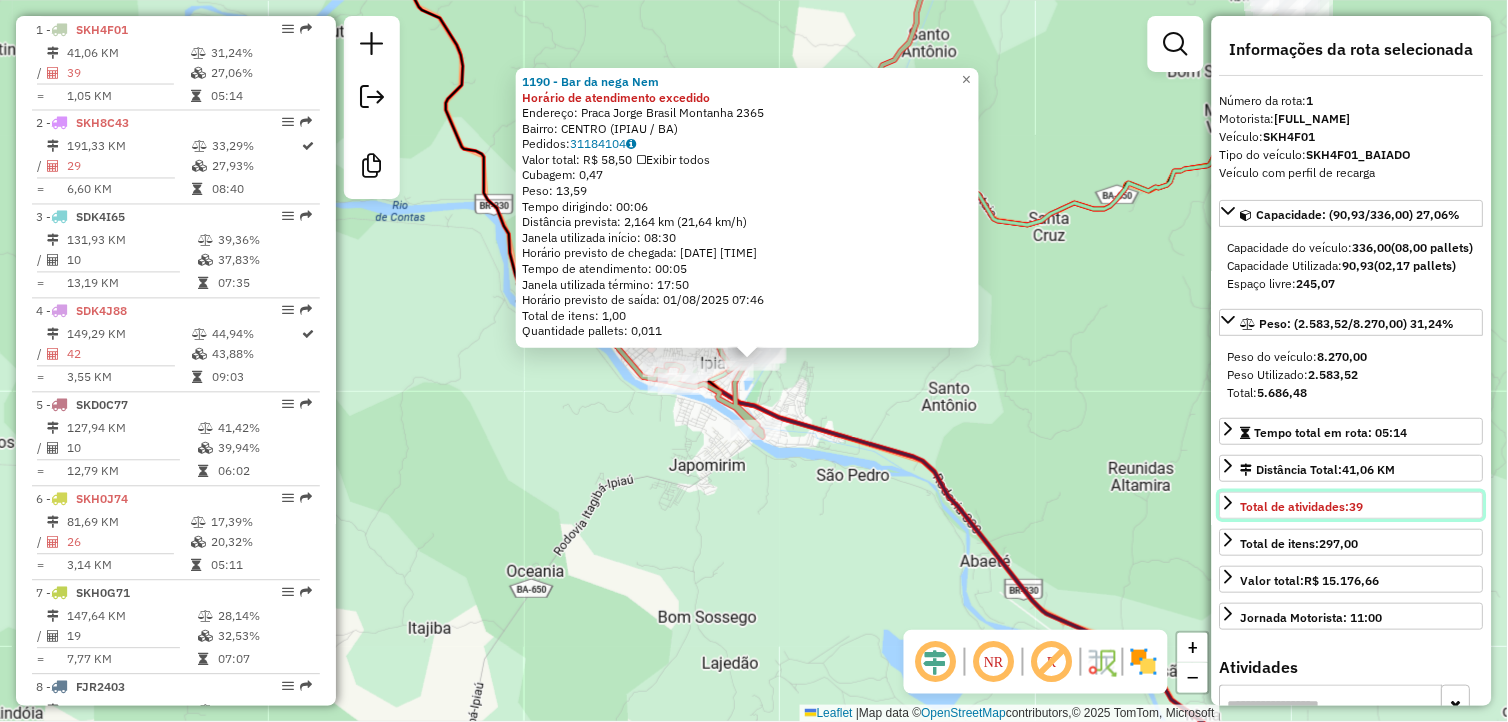 click on "Total de atividades:  39" at bounding box center [1302, 506] 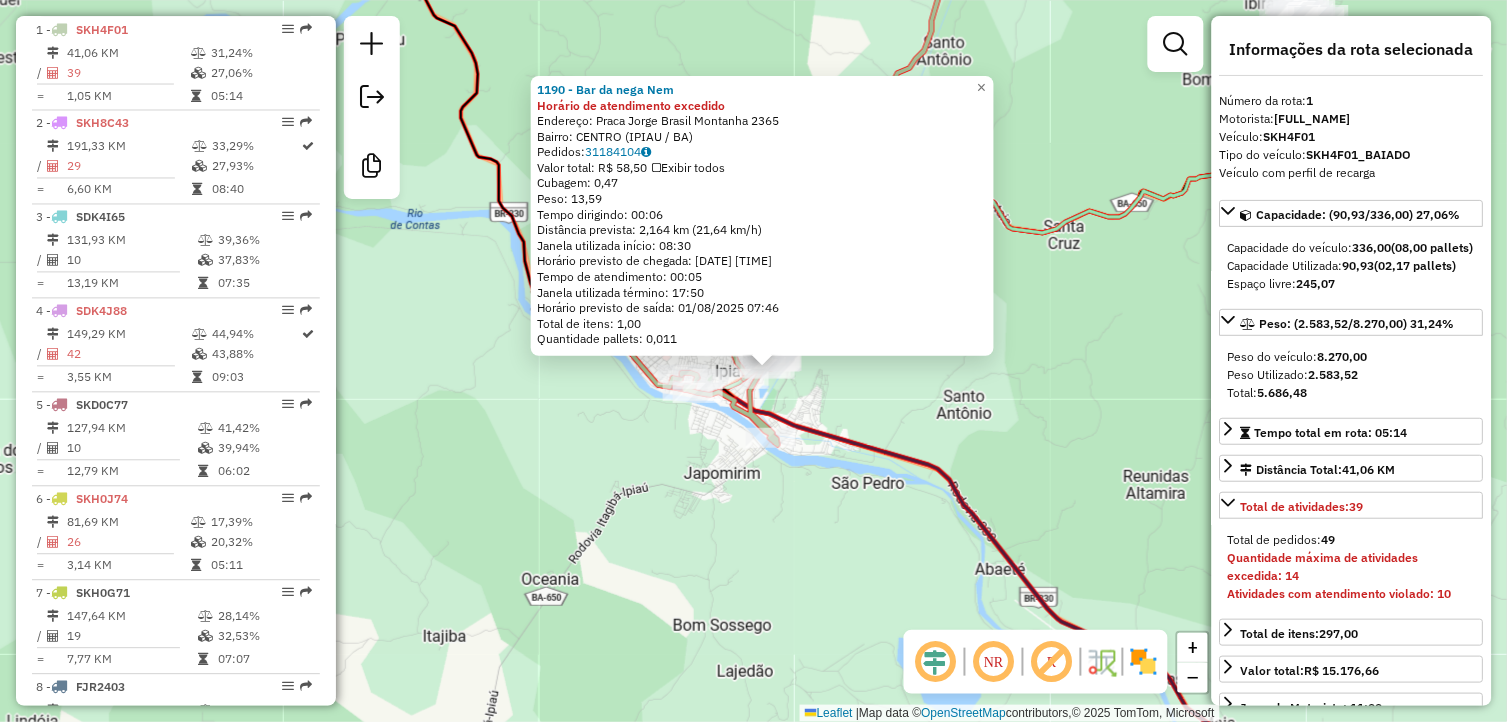 drag, startPoint x: 781, startPoint y: 513, endPoint x: 834, endPoint y: 540, distance: 59.48109 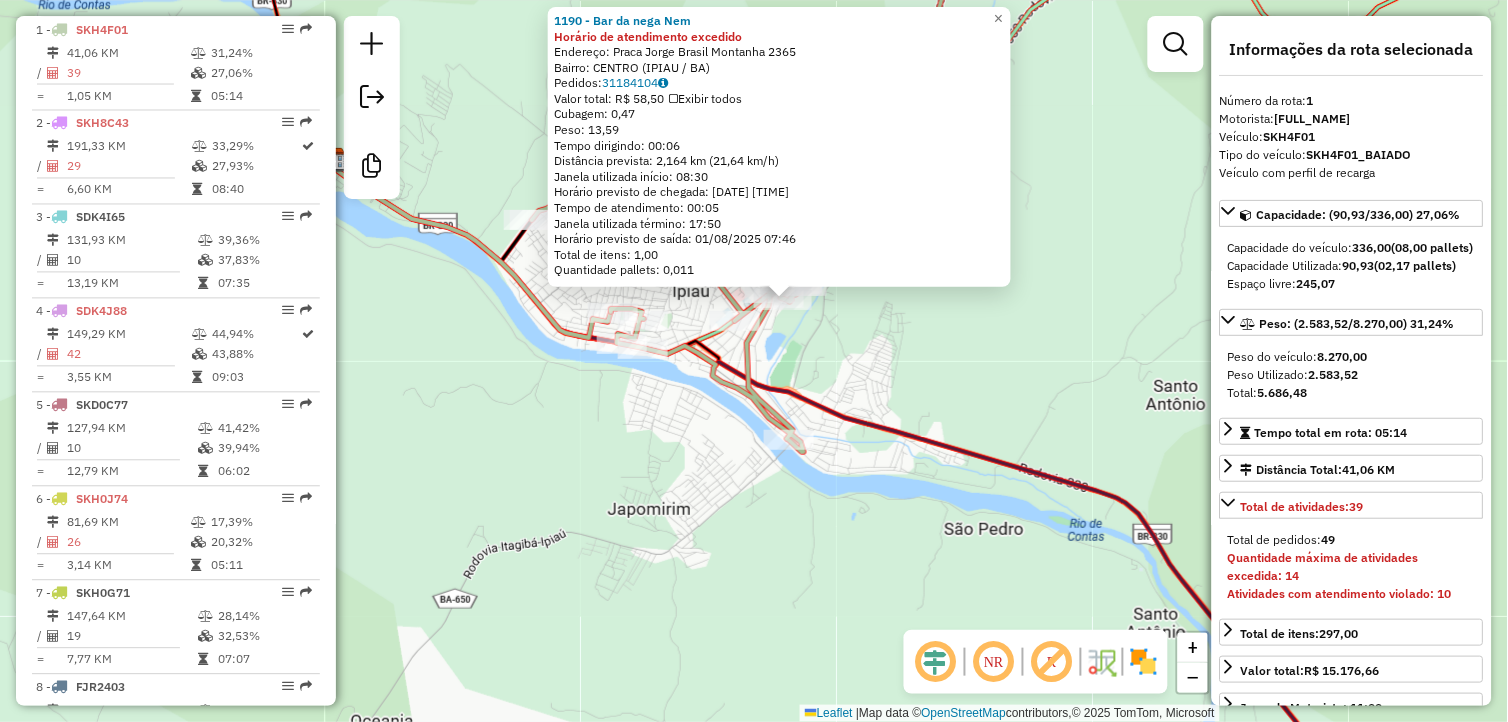 click on "1190 - Bar da nega Nem Horário de atendimento excedido  Endereço:  [STREET] [NUMBER]   Bairro: [NEIGHBORHOOD] ([CITY] / BA)   Pedidos:  31184104   Valor total: R$ 58,50   Exibir todos   Cubagem: 0,47  Peso: 13,59  Tempo dirigindo: 00:06   Distância prevista: 2,164 km (21,64 km/h)   Janela utilizada início: 08:30   Horário previsto de chegada: [DATE] [TIME]   Tempo de atendimento: 00:05   Janela utilizada término: 17:50   Horário previsto de saída: [DATE] [TIME]   Total de itens: 1,00   Quantidade pallets: 0,011  × Janela de atendimento Grade de atendimento Capacidade Transportadoras Veículos Cliente Pedidos  Rotas Selecione os dias de semana para filtrar as janelas de atendimento  Seg   Ter   Qua   Qui   Sex   Sáb   Dom  Informe o período da janela de atendimento: De: Até:  Filtrar exatamente a janela do cliente  Considerar janela de atendimento padrão  Selecione os dias de semana para filtrar as grades de atendimento  Seg   Ter   Qua   Qui   Sex   Sáb   Dom   Peso mínimo:   De:  +" 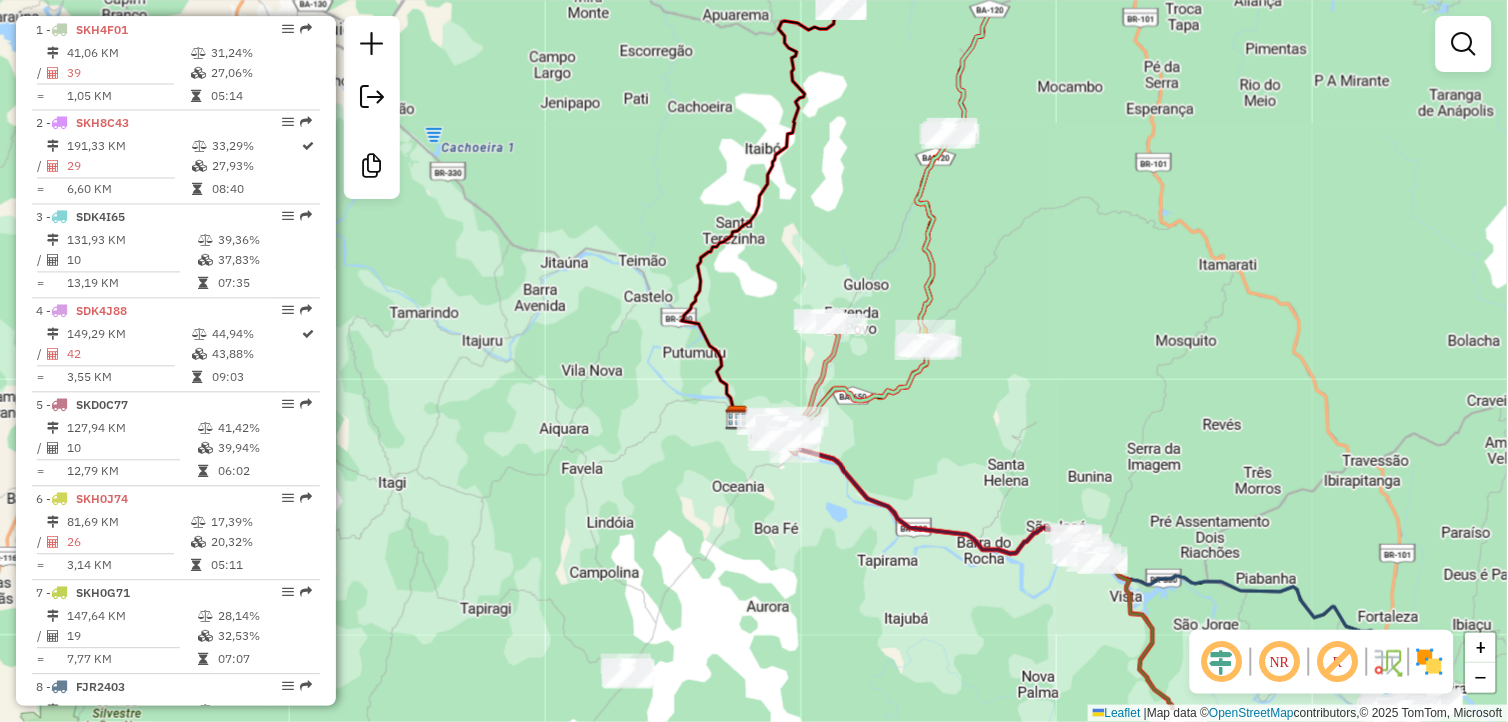 drag, startPoint x: 983, startPoint y: 328, endPoint x: 965, endPoint y: 424, distance: 97.67292 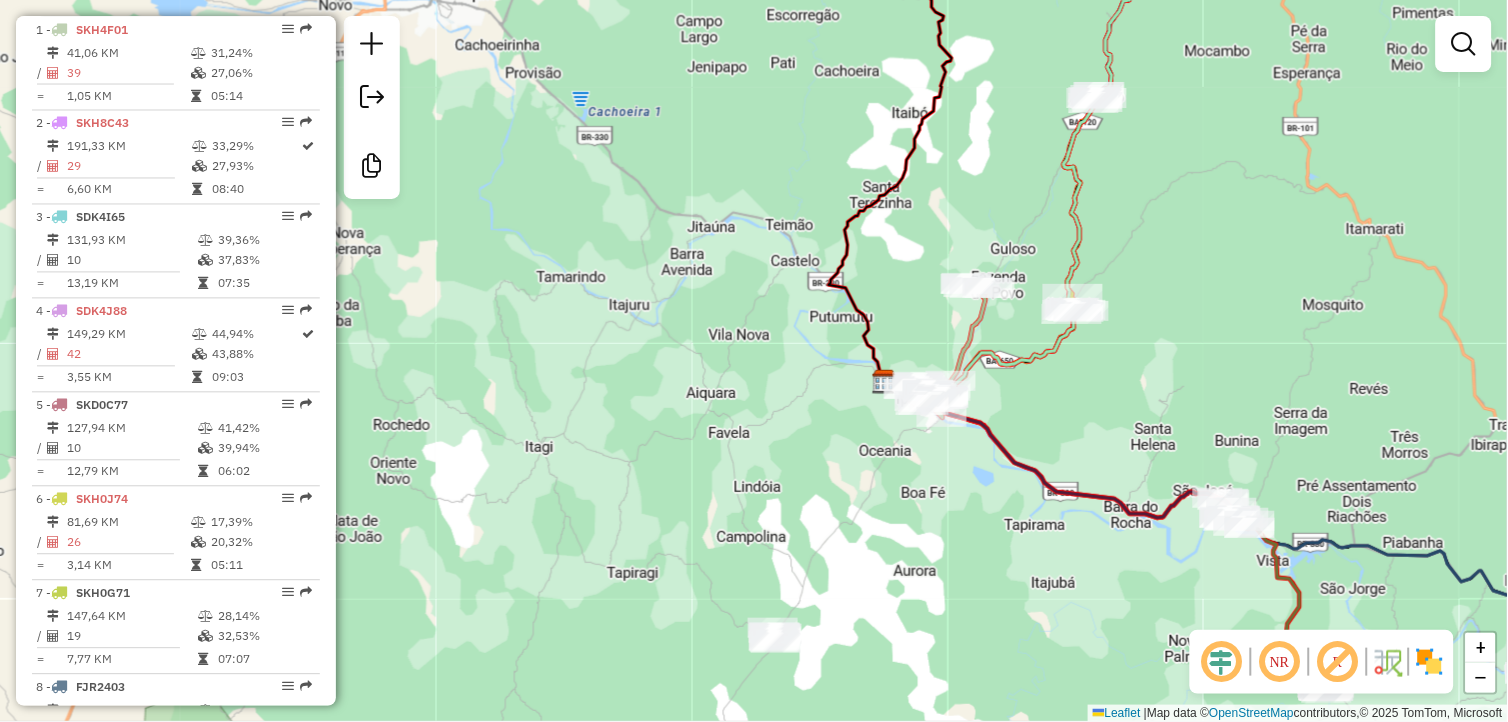 drag, startPoint x: 880, startPoint y: 495, endPoint x: 1015, endPoint y: 456, distance: 140.52046 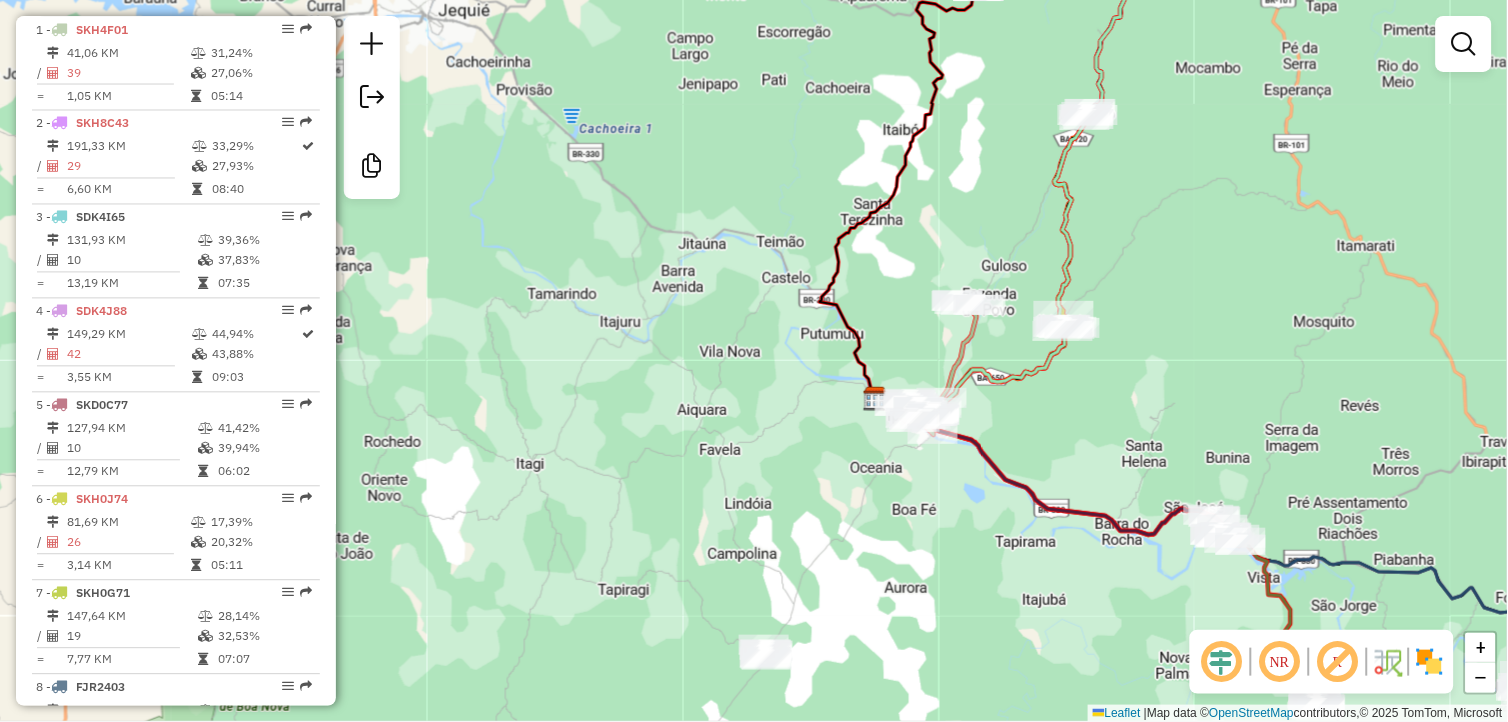 drag, startPoint x: 1098, startPoint y: 436, endPoint x: 953, endPoint y: 512, distance: 163.71011 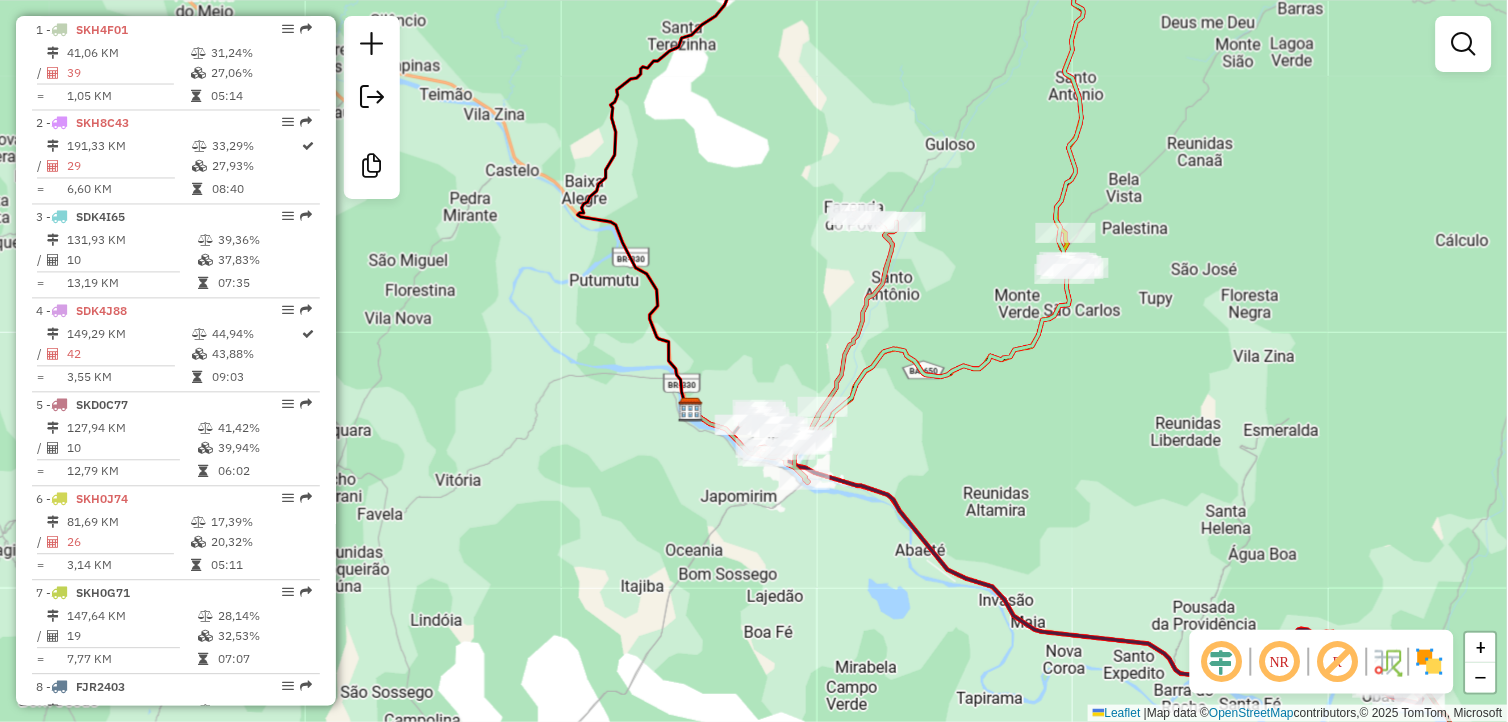 drag, startPoint x: 861, startPoint y: 496, endPoint x: 851, endPoint y: 461, distance: 36.40055 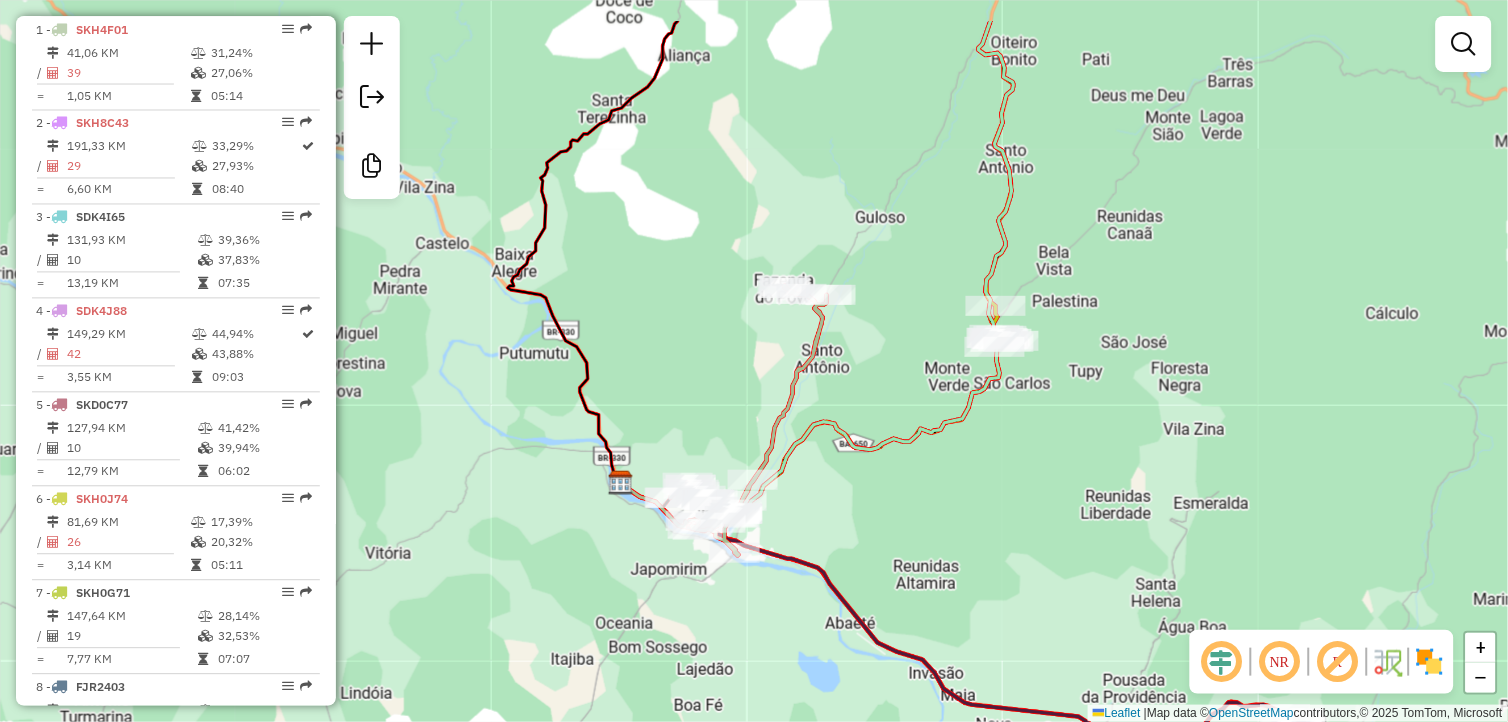 drag, startPoint x: 1003, startPoint y: 455, endPoint x: 970, endPoint y: 548, distance: 98.681305 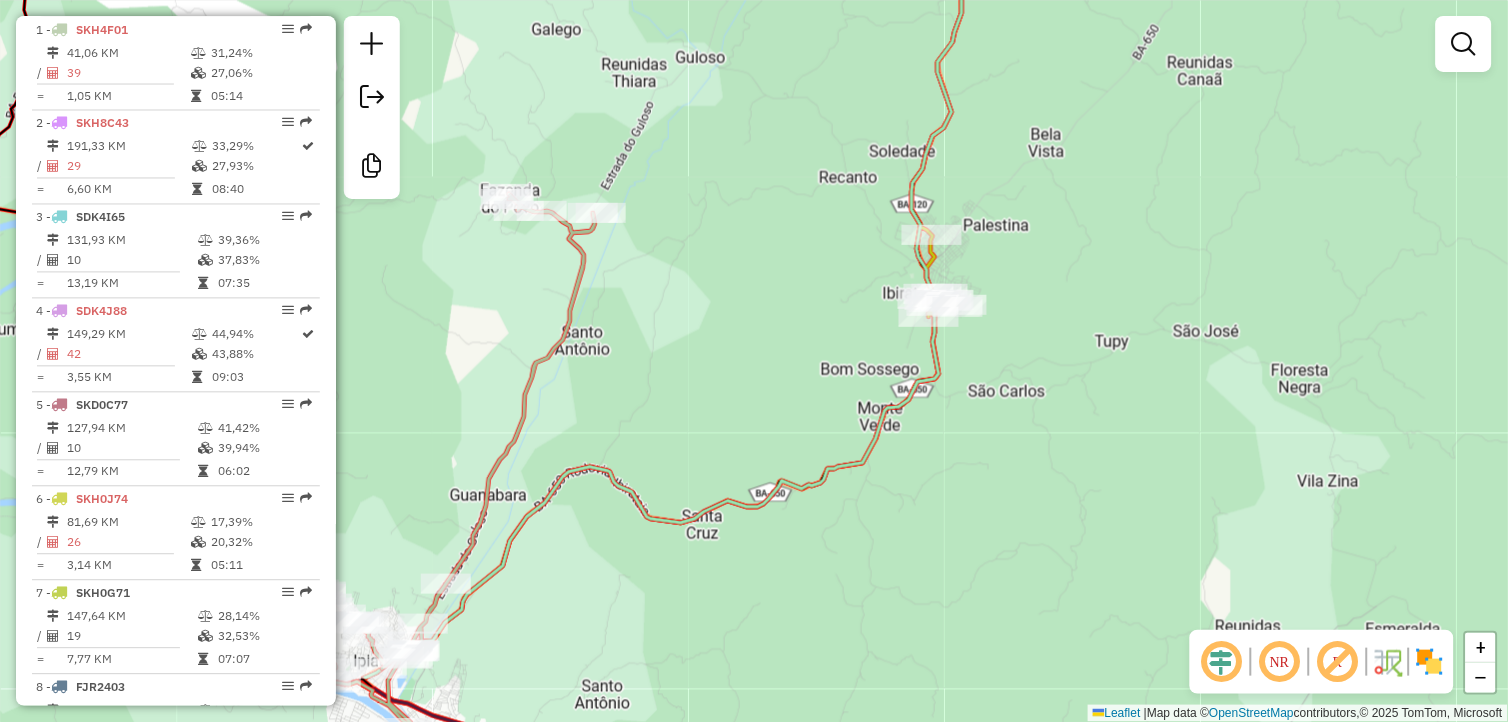 drag, startPoint x: 745, startPoint y: 324, endPoint x: 808, endPoint y: 382, distance: 85.632935 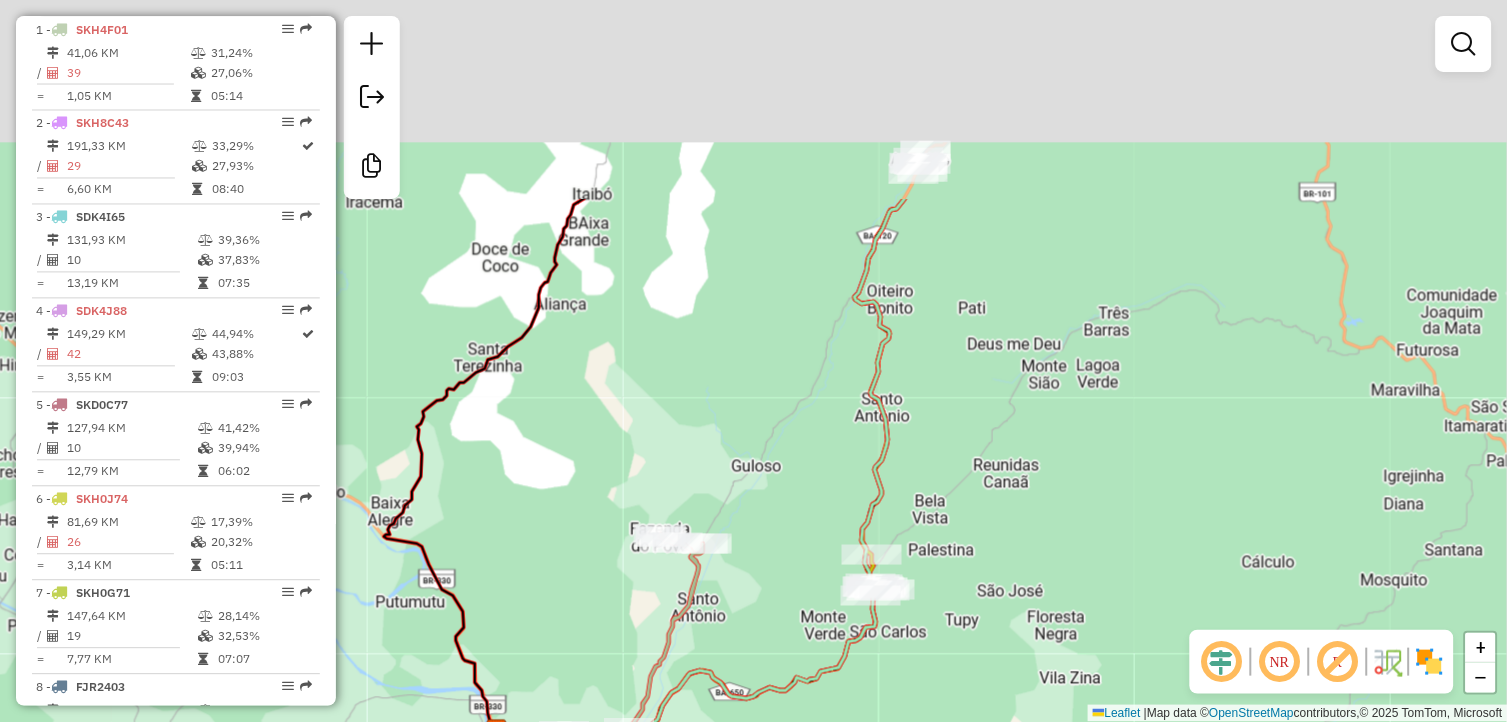 drag, startPoint x: 1008, startPoint y: 286, endPoint x: 971, endPoint y: 557, distance: 273.51416 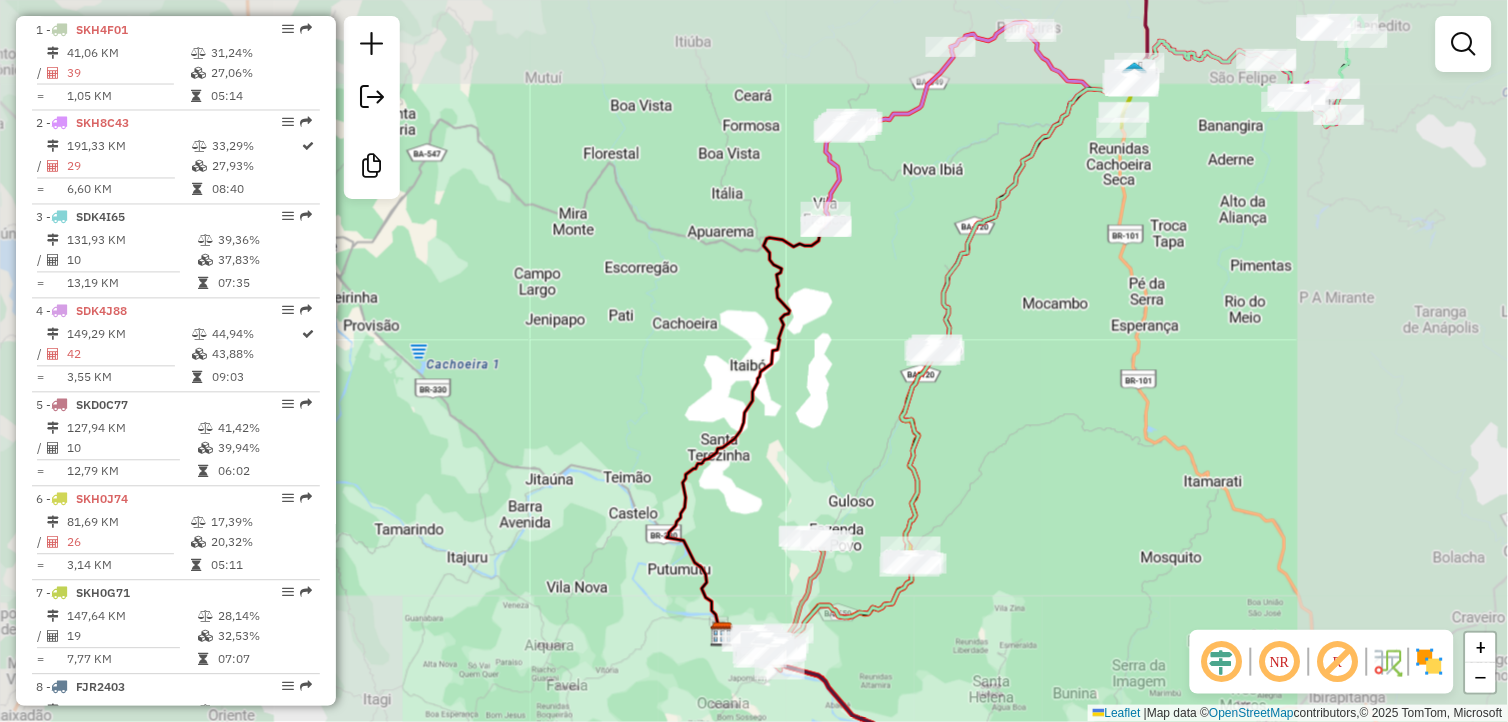 drag, startPoint x: 944, startPoint y: 381, endPoint x: 922, endPoint y: 432, distance: 55.542778 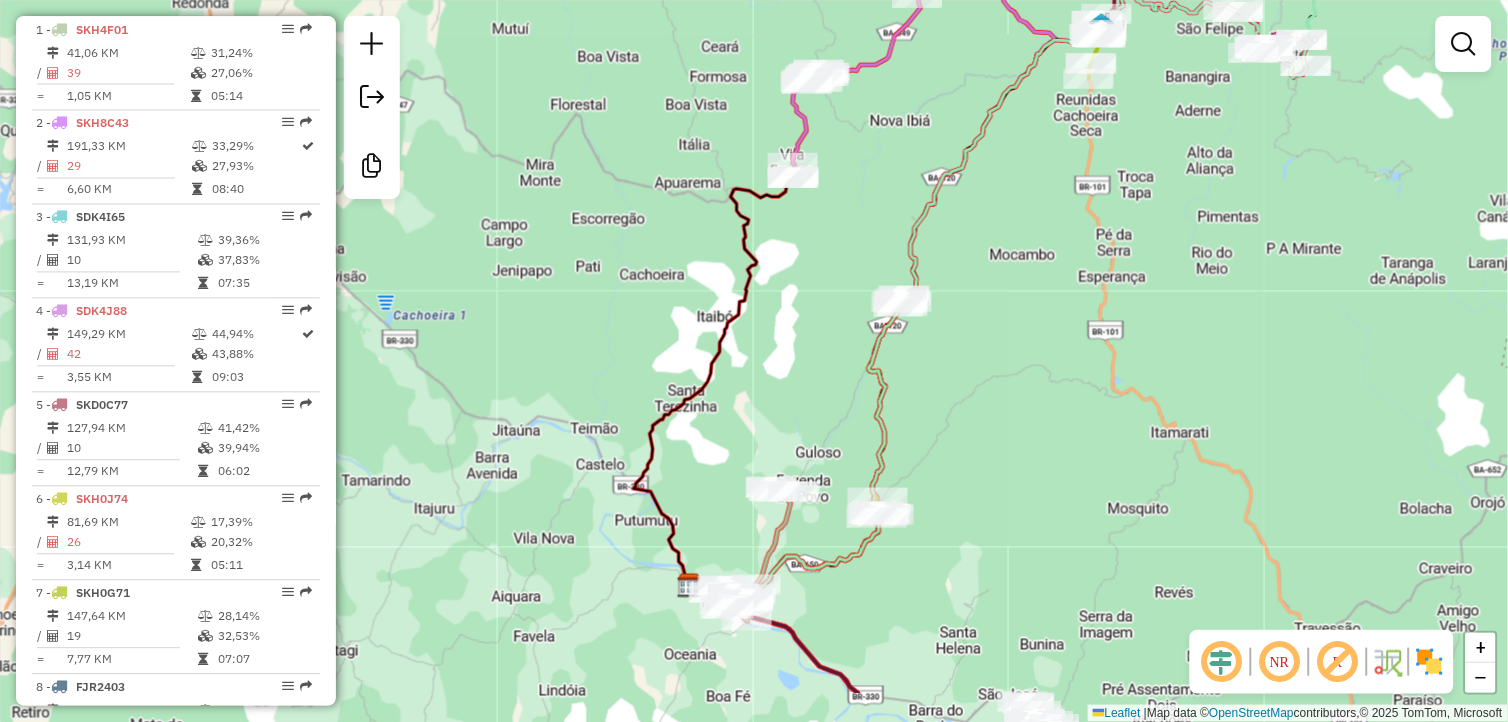 drag, startPoint x: 966, startPoint y: 413, endPoint x: 880, endPoint y: 472, distance: 104.292854 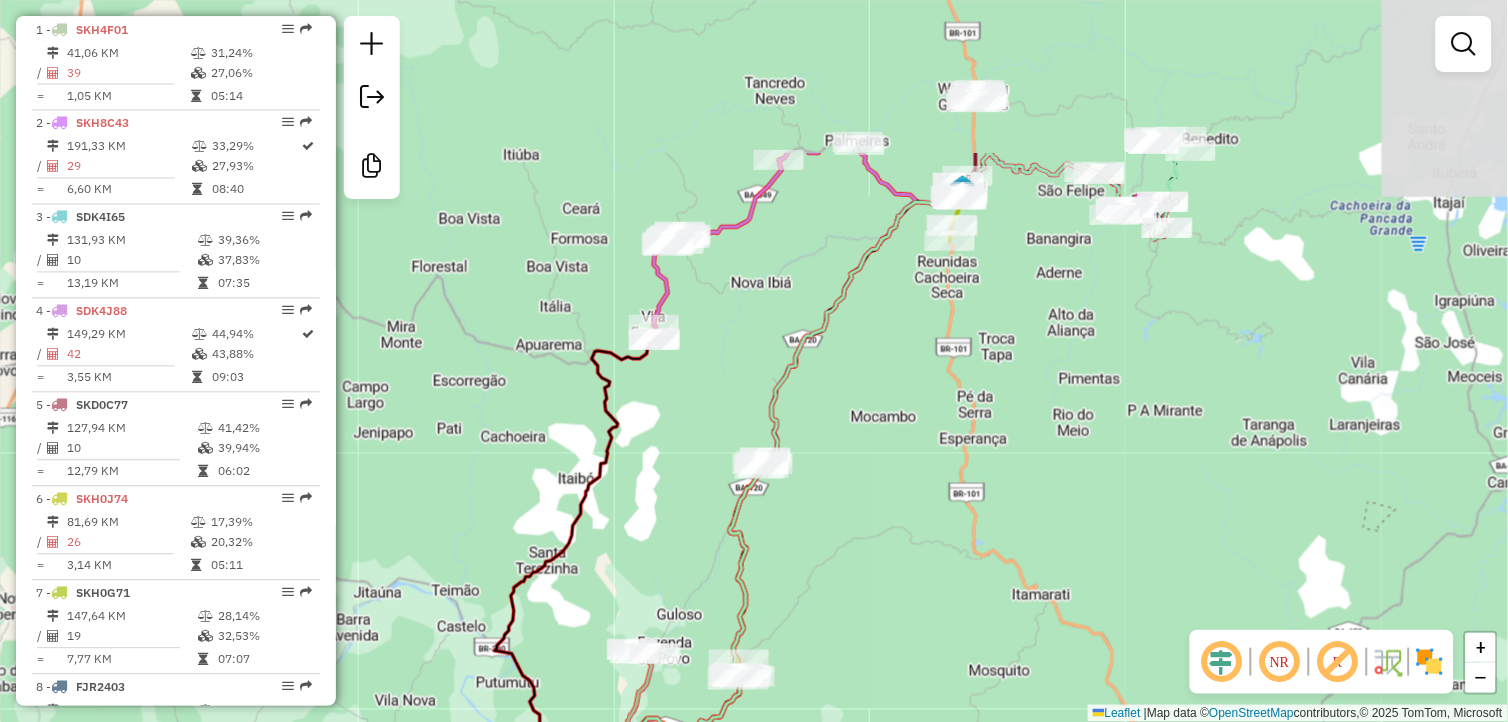 drag, startPoint x: 994, startPoint y: 318, endPoint x: 852, endPoint y: 564, distance: 284.04224 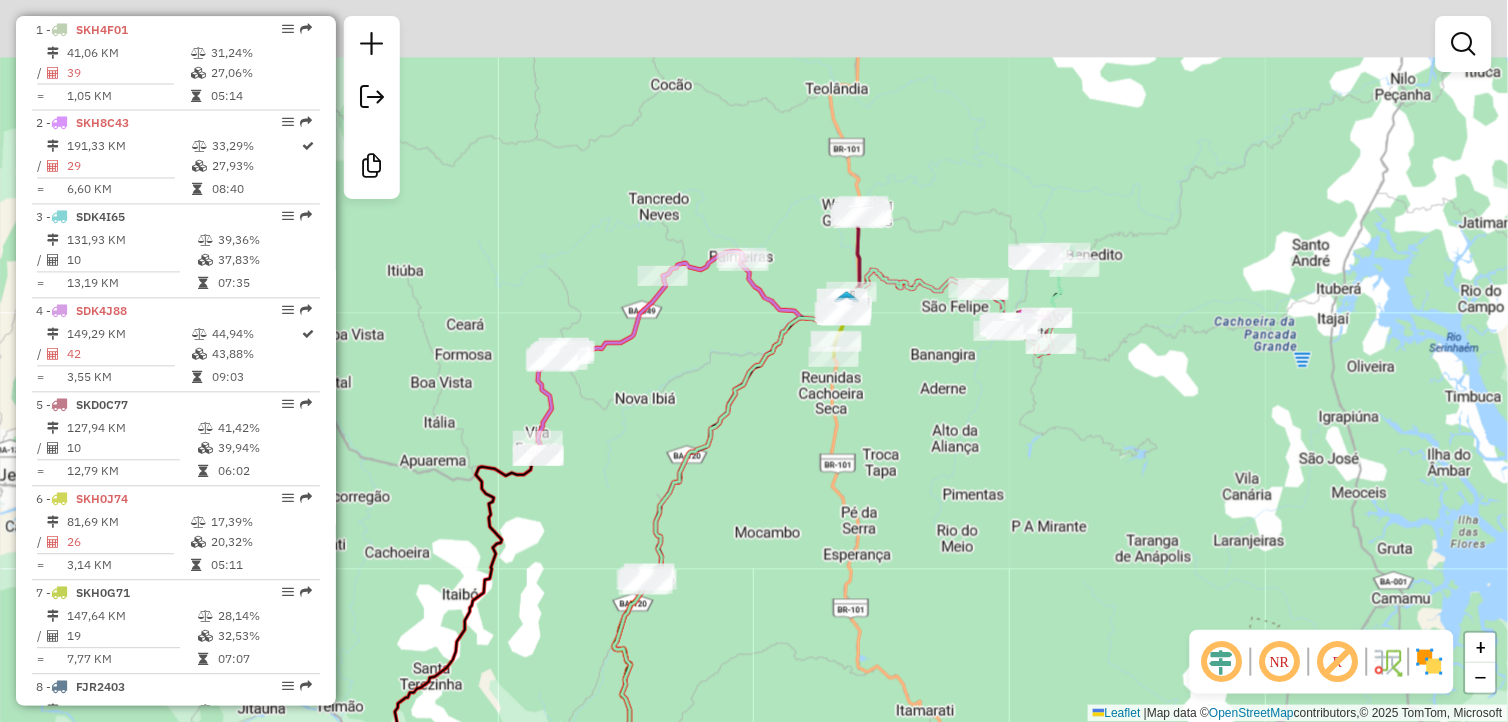 drag, startPoint x: 878, startPoint y: 418, endPoint x: 772, endPoint y: 528, distance: 152.76125 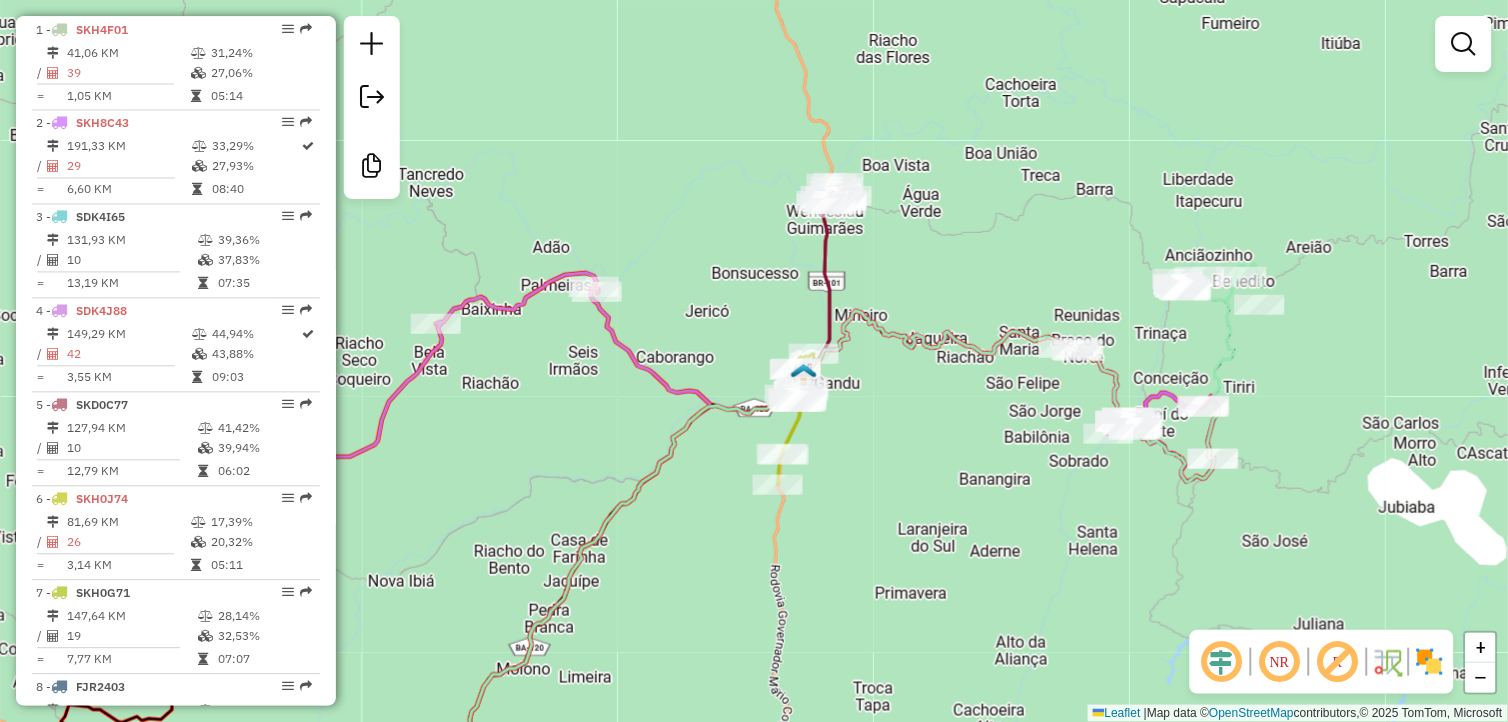 drag, startPoint x: 870, startPoint y: 443, endPoint x: 880, endPoint y: 514, distance: 71.70077 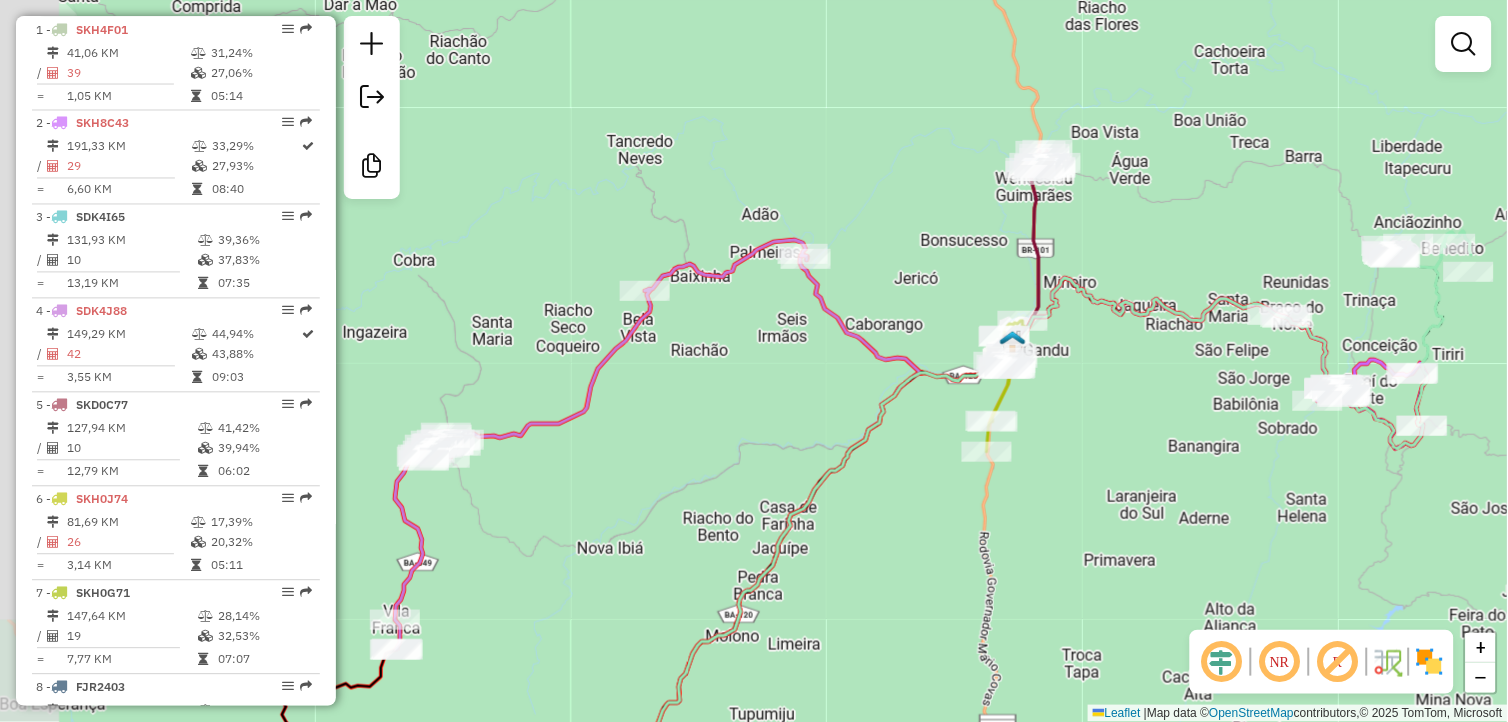 drag, startPoint x: 890, startPoint y: 512, endPoint x: 1097, endPoint y: 454, distance: 214.97209 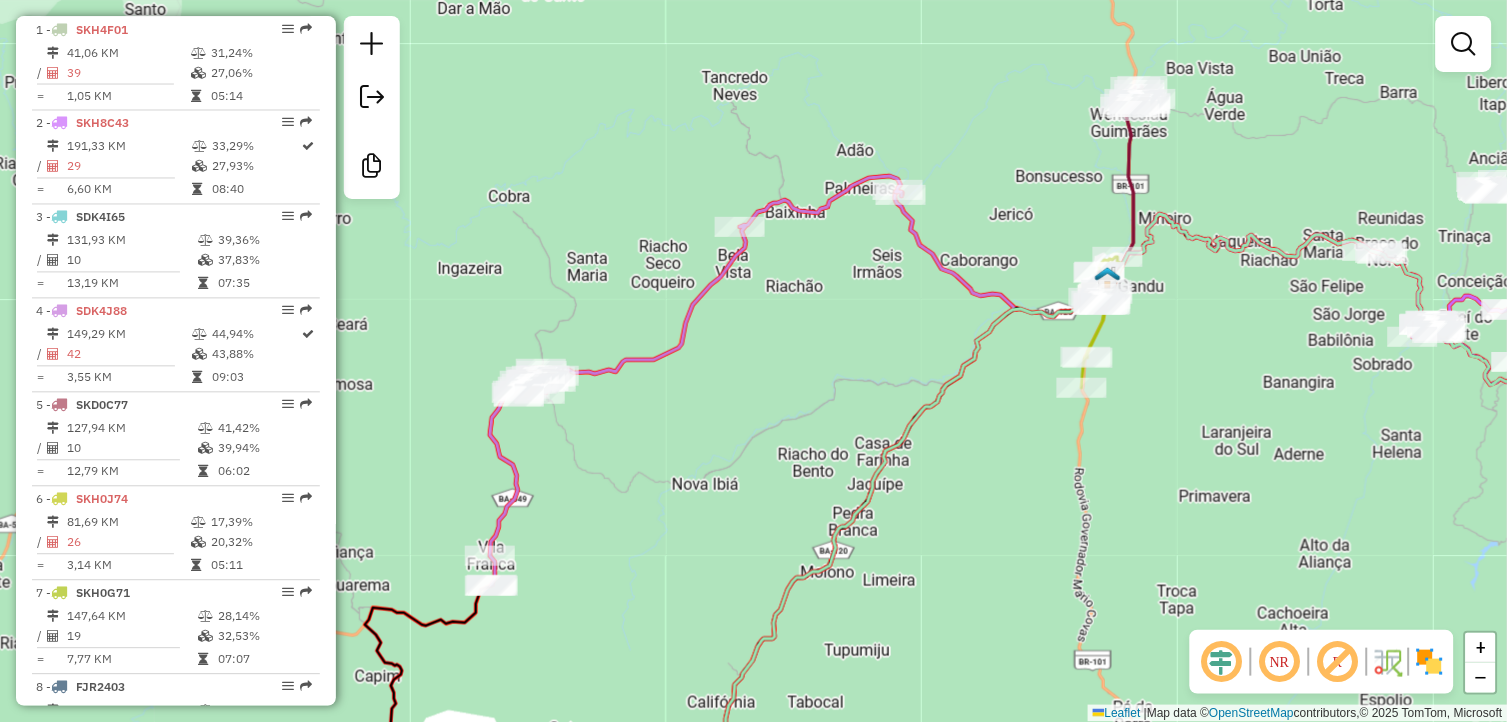 drag, startPoint x: 808, startPoint y: 476, endPoint x: 908, endPoint y: 410, distance: 119.81653 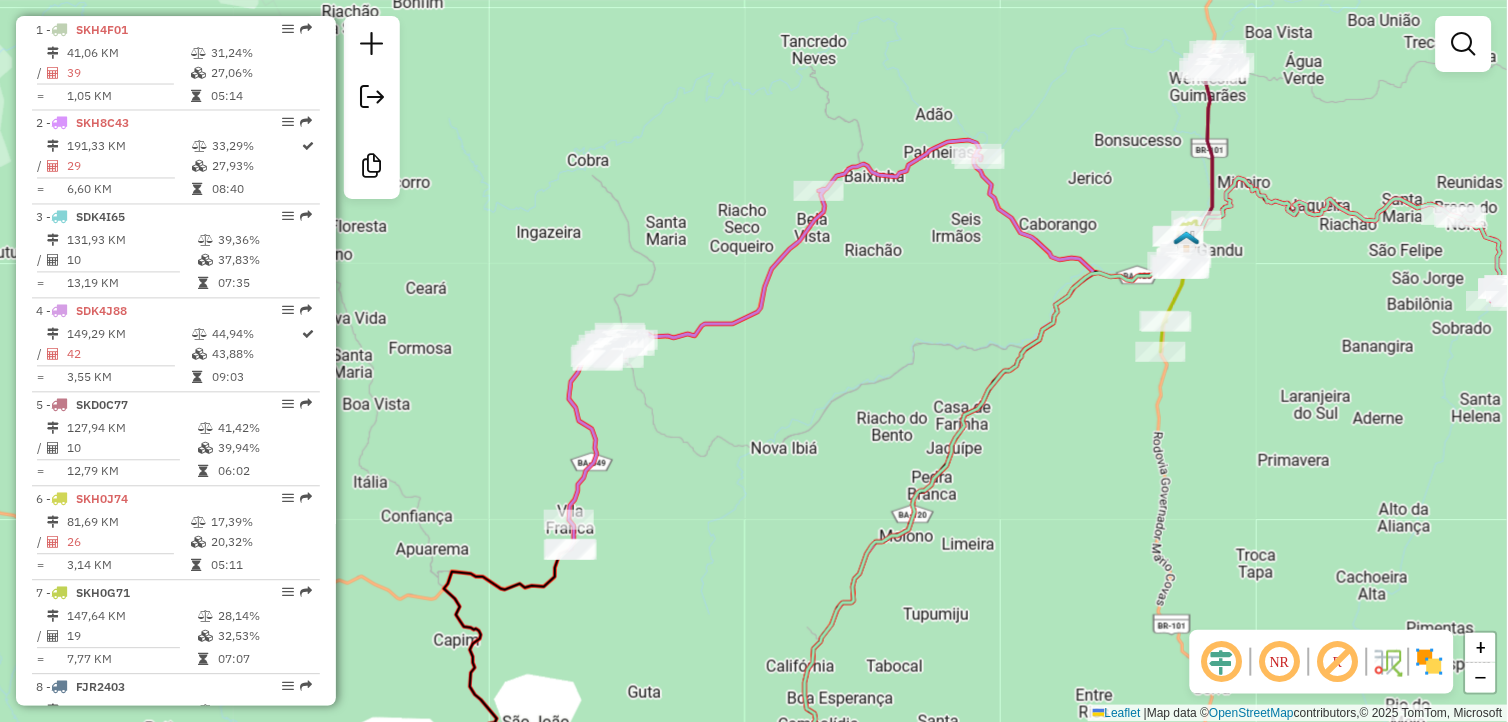 drag, startPoint x: 727, startPoint y: 427, endPoint x: 624, endPoint y: 592, distance: 194.50964 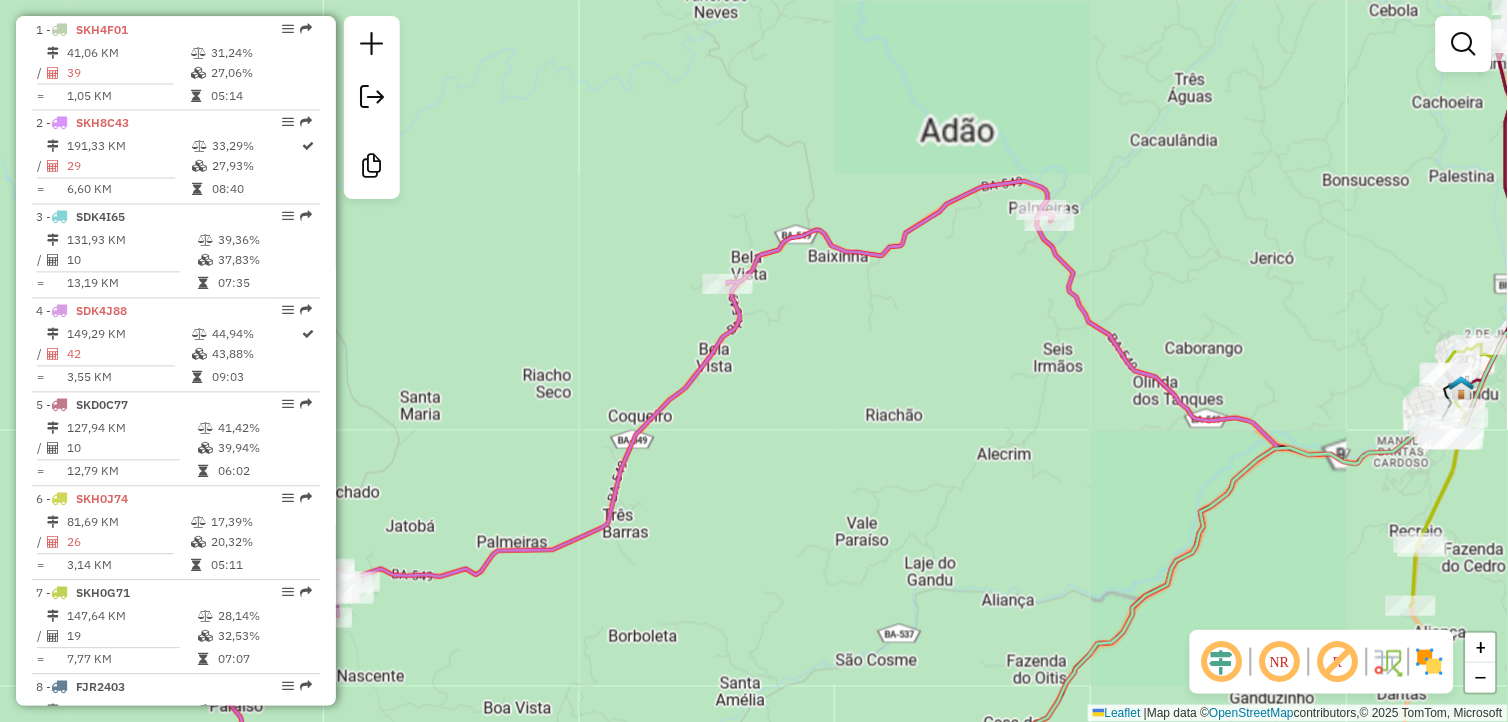 drag, startPoint x: 888, startPoint y: 428, endPoint x: 886, endPoint y: 458, distance: 30.066593 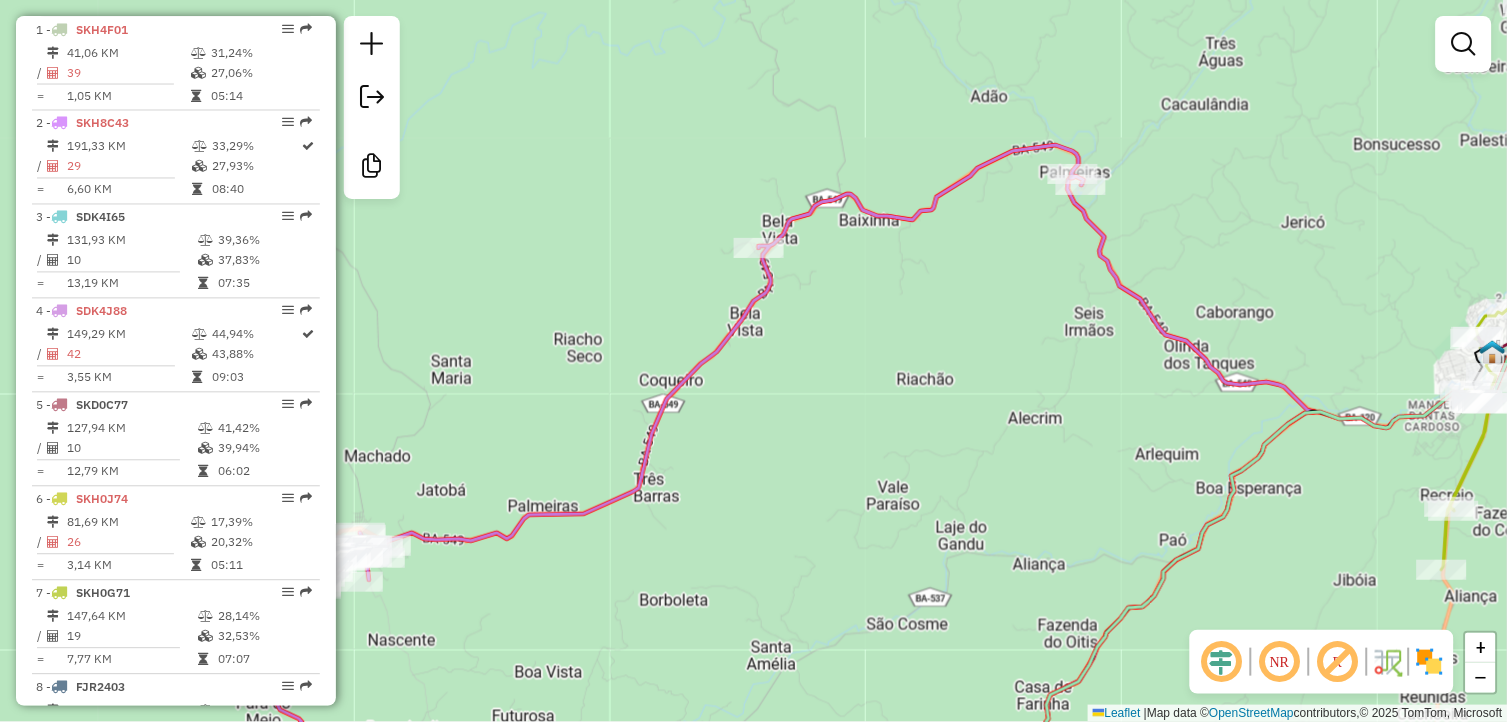 drag, startPoint x: 1034, startPoint y: 271, endPoint x: 1056, endPoint y: 223, distance: 52.801514 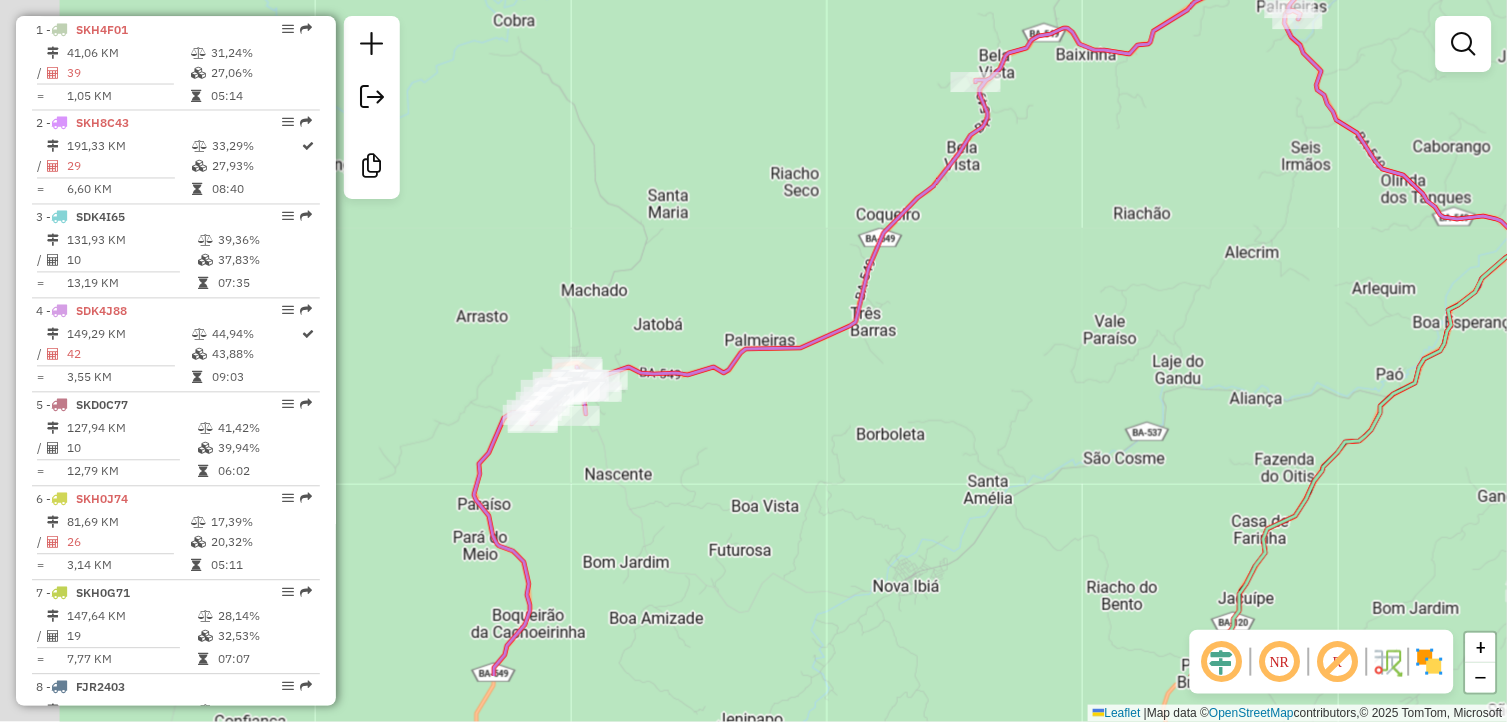 drag, startPoint x: 964, startPoint y: 355, endPoint x: 1102, endPoint y: 265, distance: 164.75436 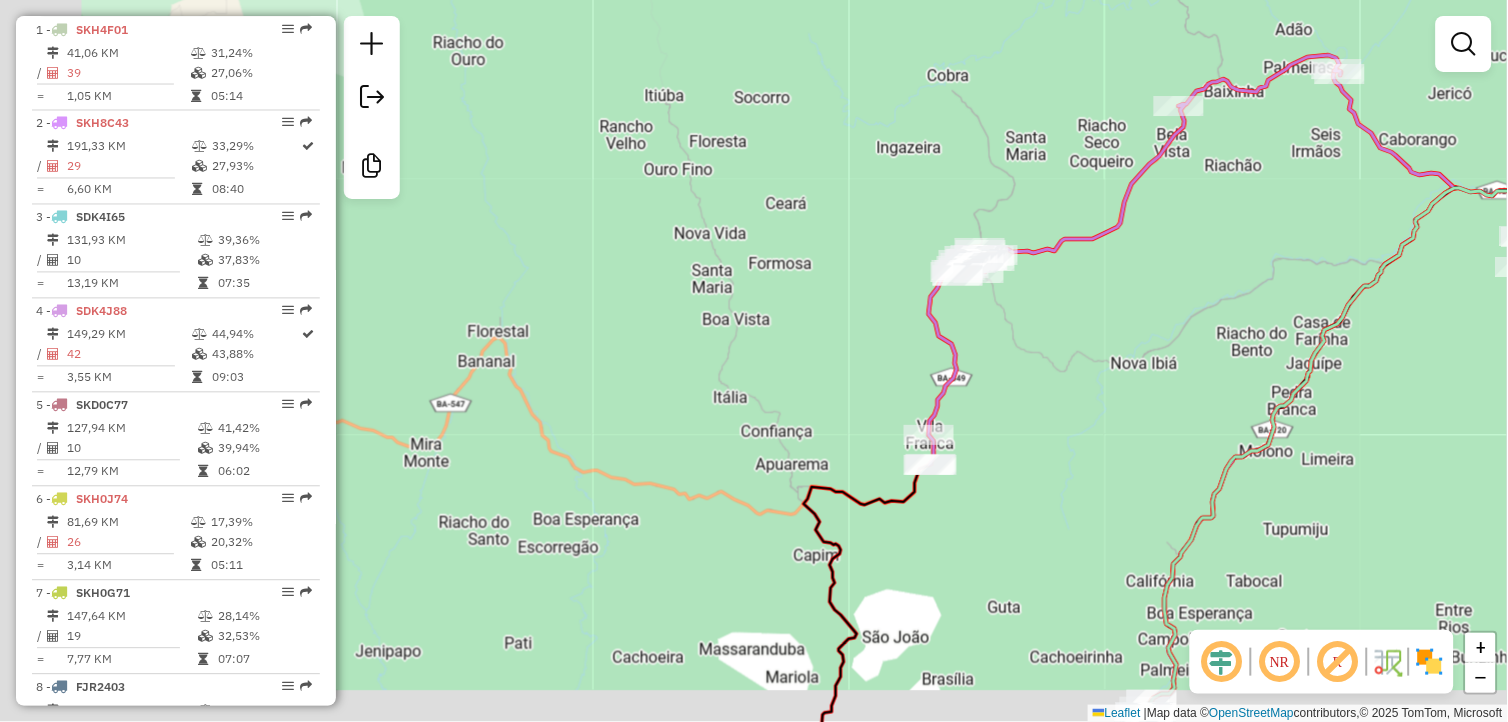 click on "Janela de atendimento Grade de atendimento Capacidade Transportadoras Veículos Cliente Pedidos  Rotas Selecione os dias de semana para filtrar as janelas de atendimento  Seg   Ter   Qua   Qui   Sex   Sáb   Dom  Informe o período da janela de atendimento: De: Até:  Filtrar exatamente a janela do cliente  Considerar janela de atendimento padrão  Selecione os dias de semana para filtrar as grades de atendimento  Seg   Ter   Qua   Qui   Sex   Sáb   Dom   Considerar clientes sem dia de atendimento cadastrado  Clientes fora do dia de atendimento selecionado Filtrar as atividades entre os valores definidos abaixo:  Peso mínimo:   Peso máximo:   Cubagem mínima:   Cubagem máxima:   De:   Até:  Filtrar as atividades entre o tempo de atendimento definido abaixo:  De:   Até:   Considerar capacidade total dos clientes não roteirizados Transportadora: Selecione um ou mais itens Tipo de veículo: Selecione um ou mais itens Veículo: Selecione um ou mais itens Motorista: Selecione um ou mais itens Nome: Rótulo:" 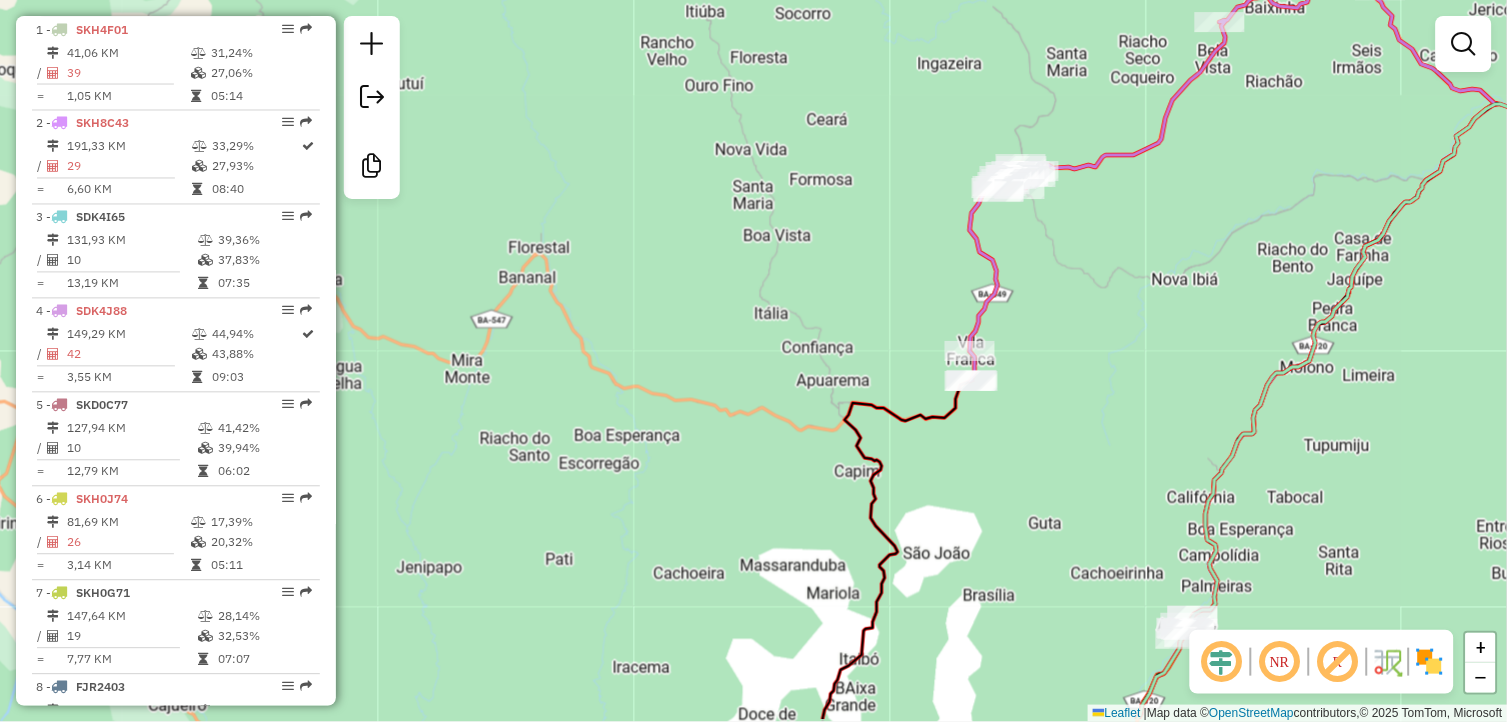 drag, startPoint x: 1026, startPoint y: 407, endPoint x: 1063, endPoint y: 332, distance: 83.630135 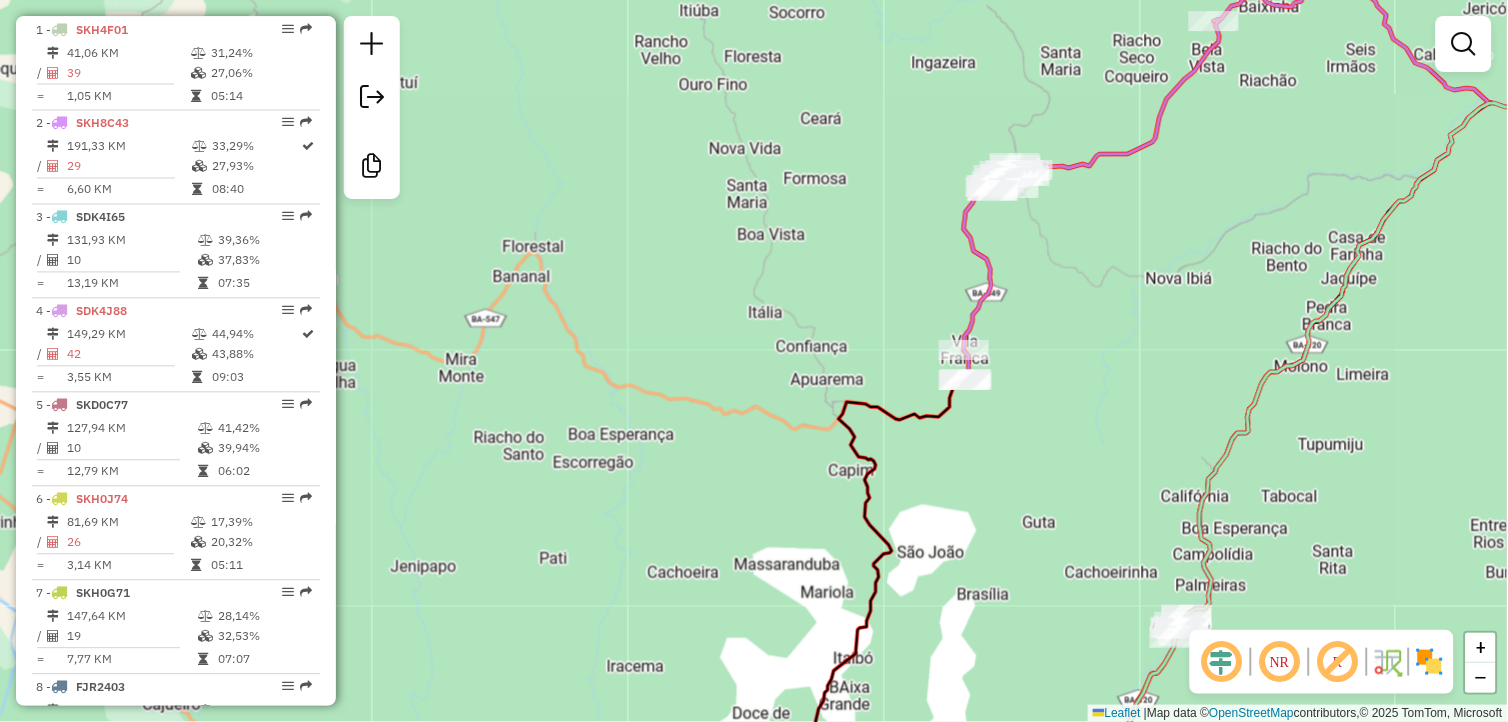 drag, startPoint x: 1060, startPoint y: 421, endPoint x: 868, endPoint y: 411, distance: 192.26024 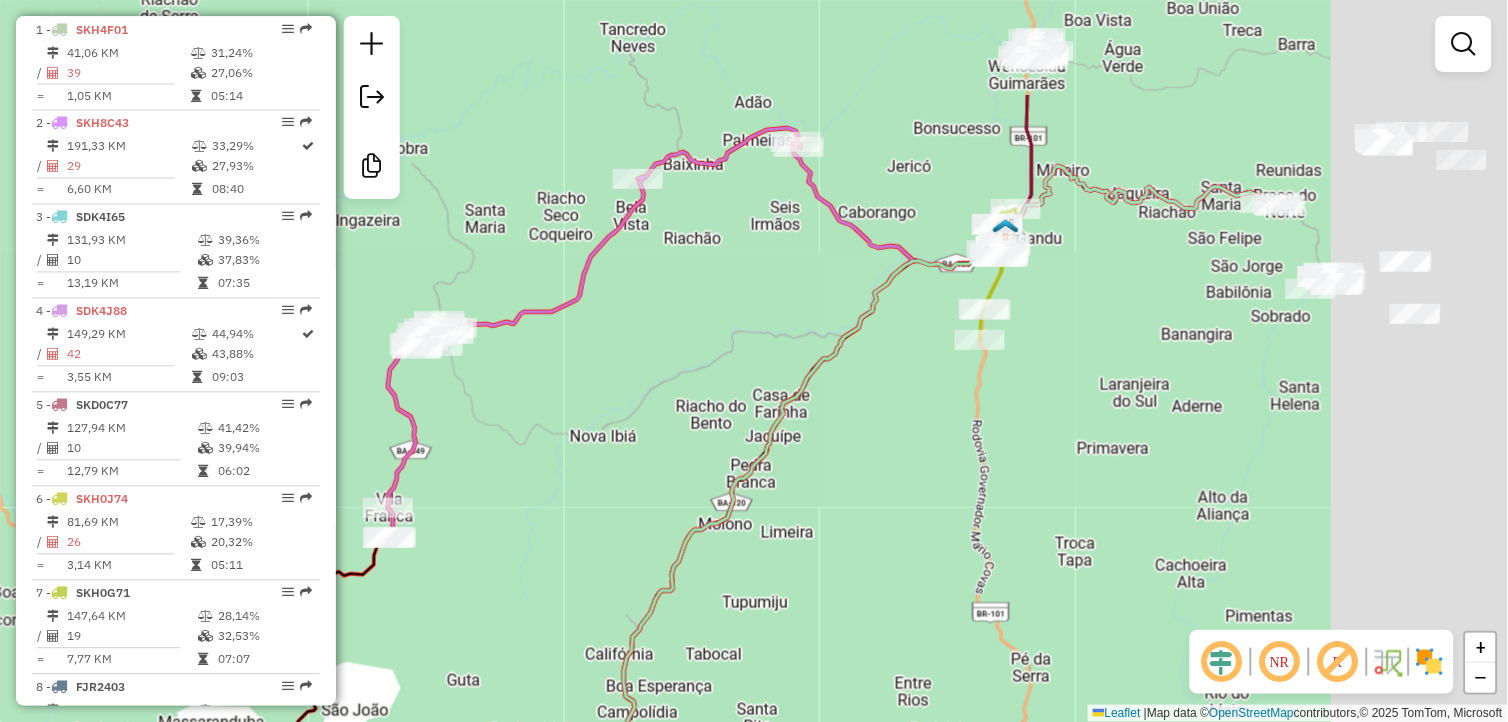 drag, startPoint x: 1151, startPoint y: 400, endPoint x: 867, endPoint y: 516, distance: 306.7768 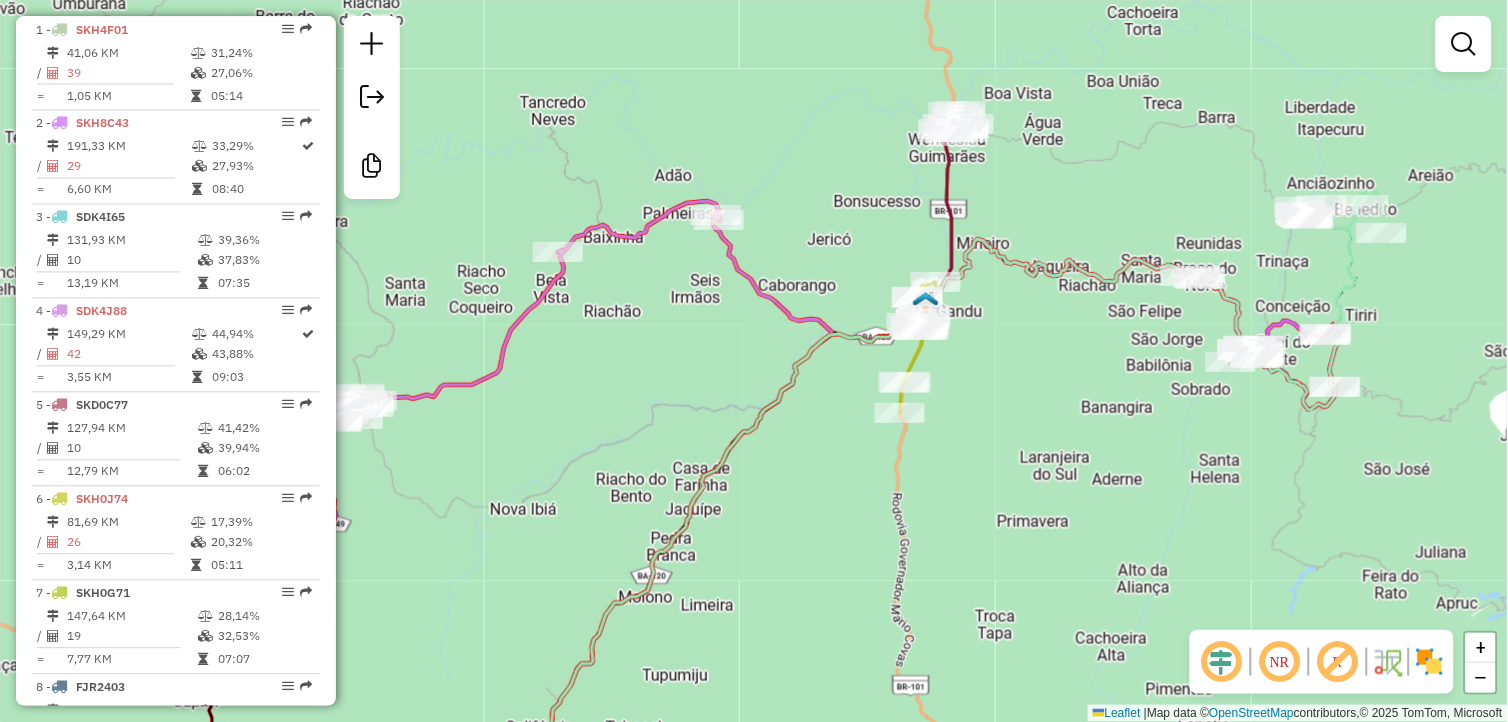 drag, startPoint x: 1048, startPoint y: 420, endPoint x: 812, endPoint y: 531, distance: 260.8007 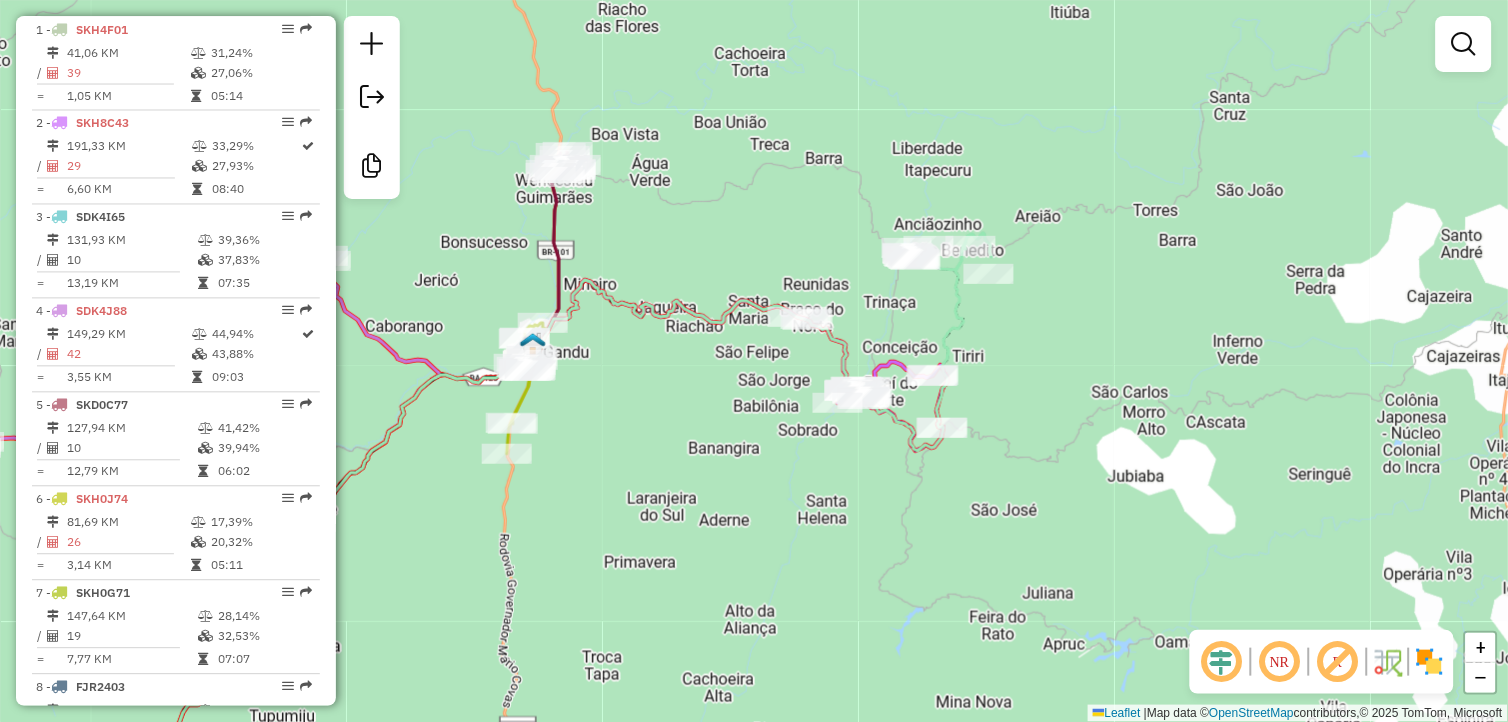 drag, startPoint x: 895, startPoint y: 536, endPoint x: 675, endPoint y: 470, distance: 229.68674 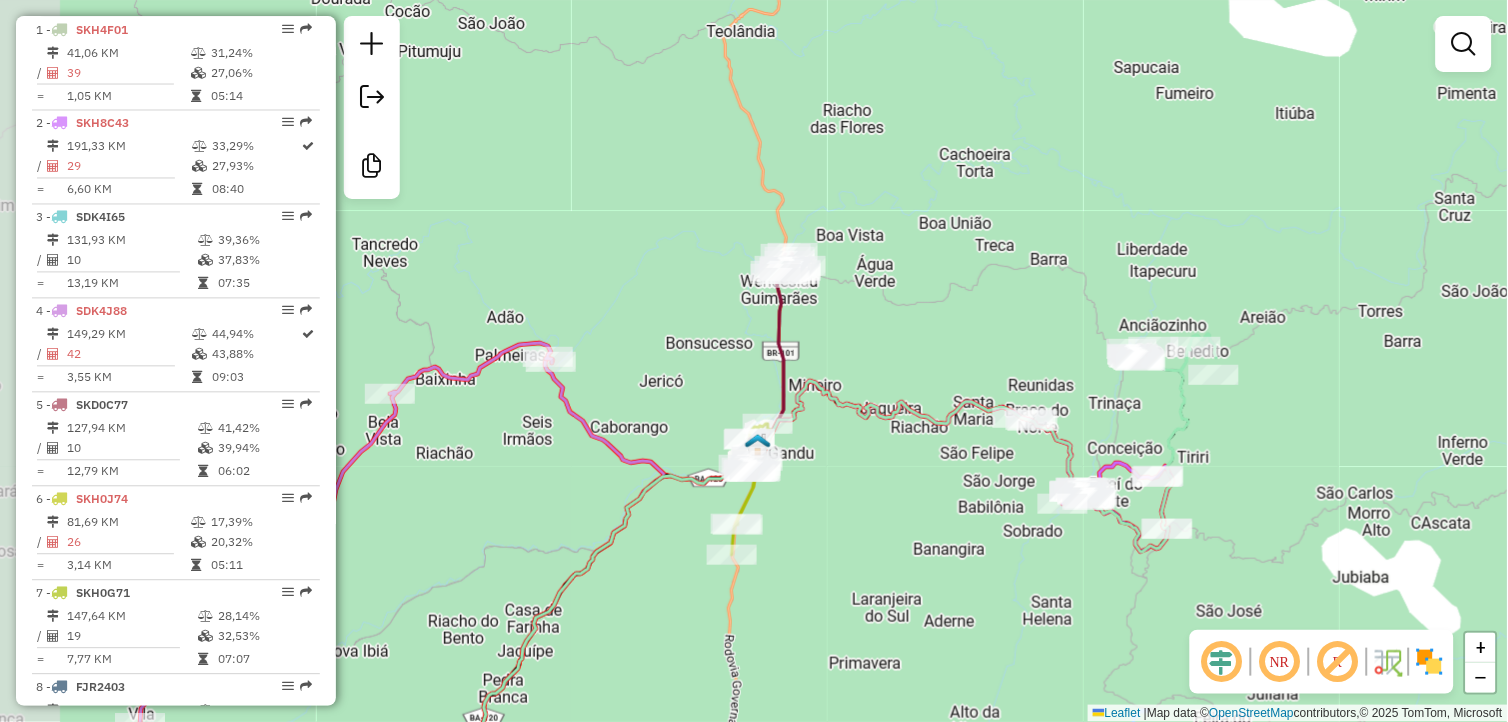 drag, startPoint x: 796, startPoint y: 512, endPoint x: 915, endPoint y: 548, distance: 124.32619 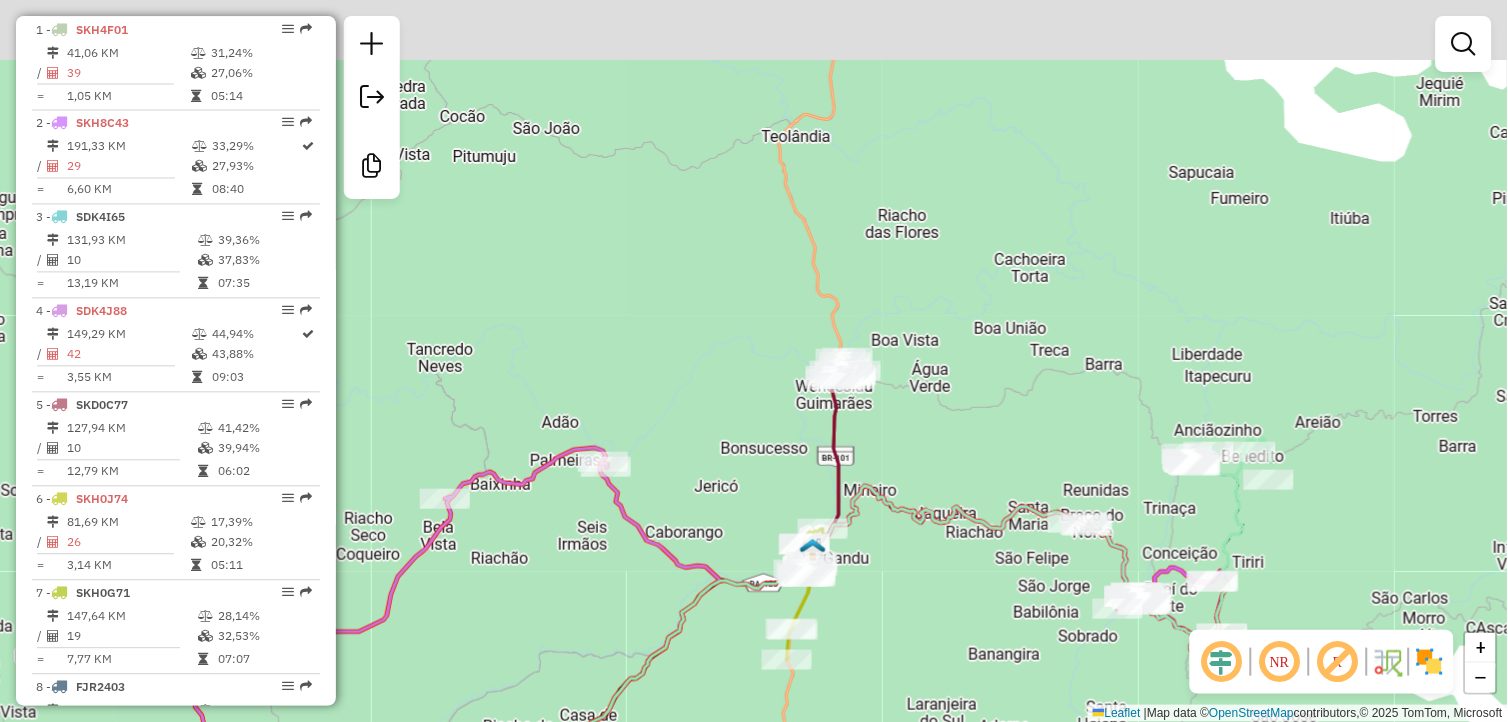 drag, startPoint x: 925, startPoint y: 444, endPoint x: 937, endPoint y: 465, distance: 24.186773 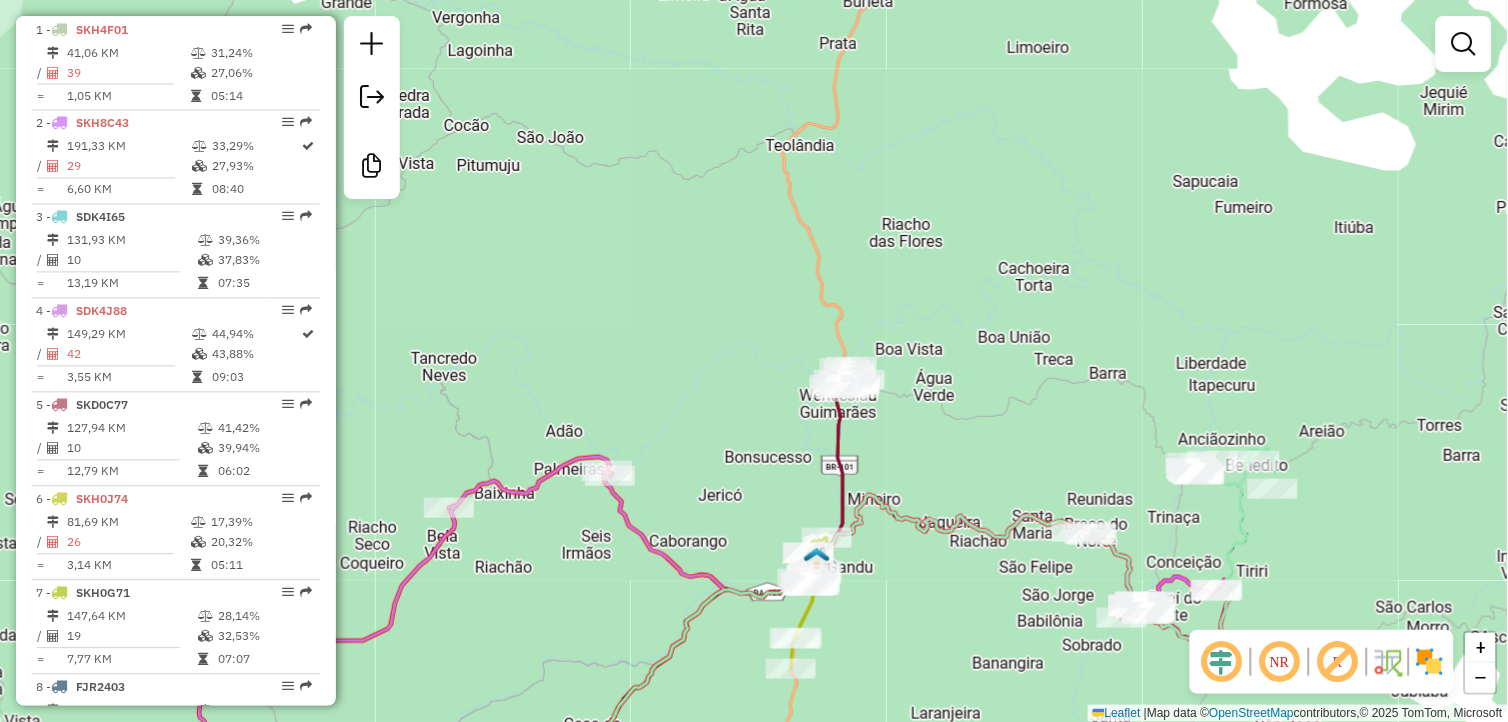drag, startPoint x: 897, startPoint y: 322, endPoint x: 877, endPoint y: 324, distance: 20.09975 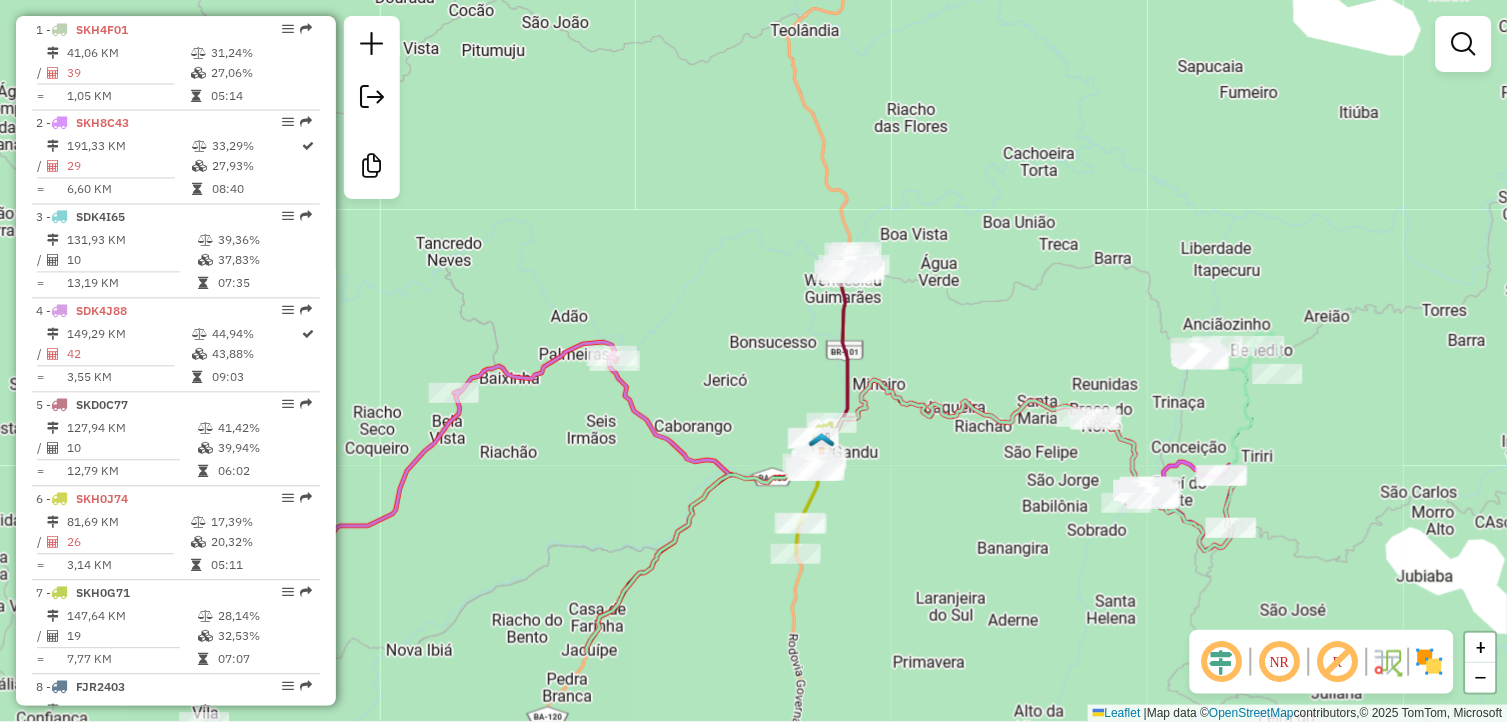 drag, startPoint x: 933, startPoint y: 405, endPoint x: 947, endPoint y: 286, distance: 119.8207 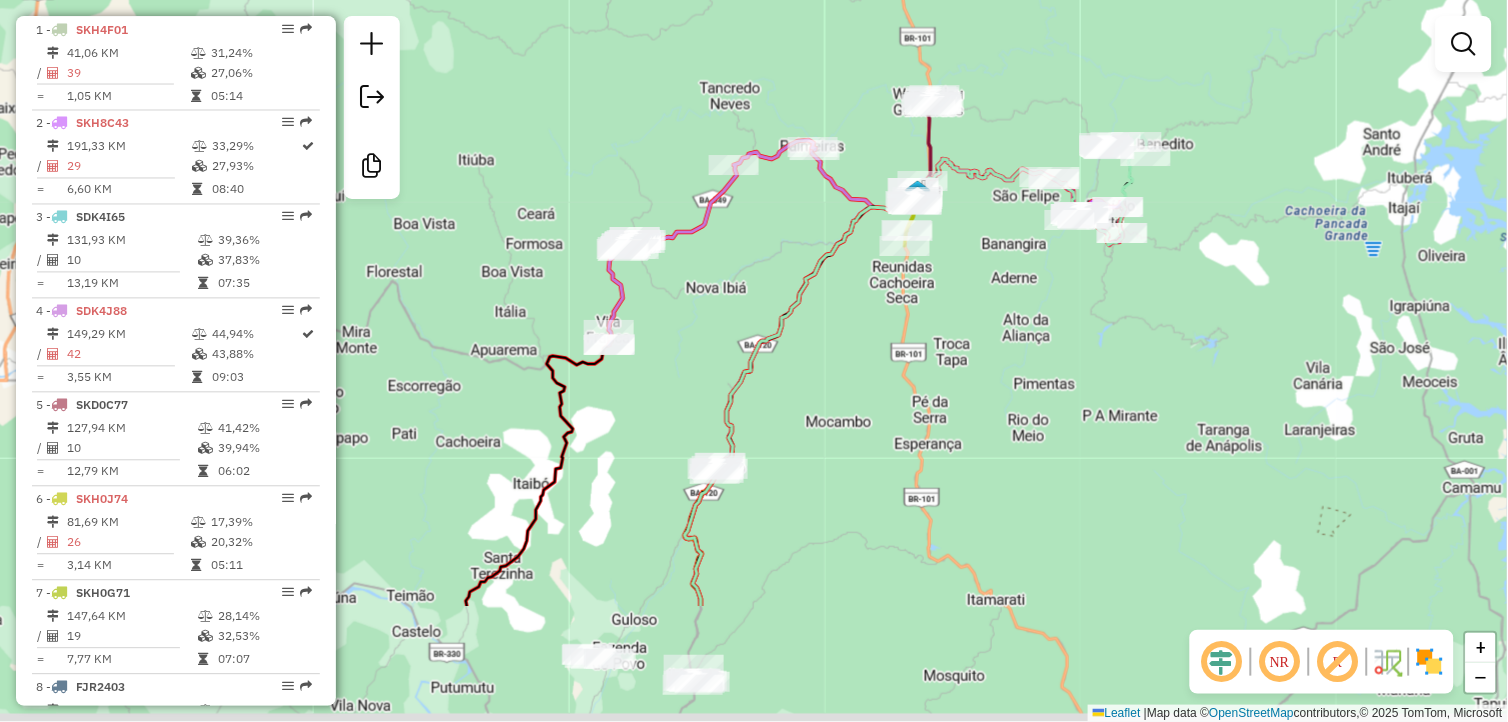 drag, startPoint x: 948, startPoint y: 294, endPoint x: 958, endPoint y: 246, distance: 49.0306 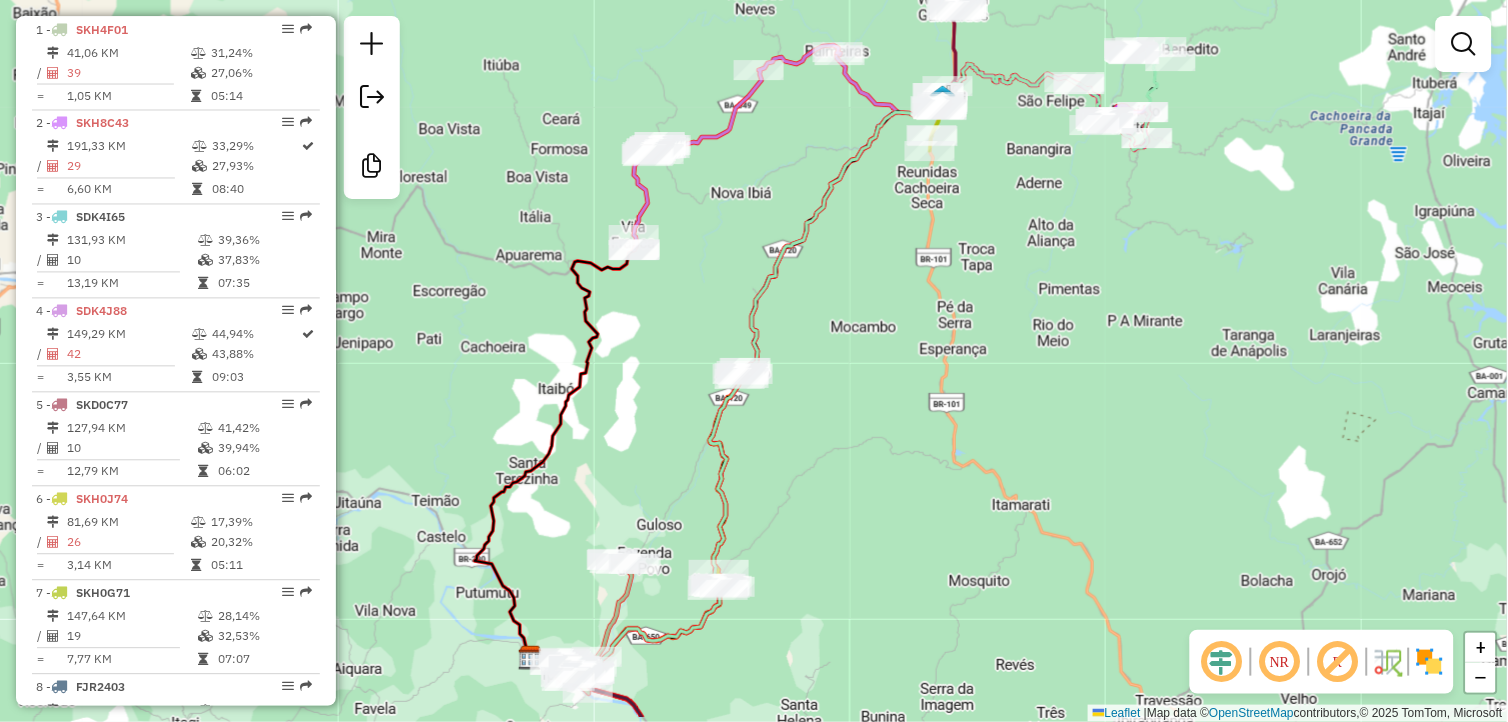 drag, startPoint x: 931, startPoint y: 355, endPoint x: 935, endPoint y: 338, distance: 17.464249 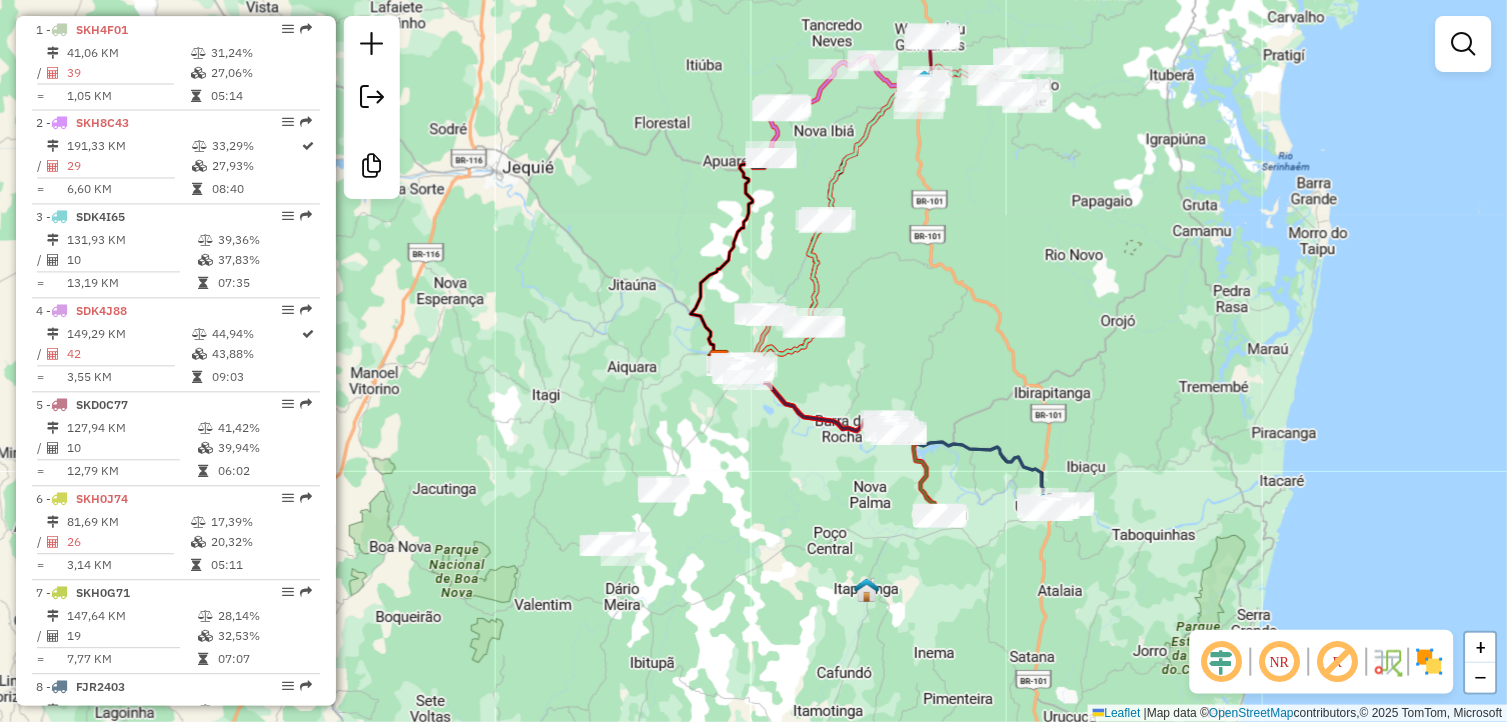 drag 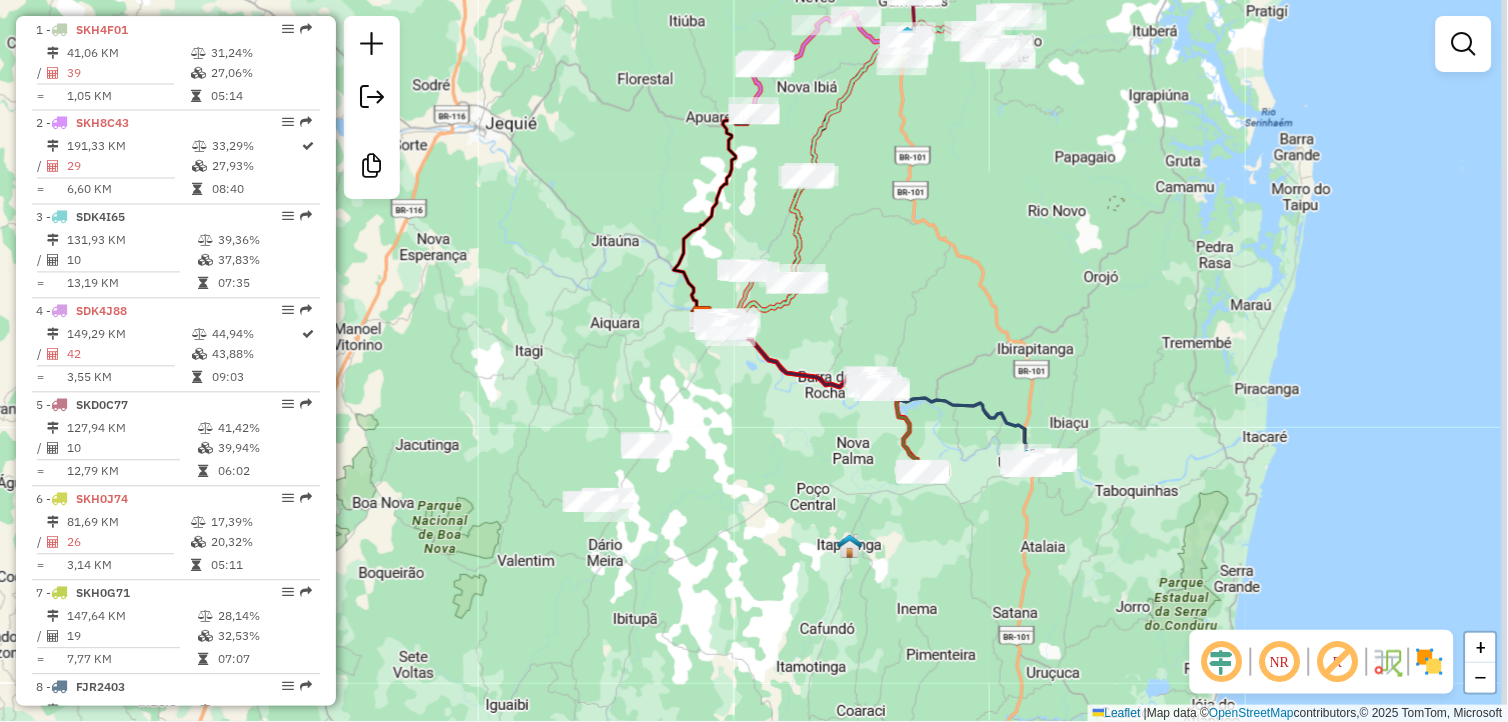 click on "Janela de atendimento Grade de atendimento Capacidade Transportadoras Veículos Cliente Pedidos  Rotas Selecione os dias de semana para filtrar as janelas de atendimento  Seg   Ter   Qua   Qui   Sex   Sáb   Dom  Informe o período da janela de atendimento: De: Até:  Filtrar exatamente a janela do cliente  Considerar janela de atendimento padrão  Selecione os dias de semana para filtrar as grades de atendimento  Seg   Ter   Qua   Qui   Sex   Sáb   Dom   Considerar clientes sem dia de atendimento cadastrado  Clientes fora do dia de atendimento selecionado Filtrar as atividades entre os valores definidos abaixo:  Peso mínimo:   Peso máximo:   Cubagem mínima:   Cubagem máxima:   De:   Até:  Filtrar as atividades entre o tempo de atendimento definido abaixo:  De:   Até:   Considerar capacidade total dos clientes não roteirizados Transportadora: Selecione um ou mais itens Tipo de veículo: Selecione um ou mais itens Veículo: Selecione um ou mais itens Motorista: Selecione um ou mais itens Nome: Rótulo:" 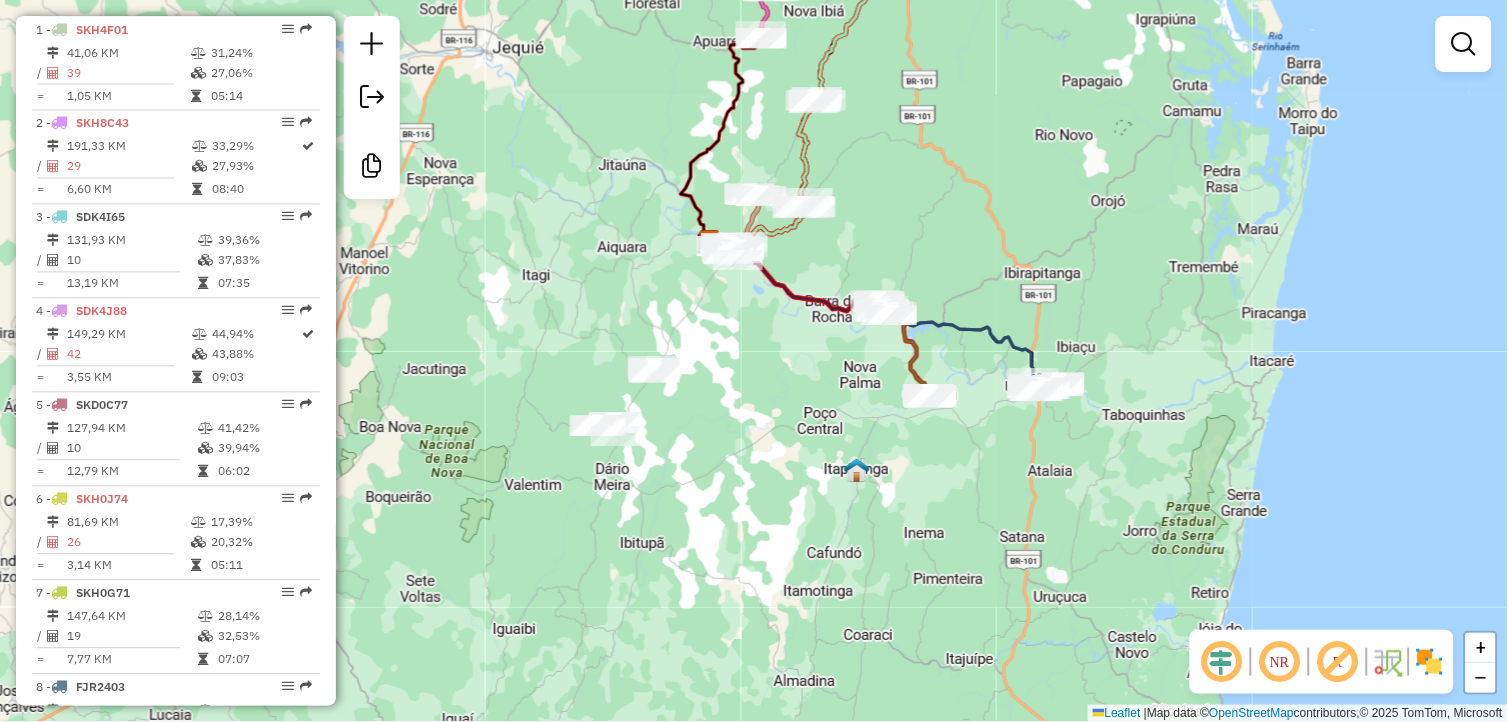 click on "Janela de atendimento Grade de atendimento Capacidade Transportadoras Veículos Cliente Pedidos  Rotas Selecione os dias de semana para filtrar as janelas de atendimento  Seg   Ter   Qua   Qui   Sex   Sáb   Dom  Informe o período da janela de atendimento: De: Até:  Filtrar exatamente a janela do cliente  Considerar janela de atendimento padrão  Selecione os dias de semana para filtrar as grades de atendimento  Seg   Ter   Qua   Qui   Sex   Sáb   Dom   Considerar clientes sem dia de atendimento cadastrado  Clientes fora do dia de atendimento selecionado Filtrar as atividades entre os valores definidos abaixo:  Peso mínimo:   Peso máximo:   Cubagem mínima:   Cubagem máxima:   De:   Até:  Filtrar as atividades entre o tempo de atendimento definido abaixo:  De:   Até:   Considerar capacidade total dos clientes não roteirizados Transportadora: Selecione um ou mais itens Tipo de veículo: Selecione um ou mais itens Veículo: Selecione um ou mais itens Motorista: Selecione um ou mais itens Nome: Rótulo:" 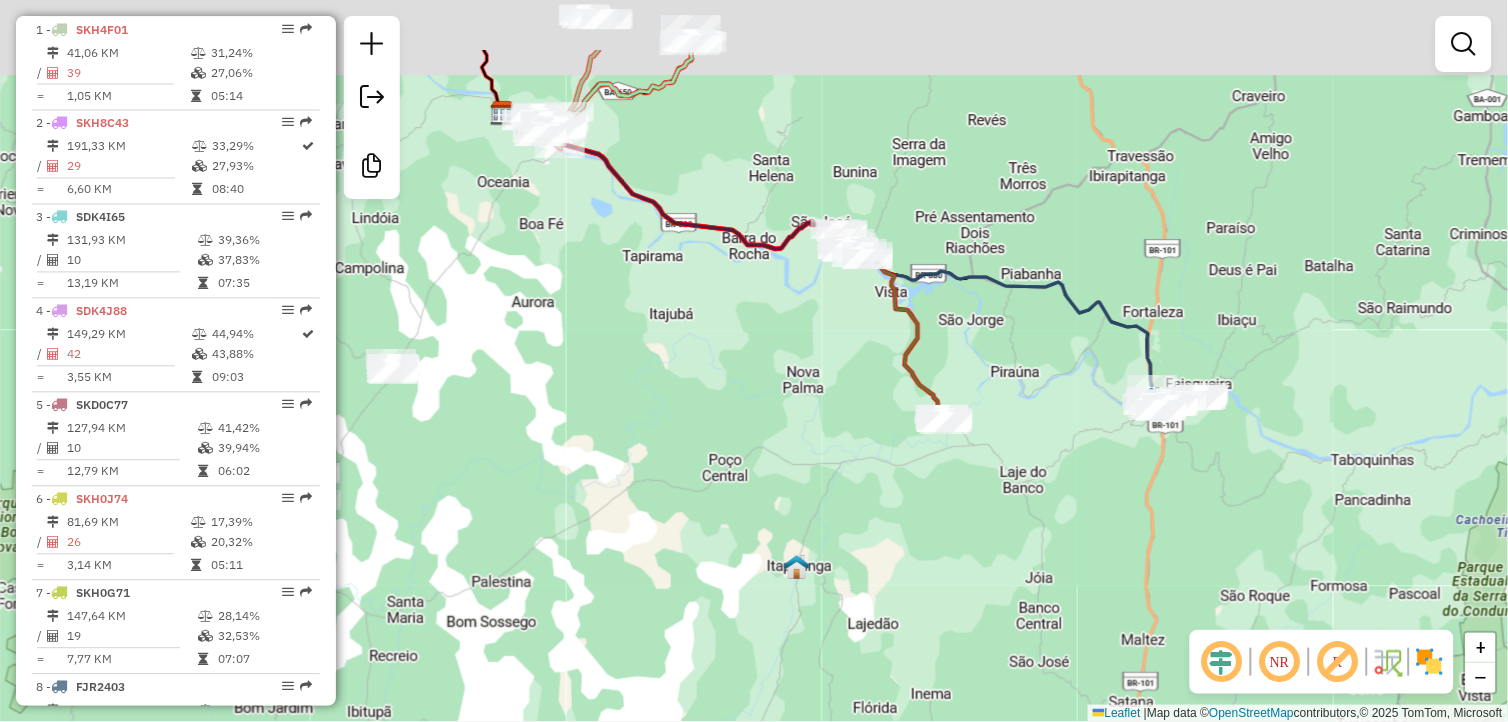 click on "Janela de atendimento Grade de atendimento Capacidade Transportadoras Veículos Cliente Pedidos  Rotas Selecione os dias de semana para filtrar as janelas de atendimento  Seg   Ter   Qua   Qui   Sex   Sáb   Dom  Informe o período da janela de atendimento: De: Até:  Filtrar exatamente a janela do cliente  Considerar janela de atendimento padrão  Selecione os dias de semana para filtrar as grades de atendimento  Seg   Ter   Qua   Qui   Sex   Sáb   Dom   Considerar clientes sem dia de atendimento cadastrado  Clientes fora do dia de atendimento selecionado Filtrar as atividades entre os valores definidos abaixo:  Peso mínimo:   Peso máximo:   Cubagem mínima:   Cubagem máxima:   De:   Até:  Filtrar as atividades entre o tempo de atendimento definido abaixo:  De:   Até:   Considerar capacidade total dos clientes não roteirizados Transportadora: Selecione um ou mais itens Tipo de veículo: Selecione um ou mais itens Veículo: Selecione um ou mais itens Motorista: Selecione um ou mais itens Nome: Rótulo:" 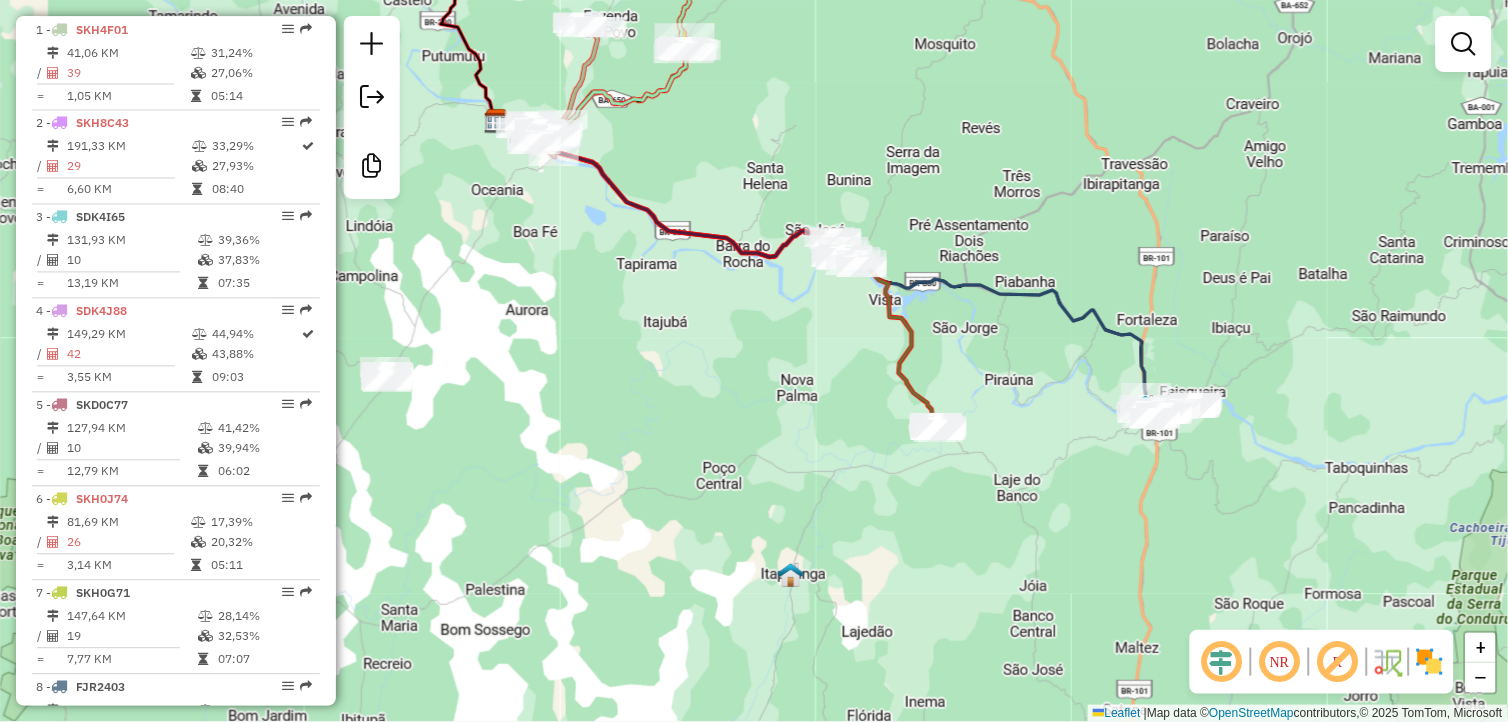 click on "Janela de atendimento Grade de atendimento Capacidade Transportadoras Veículos Cliente Pedidos  Rotas Selecione os dias de semana para filtrar as janelas de atendimento  Seg   Ter   Qua   Qui   Sex   Sáb   Dom  Informe o período da janela de atendimento: De: Até:  Filtrar exatamente a janela do cliente  Considerar janela de atendimento padrão  Selecione os dias de semana para filtrar as grades de atendimento  Seg   Ter   Qua   Qui   Sex   Sáb   Dom   Considerar clientes sem dia de atendimento cadastrado  Clientes fora do dia de atendimento selecionado Filtrar as atividades entre os valores definidos abaixo:  Peso mínimo:   Peso máximo:   Cubagem mínima:   Cubagem máxima:   De:   Até:  Filtrar as atividades entre o tempo de atendimento definido abaixo:  De:   Até:   Considerar capacidade total dos clientes não roteirizados Transportadora: Selecione um ou mais itens Tipo de veículo: Selecione um ou mais itens Veículo: Selecione um ou mais itens Motorista: Selecione um ou mais itens Nome: Rótulo:" 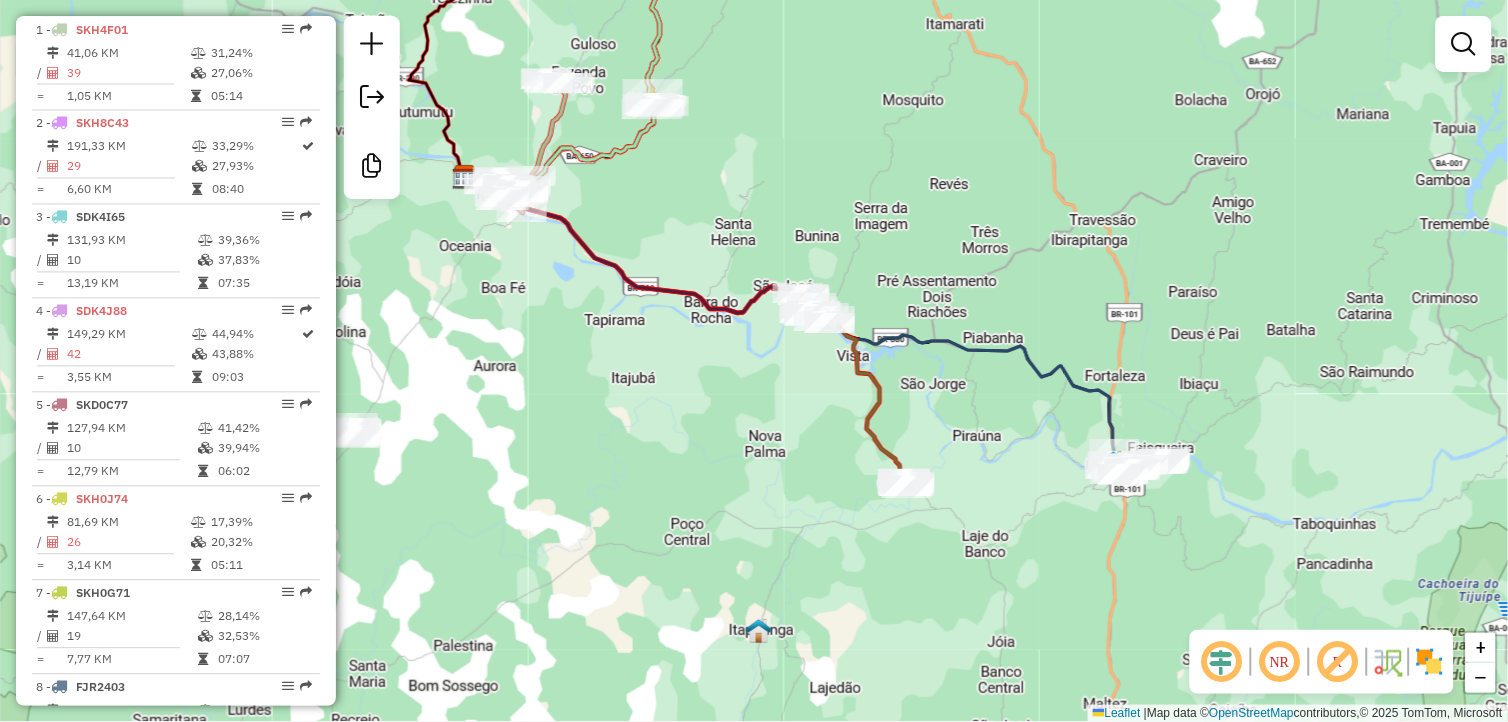click on "Janela de atendimento Grade de atendimento Capacidade Transportadoras Veículos Cliente Pedidos  Rotas Selecione os dias de semana para filtrar as janelas de atendimento  Seg   Ter   Qua   Qui   Sex   Sáb   Dom  Informe o período da janela de atendimento: De: Até:  Filtrar exatamente a janela do cliente  Considerar janela de atendimento padrão  Selecione os dias de semana para filtrar as grades de atendimento  Seg   Ter   Qua   Qui   Sex   Sáb   Dom   Considerar clientes sem dia de atendimento cadastrado  Clientes fora do dia de atendimento selecionado Filtrar as atividades entre os valores definidos abaixo:  Peso mínimo:   Peso máximo:   Cubagem mínima:   Cubagem máxima:   De:   Até:  Filtrar as atividades entre o tempo de atendimento definido abaixo:  De:   Até:   Considerar capacidade total dos clientes não roteirizados Transportadora: Selecione um ou mais itens Tipo de veículo: Selecione um ou mais itens Veículo: Selecione um ou mais itens Motorista: Selecione um ou mais itens Nome: Rótulo:" 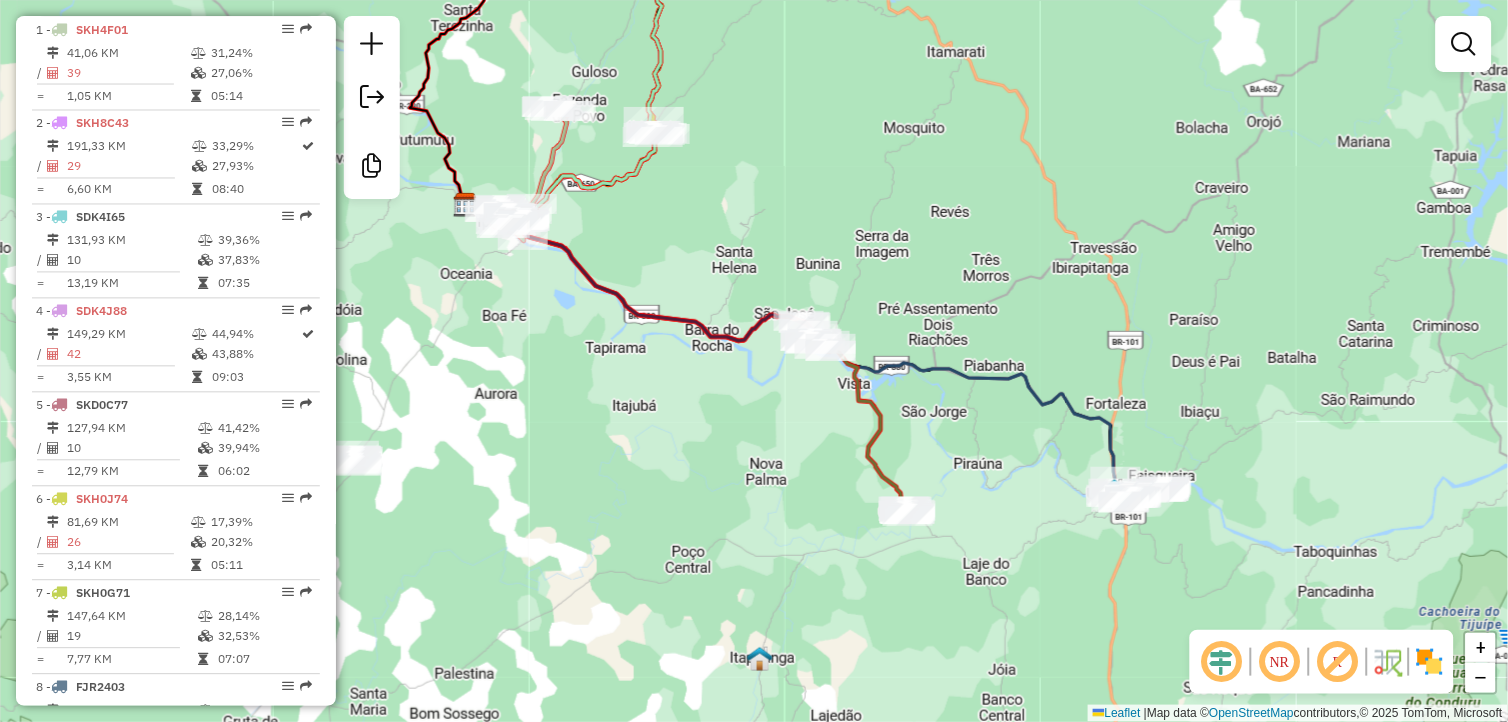click on "Janela de atendimento Grade de atendimento Capacidade Transportadoras Veículos Cliente Pedidos  Rotas Selecione os dias de semana para filtrar as janelas de atendimento  Seg   Ter   Qua   Qui   Sex   Sáb   Dom  Informe o período da janela de atendimento: De: Até:  Filtrar exatamente a janela do cliente  Considerar janela de atendimento padrão  Selecione os dias de semana para filtrar as grades de atendimento  Seg   Ter   Qua   Qui   Sex   Sáb   Dom   Considerar clientes sem dia de atendimento cadastrado  Clientes fora do dia de atendimento selecionado Filtrar as atividades entre os valores definidos abaixo:  Peso mínimo:   Peso máximo:   Cubagem mínima:   Cubagem máxima:   De:   Até:  Filtrar as atividades entre o tempo de atendimento definido abaixo:  De:   Até:   Considerar capacidade total dos clientes não roteirizados Transportadora: Selecione um ou mais itens Tipo de veículo: Selecione um ou mais itens Veículo: Selecione um ou mais itens Motorista: Selecione um ou mais itens Nome: Rótulo:" 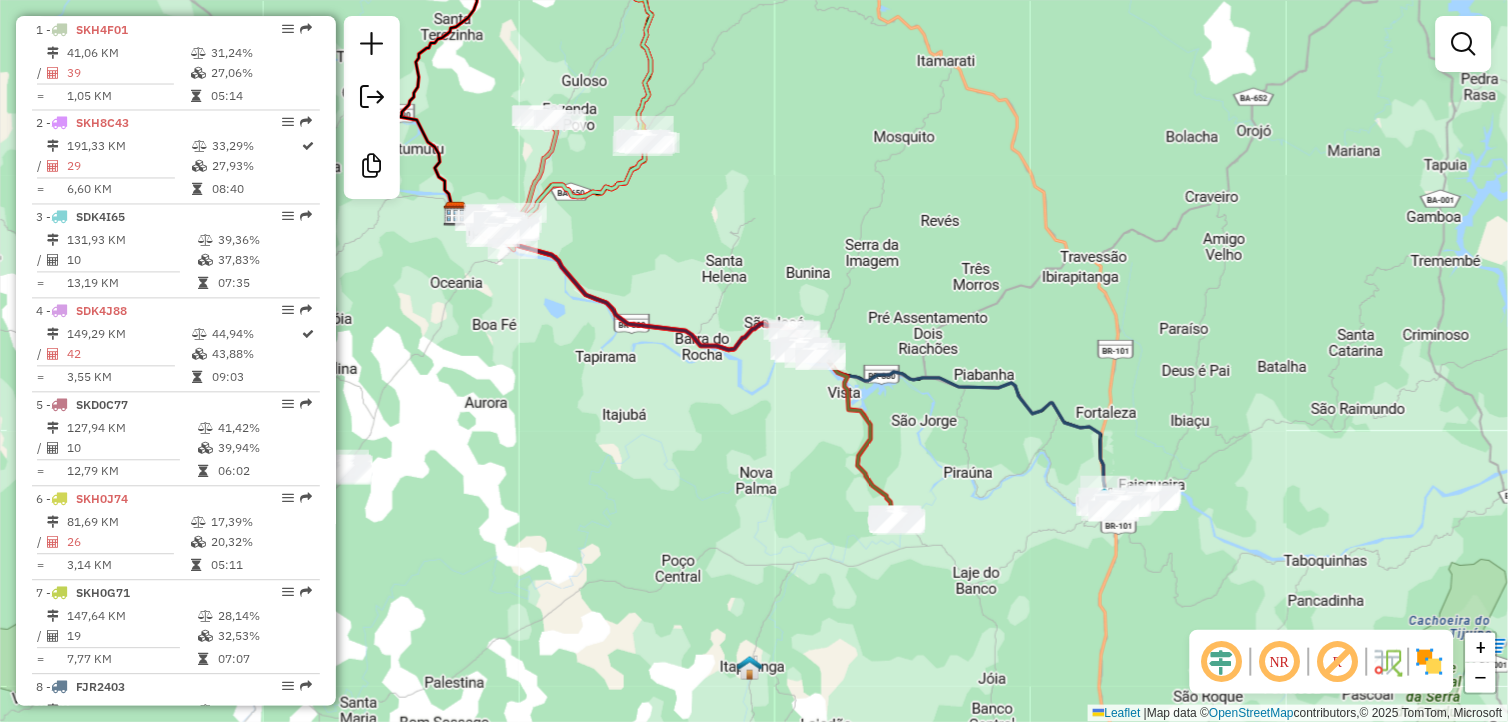 click on "Janela de atendimento Grade de atendimento Capacidade Transportadoras Veículos Cliente Pedidos  Rotas Selecione os dias de semana para filtrar as janelas de atendimento  Seg   Ter   Qua   Qui   Sex   Sáb   Dom  Informe o período da janela de atendimento: De: Até:  Filtrar exatamente a janela do cliente  Considerar janela de atendimento padrão  Selecione os dias de semana para filtrar as grades de atendimento  Seg   Ter   Qua   Qui   Sex   Sáb   Dom   Considerar clientes sem dia de atendimento cadastrado  Clientes fora do dia de atendimento selecionado Filtrar as atividades entre os valores definidos abaixo:  Peso mínimo:   Peso máximo:   Cubagem mínima:   Cubagem máxima:   De:   Até:  Filtrar as atividades entre o tempo de atendimento definido abaixo:  De:   Até:   Considerar capacidade total dos clientes não roteirizados Transportadora: Selecione um ou mais itens Tipo de veículo: Selecione um ou mais itens Veículo: Selecione um ou mais itens Motorista: Selecione um ou mais itens Nome: Rótulo:" 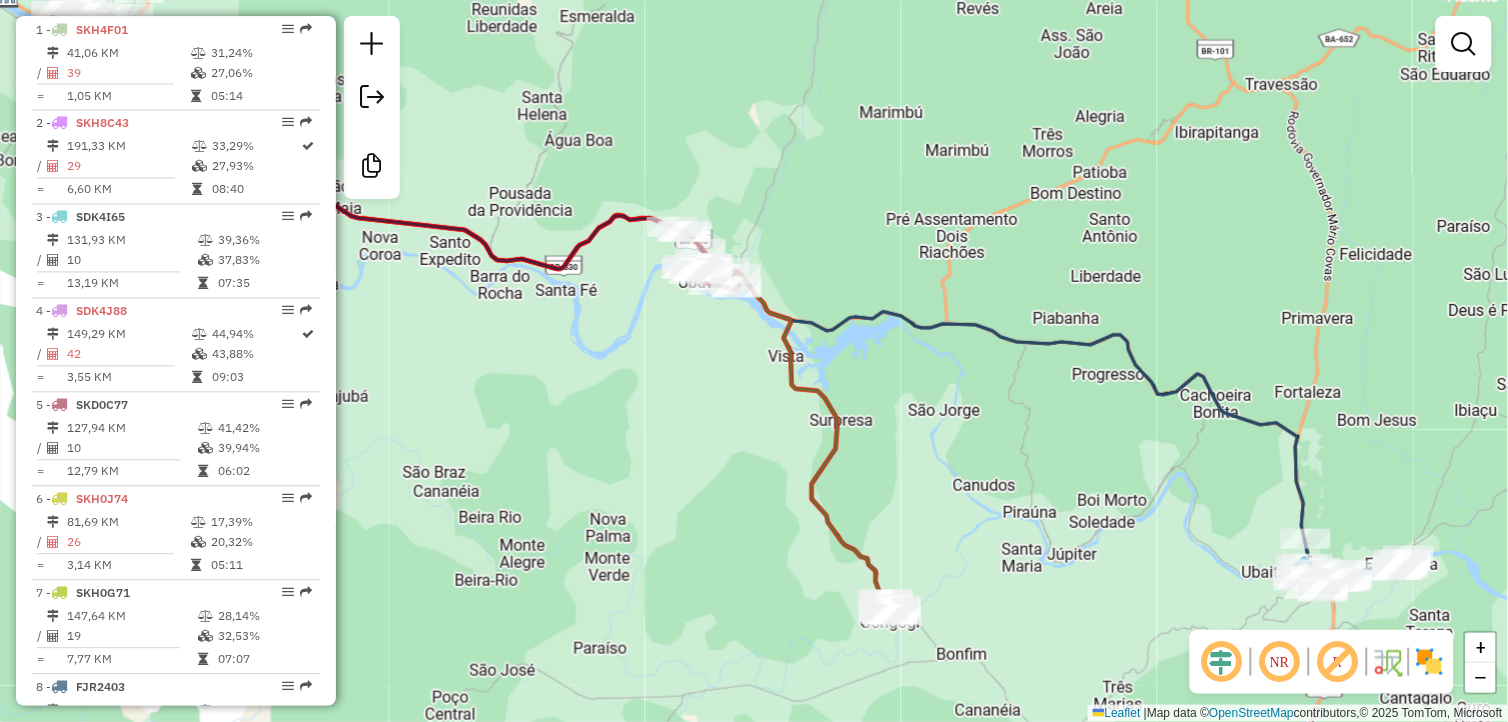 click on "Janela de atendimento Grade de atendimento Capacidade Transportadoras Veículos Cliente Pedidos  Rotas Selecione os dias de semana para filtrar as janelas de atendimento  Seg   Ter   Qua   Qui   Sex   Sáb   Dom  Informe o período da janela de atendimento: De: Até:  Filtrar exatamente a janela do cliente  Considerar janela de atendimento padrão  Selecione os dias de semana para filtrar as grades de atendimento  Seg   Ter   Qua   Qui   Sex   Sáb   Dom   Considerar clientes sem dia de atendimento cadastrado  Clientes fora do dia de atendimento selecionado Filtrar as atividades entre os valores definidos abaixo:  Peso mínimo:   Peso máximo:   Cubagem mínima:   Cubagem máxima:   De:   Até:  Filtrar as atividades entre o tempo de atendimento definido abaixo:  De:   Até:   Considerar capacidade total dos clientes não roteirizados Transportadora: Selecione um ou mais itens Tipo de veículo: Selecione um ou mais itens Veículo: Selecione um ou mais itens Motorista: Selecione um ou mais itens Nome: Rótulo:" 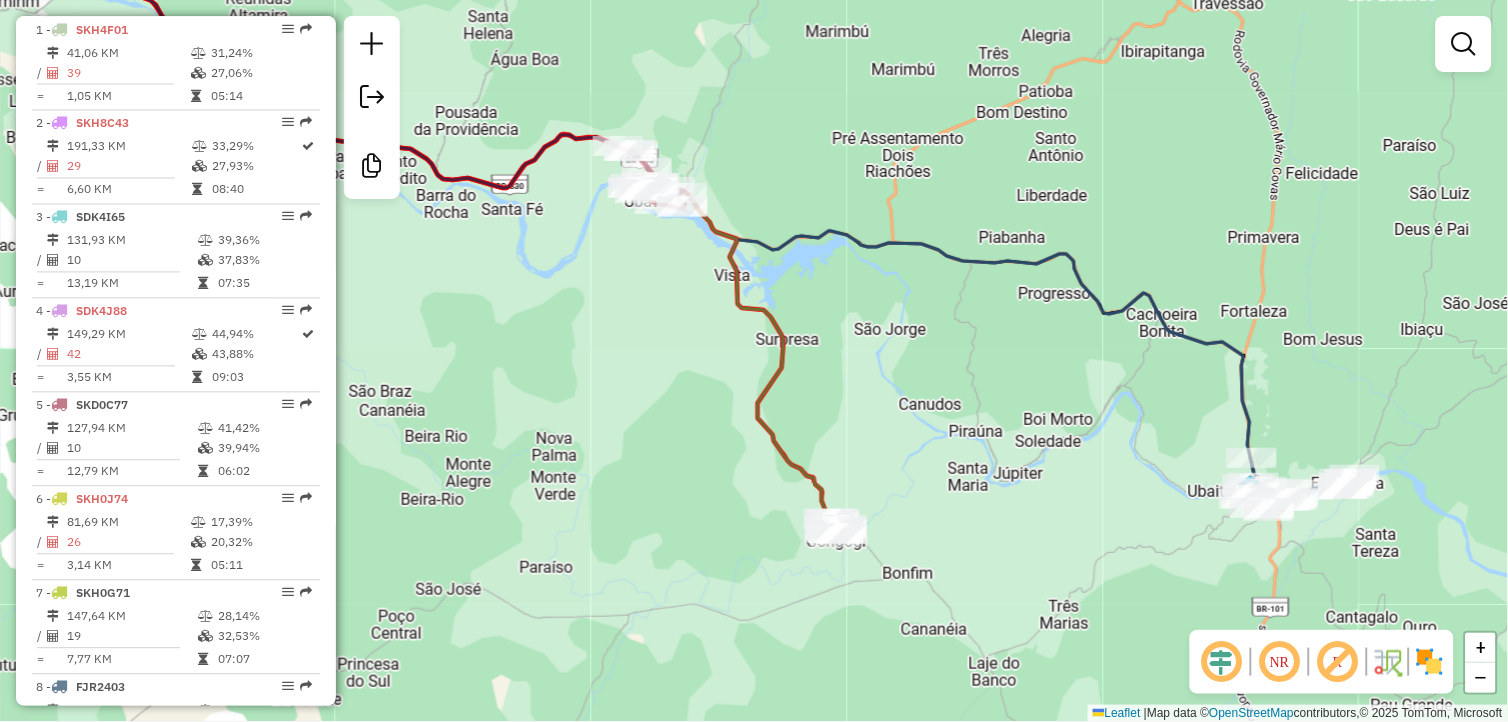 click on "Janela de atendimento Grade de atendimento Capacidade Transportadoras Veículos Cliente Pedidos  Rotas Selecione os dias de semana para filtrar as janelas de atendimento  Seg   Ter   Qua   Qui   Sex   Sáb   Dom  Informe o período da janela de atendimento: De: Até:  Filtrar exatamente a janela do cliente  Considerar janela de atendimento padrão  Selecione os dias de semana para filtrar as grades de atendimento  Seg   Ter   Qua   Qui   Sex   Sáb   Dom   Considerar clientes sem dia de atendimento cadastrado  Clientes fora do dia de atendimento selecionado Filtrar as atividades entre os valores definidos abaixo:  Peso mínimo:   Peso máximo:   Cubagem mínima:   Cubagem máxima:   De:   Até:  Filtrar as atividades entre o tempo de atendimento definido abaixo:  De:   Até:   Considerar capacidade total dos clientes não roteirizados Transportadora: Selecione um ou mais itens Tipo de veículo: Selecione um ou mais itens Veículo: Selecione um ou mais itens Motorista: Selecione um ou mais itens Nome: Rótulo:" 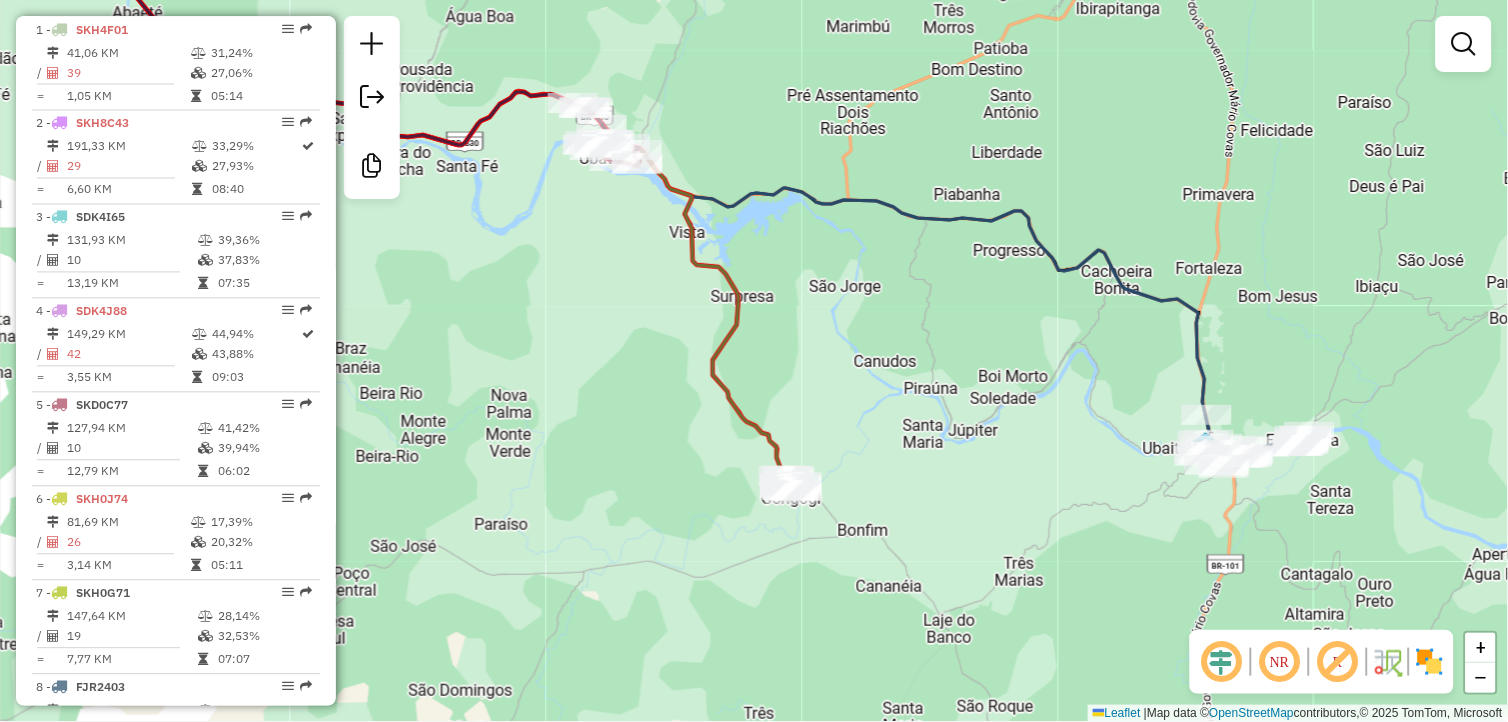 click on "Janela de atendimento Grade de atendimento Capacidade Transportadoras Veículos Cliente Pedidos  Rotas Selecione os dias de semana para filtrar as janelas de atendimento  Seg   Ter   Qua   Qui   Sex   Sáb   Dom  Informe o período da janela de atendimento: De: Até:  Filtrar exatamente a janela do cliente  Considerar janela de atendimento padrão  Selecione os dias de semana para filtrar as grades de atendimento  Seg   Ter   Qua   Qui   Sex   Sáb   Dom   Considerar clientes sem dia de atendimento cadastrado  Clientes fora do dia de atendimento selecionado Filtrar as atividades entre os valores definidos abaixo:  Peso mínimo:   Peso máximo:   Cubagem mínima:   Cubagem máxima:   De:   Até:  Filtrar as atividades entre o tempo de atendimento definido abaixo:  De:   Até:   Considerar capacidade total dos clientes não roteirizados Transportadora: Selecione um ou mais itens Tipo de veículo: Selecione um ou mais itens Veículo: Selecione um ou mais itens Motorista: Selecione um ou mais itens Nome: Rótulo:" 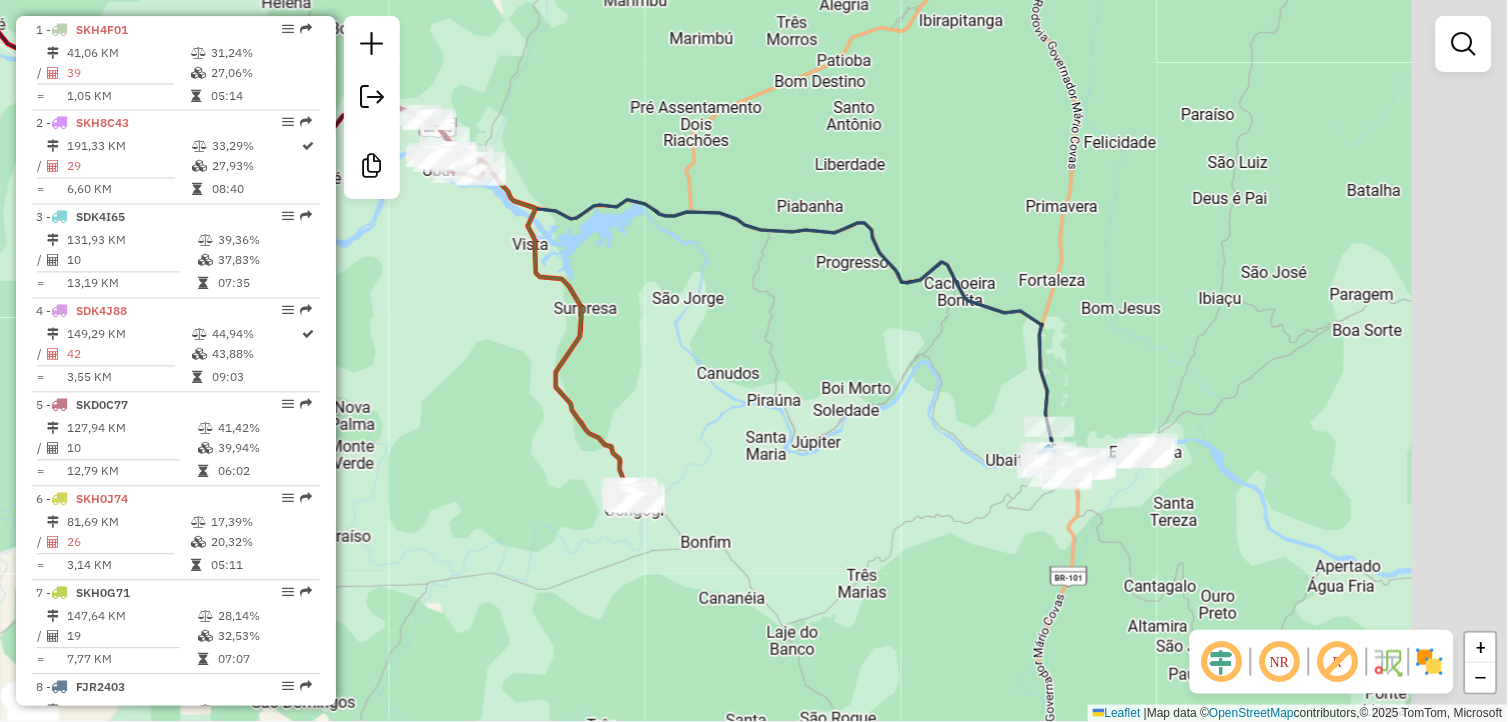 click on "Janela de atendimento Grade de atendimento Capacidade Transportadoras Veículos Cliente Pedidos  Rotas Selecione os dias de semana para filtrar as janelas de atendimento  Seg   Ter   Qua   Qui   Sex   Sáb   Dom  Informe o período da janela de atendimento: De: Até:  Filtrar exatamente a janela do cliente  Considerar janela de atendimento padrão  Selecione os dias de semana para filtrar as grades de atendimento  Seg   Ter   Qua   Qui   Sex   Sáb   Dom   Considerar clientes sem dia de atendimento cadastrado  Clientes fora do dia de atendimento selecionado Filtrar as atividades entre os valores definidos abaixo:  Peso mínimo:   Peso máximo:   Cubagem mínima:   Cubagem máxima:   De:   Até:  Filtrar as atividades entre o tempo de atendimento definido abaixo:  De:   Até:   Considerar capacidade total dos clientes não roteirizados Transportadora: Selecione um ou mais itens Tipo de veículo: Selecione um ou mais itens Veículo: Selecione um ou mais itens Motorista: Selecione um ou mais itens Nome: Rótulo:" 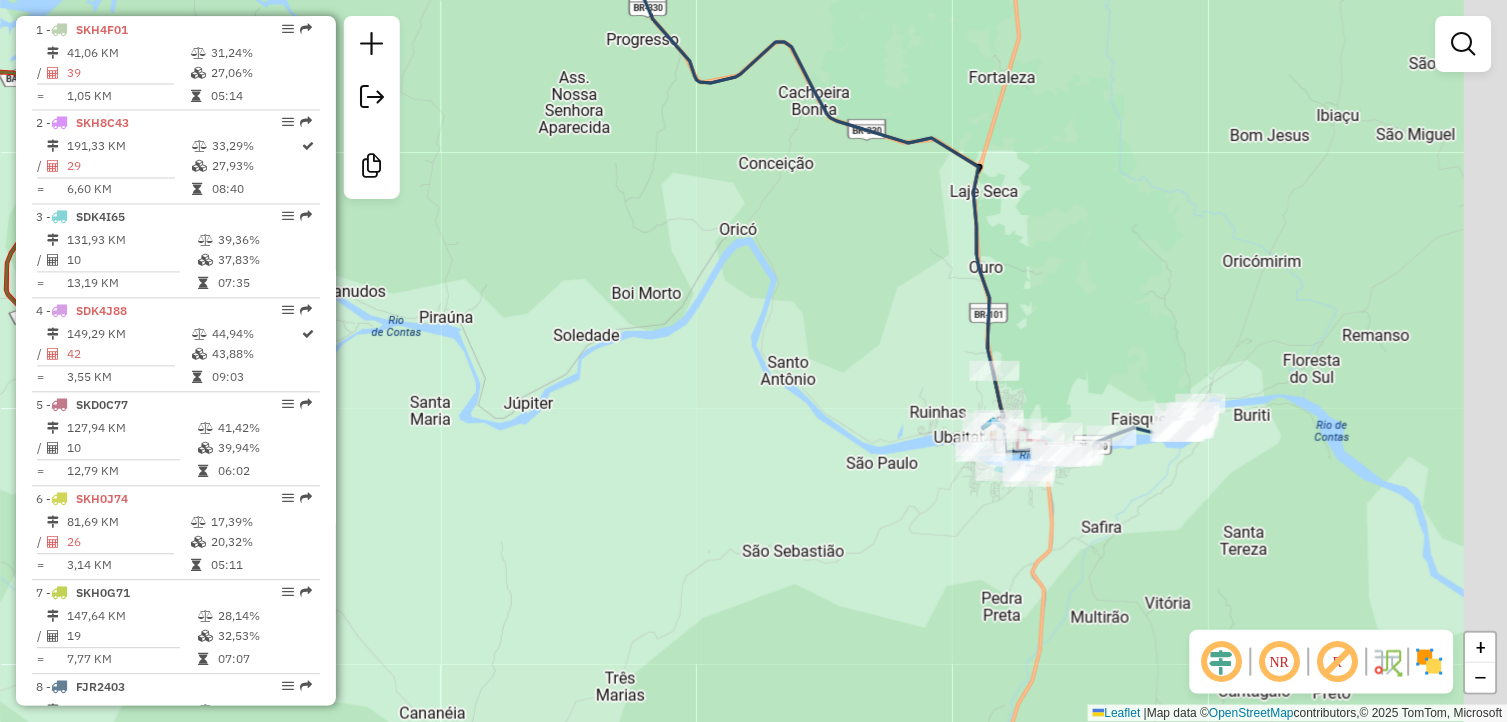 click on "Janela de atendimento Grade de atendimento Capacidade Transportadoras Veículos Cliente Pedidos  Rotas Selecione os dias de semana para filtrar as janelas de atendimento  Seg   Ter   Qua   Qui   Sex   Sáb   Dom  Informe o período da janela de atendimento: De: Até:  Filtrar exatamente a janela do cliente  Considerar janela de atendimento padrão  Selecione os dias de semana para filtrar as grades de atendimento  Seg   Ter   Qua   Qui   Sex   Sáb   Dom   Considerar clientes sem dia de atendimento cadastrado  Clientes fora do dia de atendimento selecionado Filtrar as atividades entre os valores definidos abaixo:  Peso mínimo:   Peso máximo:   Cubagem mínima:   Cubagem máxima:   De:   Até:  Filtrar as atividades entre o tempo de atendimento definido abaixo:  De:   Até:   Considerar capacidade total dos clientes não roteirizados Transportadora: Selecione um ou mais itens Tipo de veículo: Selecione um ou mais itens Veículo: Selecione um ou mais itens Motorista: Selecione um ou mais itens Nome: Rótulo:" 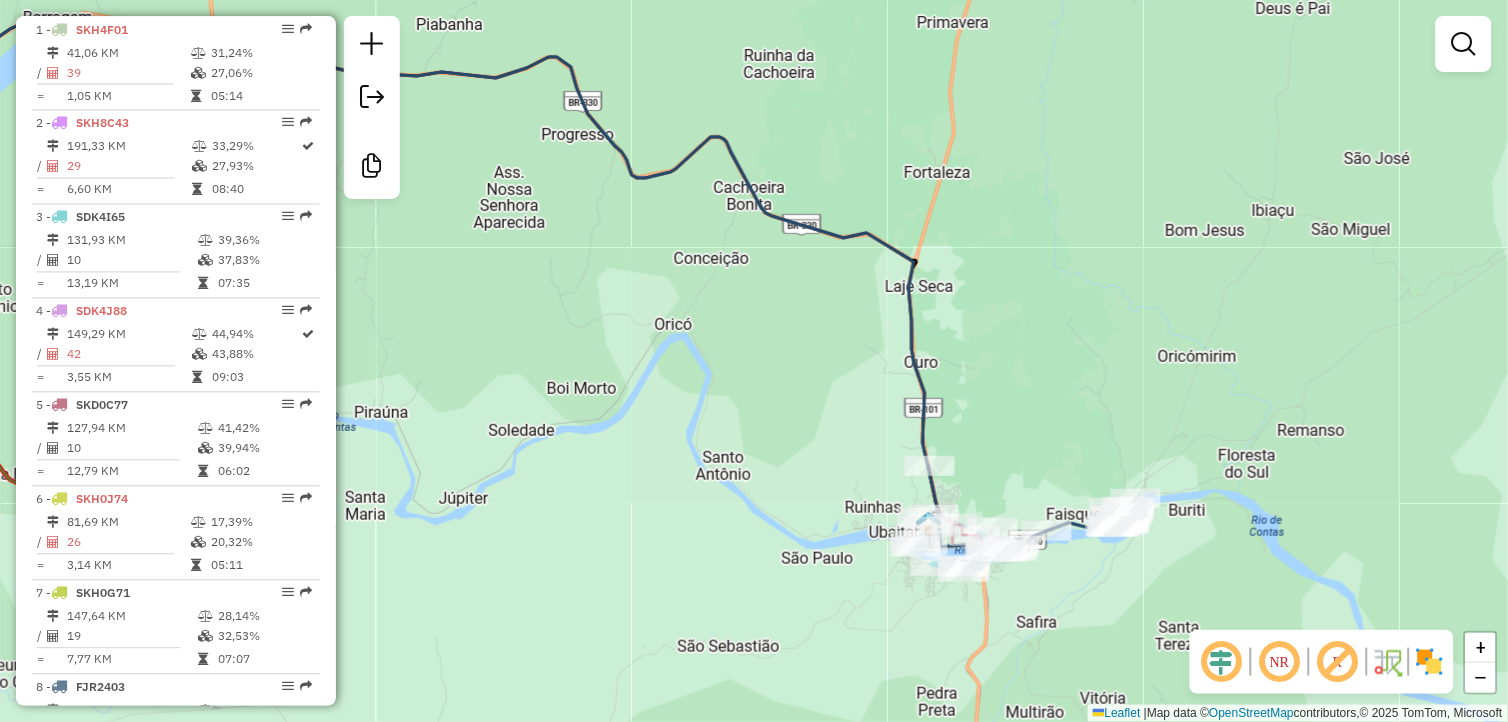 click on "Janela de atendimento Grade de atendimento Capacidade Transportadoras Veículos Cliente Pedidos  Rotas Selecione os dias de semana para filtrar as janelas de atendimento  Seg   Ter   Qua   Qui   Sex   Sáb   Dom  Informe o período da janela de atendimento: De: Até:  Filtrar exatamente a janela do cliente  Considerar janela de atendimento padrão  Selecione os dias de semana para filtrar as grades de atendimento  Seg   Ter   Qua   Qui   Sex   Sáb   Dom   Considerar clientes sem dia de atendimento cadastrado  Clientes fora do dia de atendimento selecionado Filtrar as atividades entre os valores definidos abaixo:  Peso mínimo:   Peso máximo:   Cubagem mínima:   Cubagem máxima:   De:   Até:  Filtrar as atividades entre o tempo de atendimento definido abaixo:  De:   Até:   Considerar capacidade total dos clientes não roteirizados Transportadora: Selecione um ou mais itens Tipo de veículo: Selecione um ou mais itens Veículo: Selecione um ou mais itens Motorista: Selecione um ou mais itens Nome: Rótulo:" 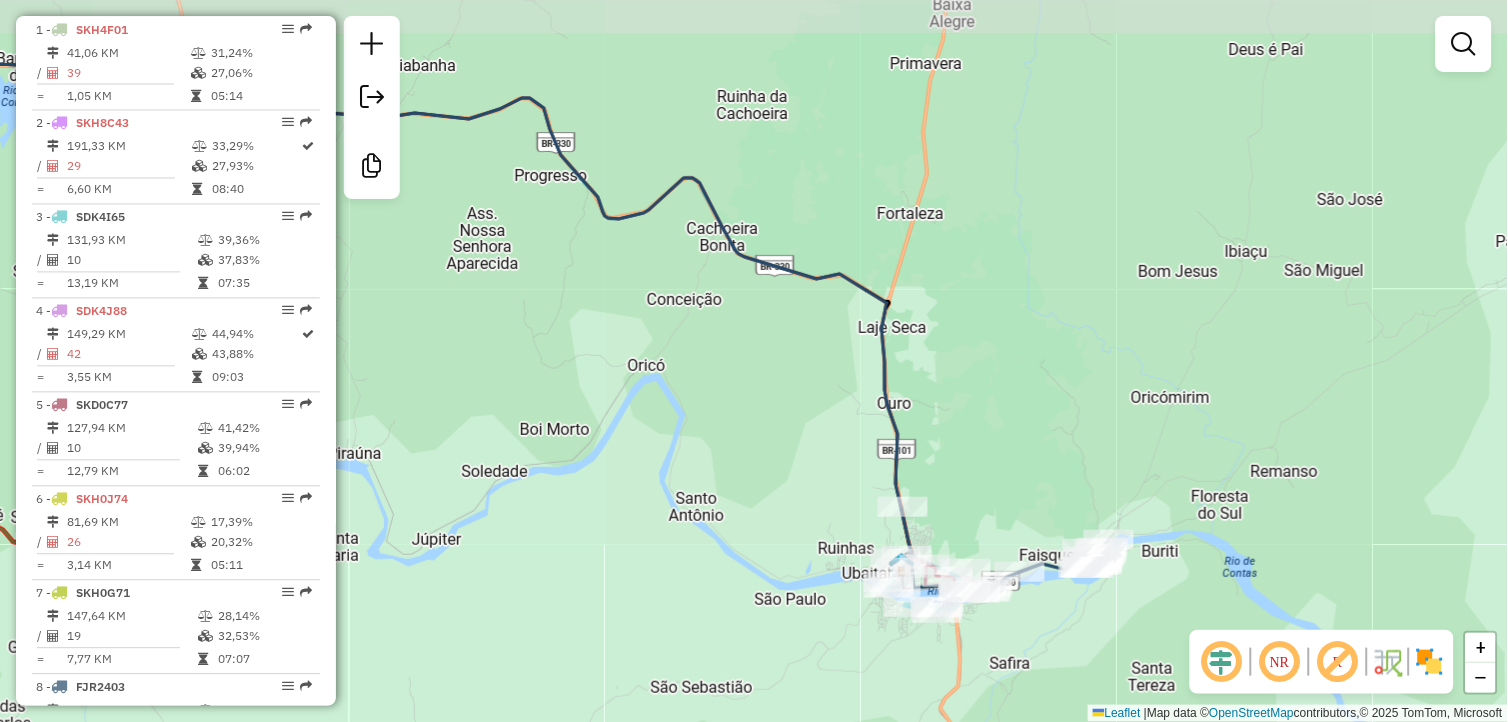 click on "Janela de atendimento Grade de atendimento Capacidade Transportadoras Veículos Cliente Pedidos  Rotas Selecione os dias de semana para filtrar as janelas de atendimento  Seg   Ter   Qua   Qui   Sex   Sáb   Dom  Informe o período da janela de atendimento: De: Até:  Filtrar exatamente a janela do cliente  Considerar janela de atendimento padrão  Selecione os dias de semana para filtrar as grades de atendimento  Seg   Ter   Qua   Qui   Sex   Sáb   Dom   Considerar clientes sem dia de atendimento cadastrado  Clientes fora do dia de atendimento selecionado Filtrar as atividades entre os valores definidos abaixo:  Peso mínimo:   Peso máximo:   Cubagem mínima:   Cubagem máxima:   De:   Até:  Filtrar as atividades entre o tempo de atendimento definido abaixo:  De:   Até:   Considerar capacidade total dos clientes não roteirizados Transportadora: Selecione um ou mais itens Tipo de veículo: Selecione um ou mais itens Veículo: Selecione um ou mais itens Motorista: Selecione um ou mais itens Nome: Rótulo:" 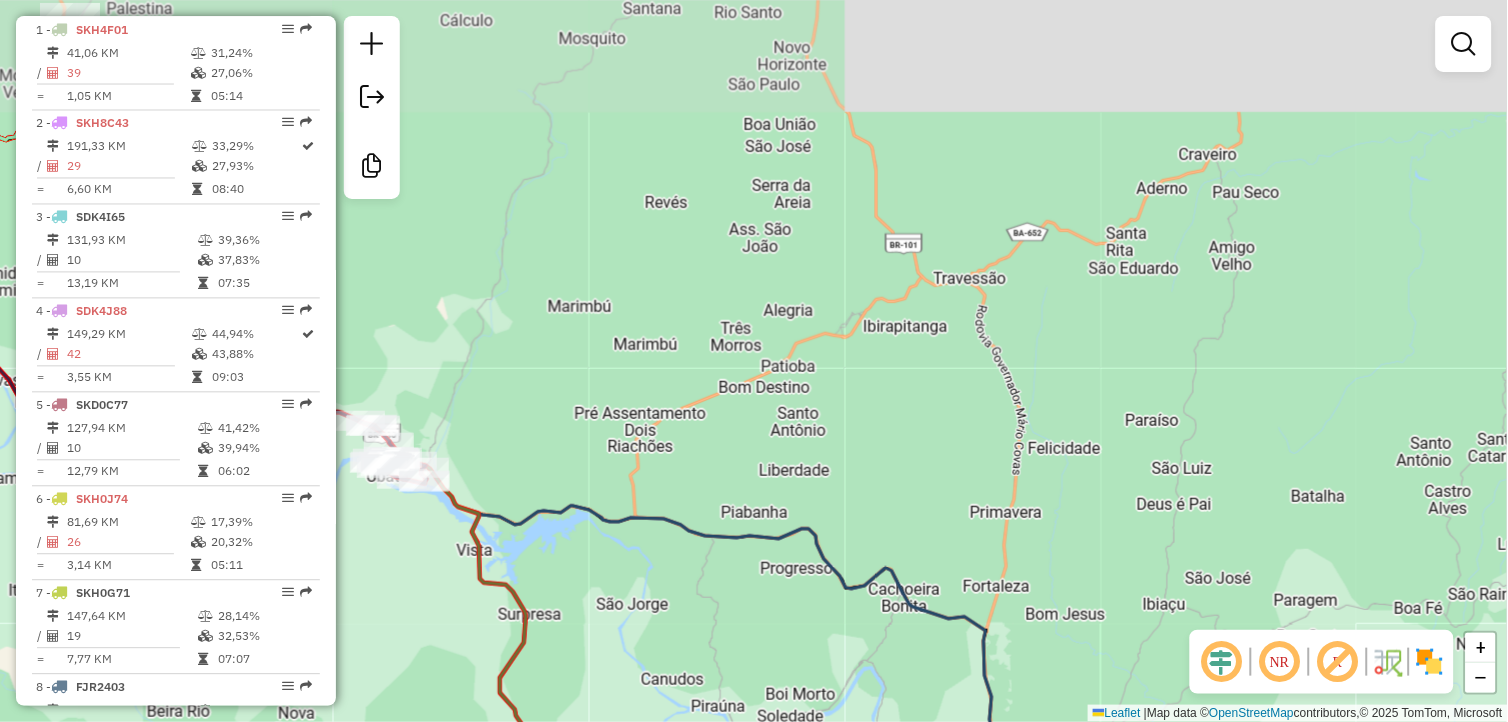 click on "Janela de atendimento Grade de atendimento Capacidade Transportadoras Veículos Cliente Pedidos  Rotas Selecione os dias de semana para filtrar as janelas de atendimento  Seg   Ter   Qua   Qui   Sex   Sáb   Dom  Informe o período da janela de atendimento: De: Até:  Filtrar exatamente a janela do cliente  Considerar janela de atendimento padrão  Selecione os dias de semana para filtrar as grades de atendimento  Seg   Ter   Qua   Qui   Sex   Sáb   Dom   Considerar clientes sem dia de atendimento cadastrado  Clientes fora do dia de atendimento selecionado Filtrar as atividades entre os valores definidos abaixo:  Peso mínimo:   Peso máximo:   Cubagem mínima:   Cubagem máxima:   De:   Até:  Filtrar as atividades entre o tempo de atendimento definido abaixo:  De:   Até:   Considerar capacidade total dos clientes não roteirizados Transportadora: Selecione um ou mais itens Tipo de veículo: Selecione um ou mais itens Veículo: Selecione um ou mais itens Motorista: Selecione um ou mais itens Nome: Rótulo:" 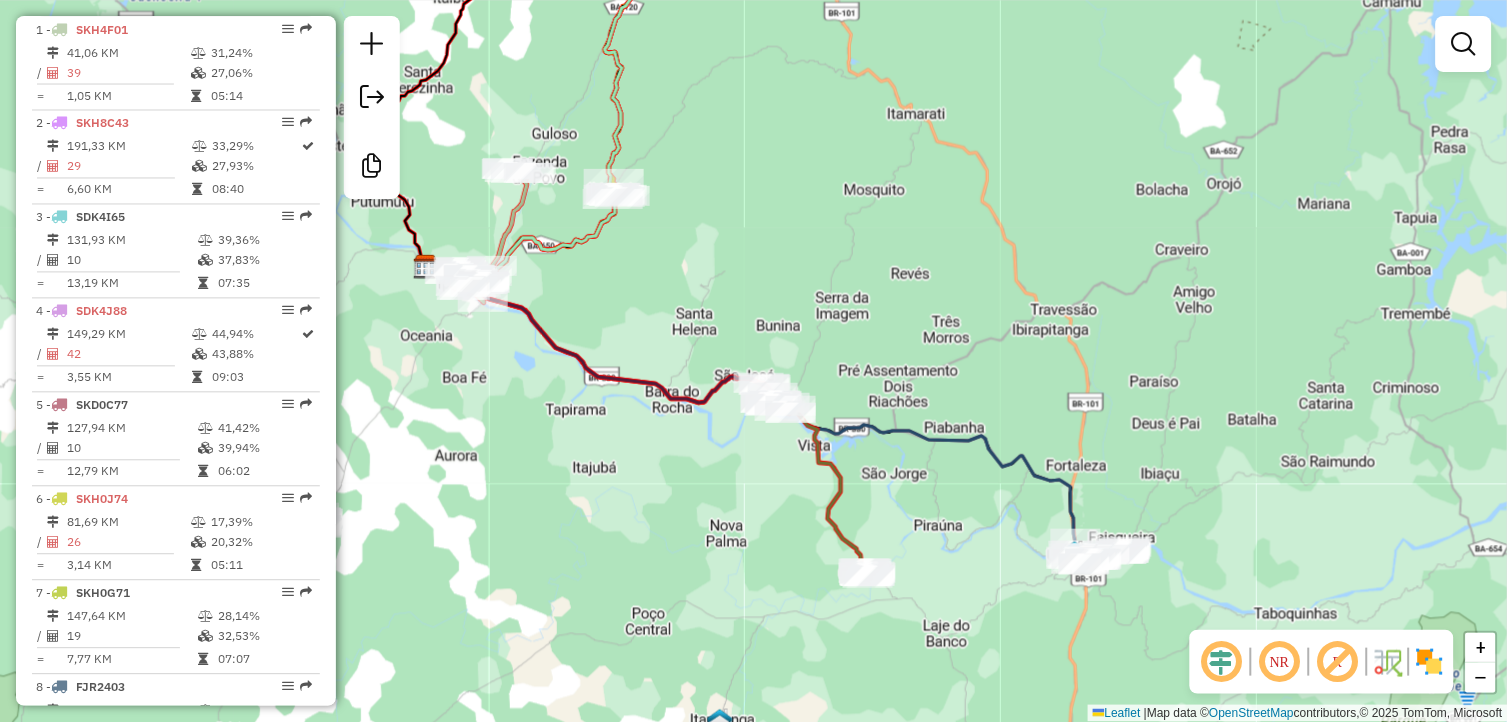 click on "Janela de atendimento Grade de atendimento Capacidade Transportadoras Veículos Cliente Pedidos  Rotas Selecione os dias de semana para filtrar as janelas de atendimento  Seg   Ter   Qua   Qui   Sex   Sáb   Dom  Informe o período da janela de atendimento: De: Até:  Filtrar exatamente a janela do cliente  Considerar janela de atendimento padrão  Selecione os dias de semana para filtrar as grades de atendimento  Seg   Ter   Qua   Qui   Sex   Sáb   Dom   Considerar clientes sem dia de atendimento cadastrado  Clientes fora do dia de atendimento selecionado Filtrar as atividades entre os valores definidos abaixo:  Peso mínimo:   Peso máximo:   Cubagem mínima:   Cubagem máxima:   De:   Até:  Filtrar as atividades entre o tempo de atendimento definido abaixo:  De:   Até:   Considerar capacidade total dos clientes não roteirizados Transportadora: Selecione um ou mais itens Tipo de veículo: Selecione um ou mais itens Veículo: Selecione um ou mais itens Motorista: Selecione um ou mais itens Nome: Rótulo:" 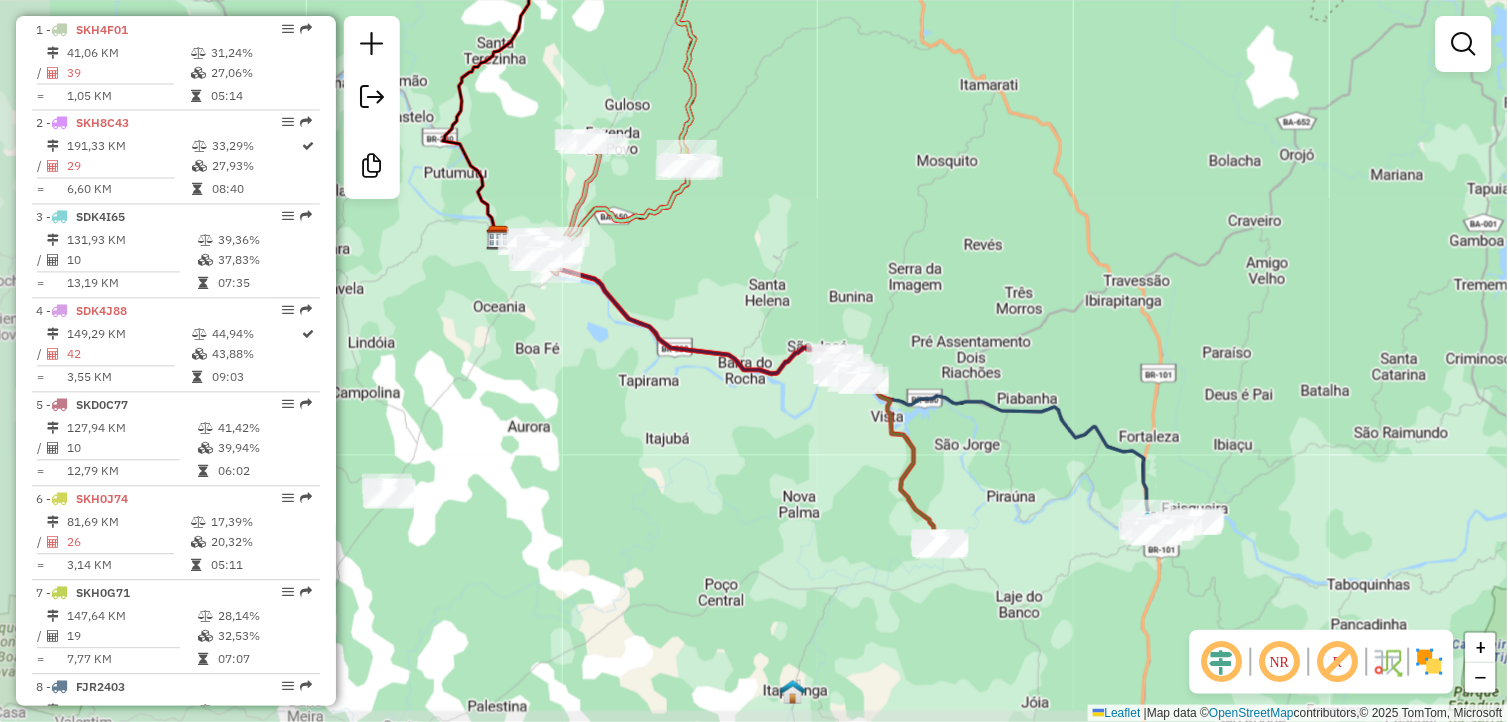 click on "Janela de atendimento Grade de atendimento Capacidade Transportadoras Veículos Cliente Pedidos  Rotas Selecione os dias de semana para filtrar as janelas de atendimento  Seg   Ter   Qua   Qui   Sex   Sáb   Dom  Informe o período da janela de atendimento: De: Até:  Filtrar exatamente a janela do cliente  Considerar janela de atendimento padrão  Selecione os dias de semana para filtrar as grades de atendimento  Seg   Ter   Qua   Qui   Sex   Sáb   Dom   Considerar clientes sem dia de atendimento cadastrado  Clientes fora do dia de atendimento selecionado Filtrar as atividades entre os valores definidos abaixo:  Peso mínimo:   Peso máximo:   Cubagem mínima:   Cubagem máxima:   De:   Até:  Filtrar as atividades entre o tempo de atendimento definido abaixo:  De:   Até:   Considerar capacidade total dos clientes não roteirizados Transportadora: Selecione um ou mais itens Tipo de veículo: Selecione um ou mais itens Veículo: Selecione um ou mais itens Motorista: Selecione um ou mais itens Nome: Rótulo:" 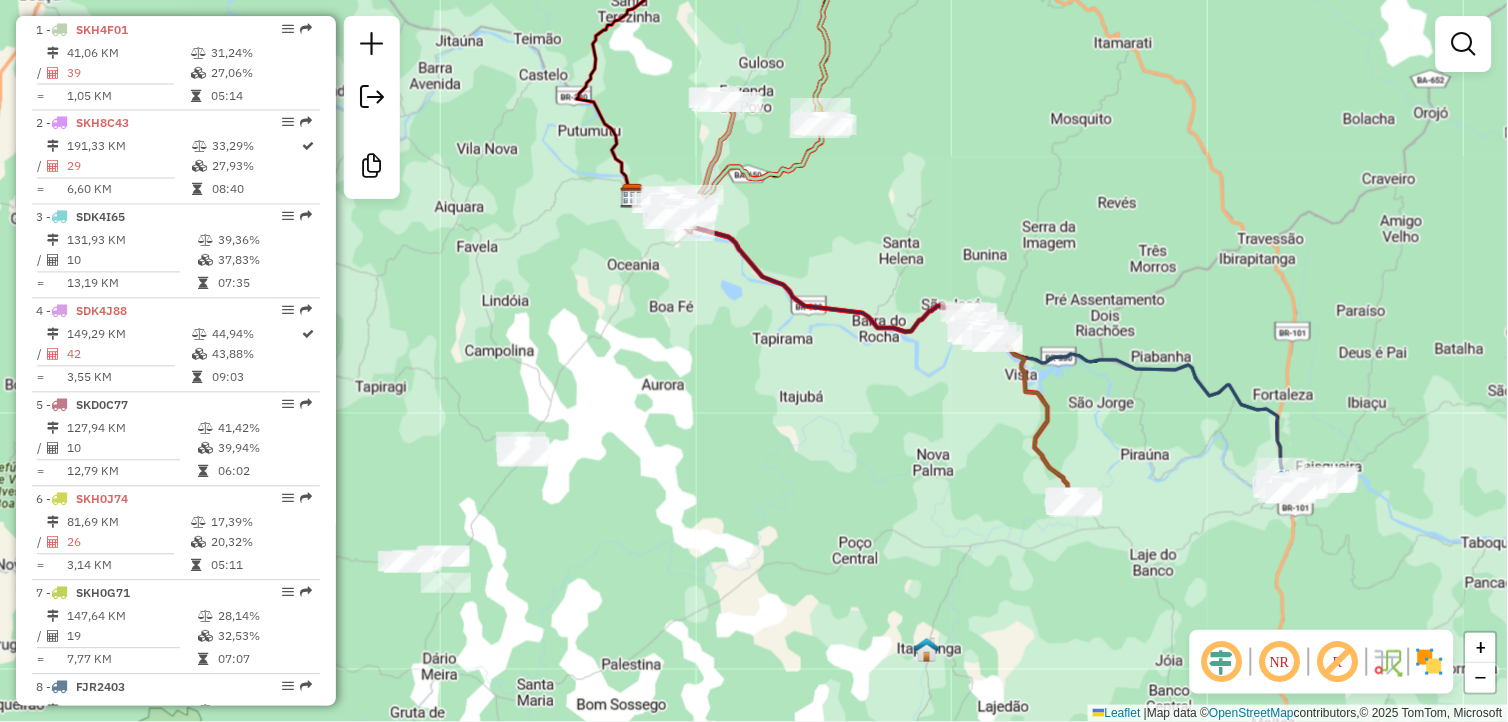 click on "Janela de atendimento Grade de atendimento Capacidade Transportadoras Veículos Cliente Pedidos  Rotas Selecione os dias de semana para filtrar as janelas de atendimento  Seg   Ter   Qua   Qui   Sex   Sáb   Dom  Informe o período da janela de atendimento: De: Até:  Filtrar exatamente a janela do cliente  Considerar janela de atendimento padrão  Selecione os dias de semana para filtrar as grades de atendimento  Seg   Ter   Qua   Qui   Sex   Sáb   Dom   Considerar clientes sem dia de atendimento cadastrado  Clientes fora do dia de atendimento selecionado Filtrar as atividades entre os valores definidos abaixo:  Peso mínimo:   Peso máximo:   Cubagem mínima:   Cubagem máxima:   De:   Até:  Filtrar as atividades entre o tempo de atendimento definido abaixo:  De:   Até:   Considerar capacidade total dos clientes não roteirizados Transportadora: Selecione um ou mais itens Tipo de veículo: Selecione um ou mais itens Veículo: Selecione um ou mais itens Motorista: Selecione um ou mais itens Nome: Rótulo:" 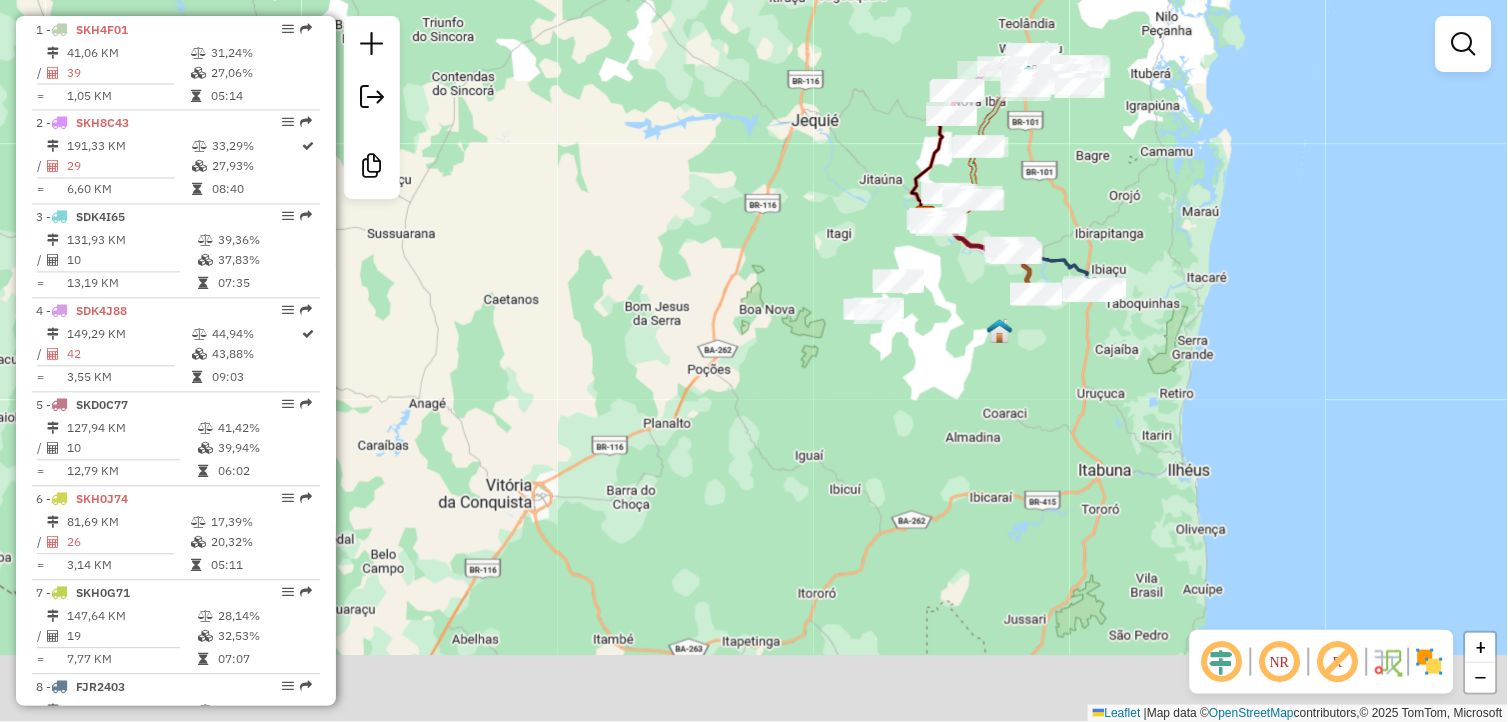 click on "Janela de atendimento Grade de atendimento Capacidade Transportadoras Veículos Cliente Pedidos  Rotas Selecione os dias de semana para filtrar as janelas de atendimento  Seg   Ter   Qua   Qui   Sex   Sáb   Dom  Informe o período da janela de atendimento: De: Até:  Filtrar exatamente a janela do cliente  Considerar janela de atendimento padrão  Selecione os dias de semana para filtrar as grades de atendimento  Seg   Ter   Qua   Qui   Sex   Sáb   Dom   Considerar clientes sem dia de atendimento cadastrado  Clientes fora do dia de atendimento selecionado Filtrar as atividades entre os valores definidos abaixo:  Peso mínimo:   Peso máximo:   Cubagem mínima:   Cubagem máxima:   De:   Até:  Filtrar as atividades entre o tempo de atendimento definido abaixo:  De:   Até:   Considerar capacidade total dos clientes não roteirizados Transportadora: Selecione um ou mais itens Tipo de veículo: Selecione um ou mais itens Veículo: Selecione um ou mais itens Motorista: Selecione um ou mais itens Nome: Rótulo:" 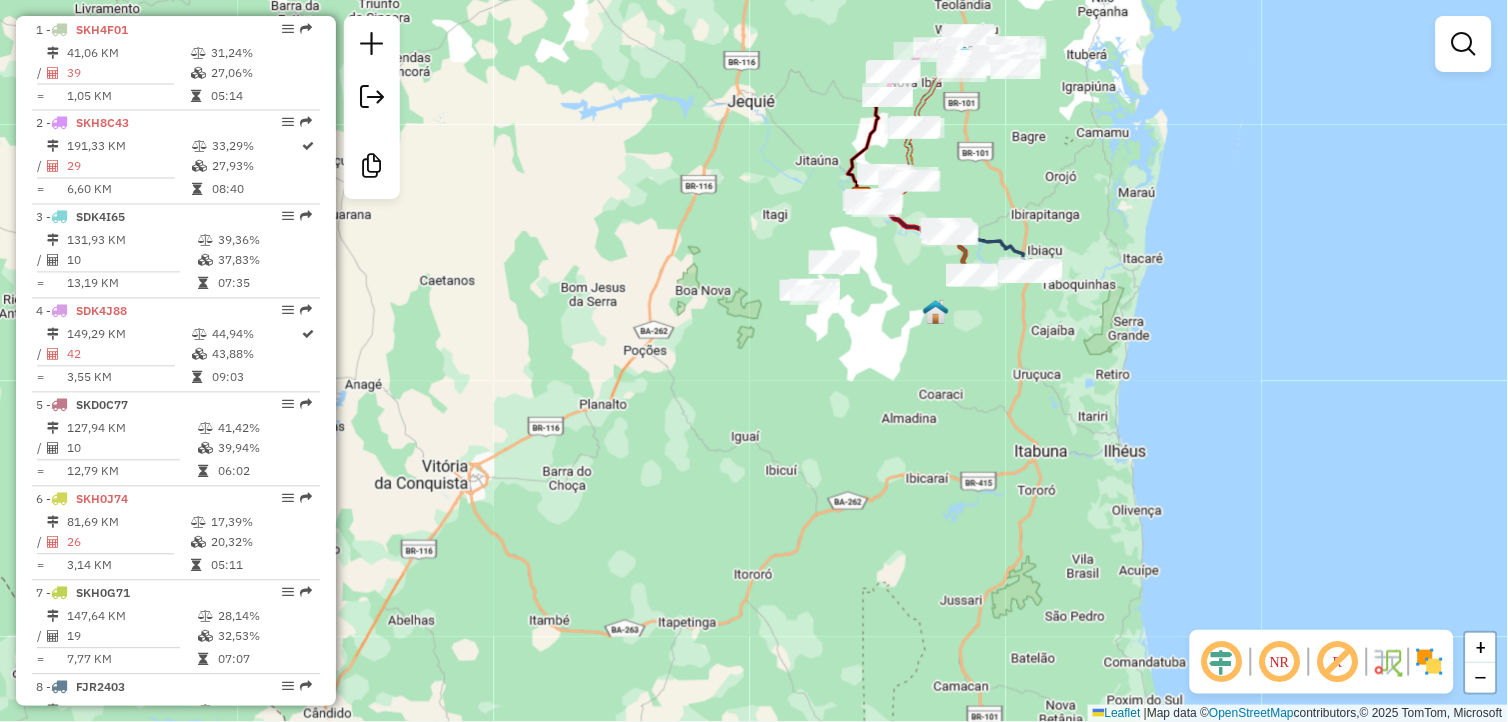 drag, startPoint x: 857, startPoint y: 497, endPoint x: 790, endPoint y: 514, distance: 69.12308 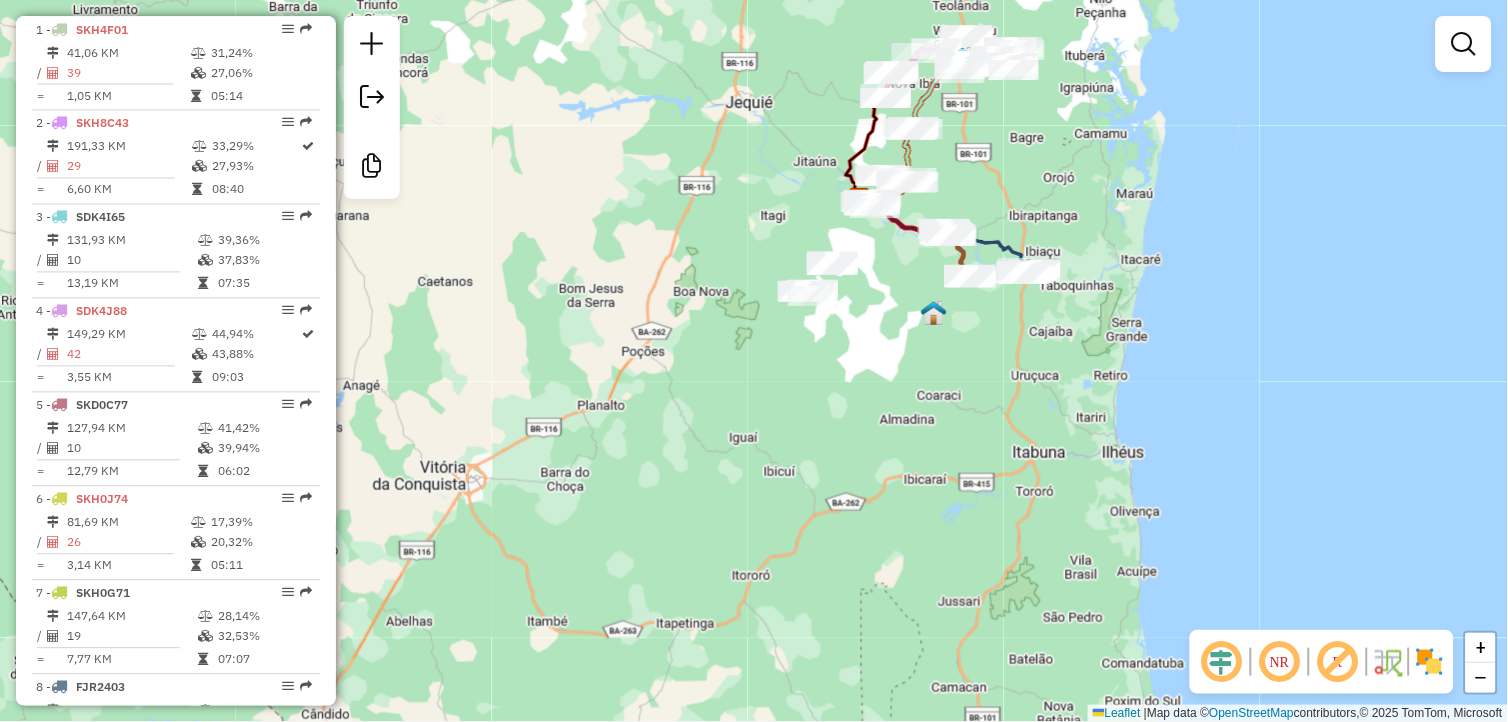 click on "Janela de atendimento Grade de atendimento Capacidade Transportadoras Veículos Cliente Pedidos  Rotas Selecione os dias de semana para filtrar as janelas de atendimento  Seg   Ter   Qua   Qui   Sex   Sáb   Dom  Informe o período da janela de atendimento: De: Até:  Filtrar exatamente a janela do cliente  Considerar janela de atendimento padrão  Selecione os dias de semana para filtrar as grades de atendimento  Seg   Ter   Qua   Qui   Sex   Sáb   Dom   Considerar clientes sem dia de atendimento cadastrado  Clientes fora do dia de atendimento selecionado Filtrar as atividades entre os valores definidos abaixo:  Peso mínimo:   Peso máximo:   Cubagem mínima:   Cubagem máxima:   De:   Até:  Filtrar as atividades entre o tempo de atendimento definido abaixo:  De:   Até:   Considerar capacidade total dos clientes não roteirizados Transportadora: Selecione um ou mais itens Tipo de veículo: Selecione um ou mais itens Veículo: Selecione um ou mais itens Motorista: Selecione um ou mais itens Nome: Rótulo:" 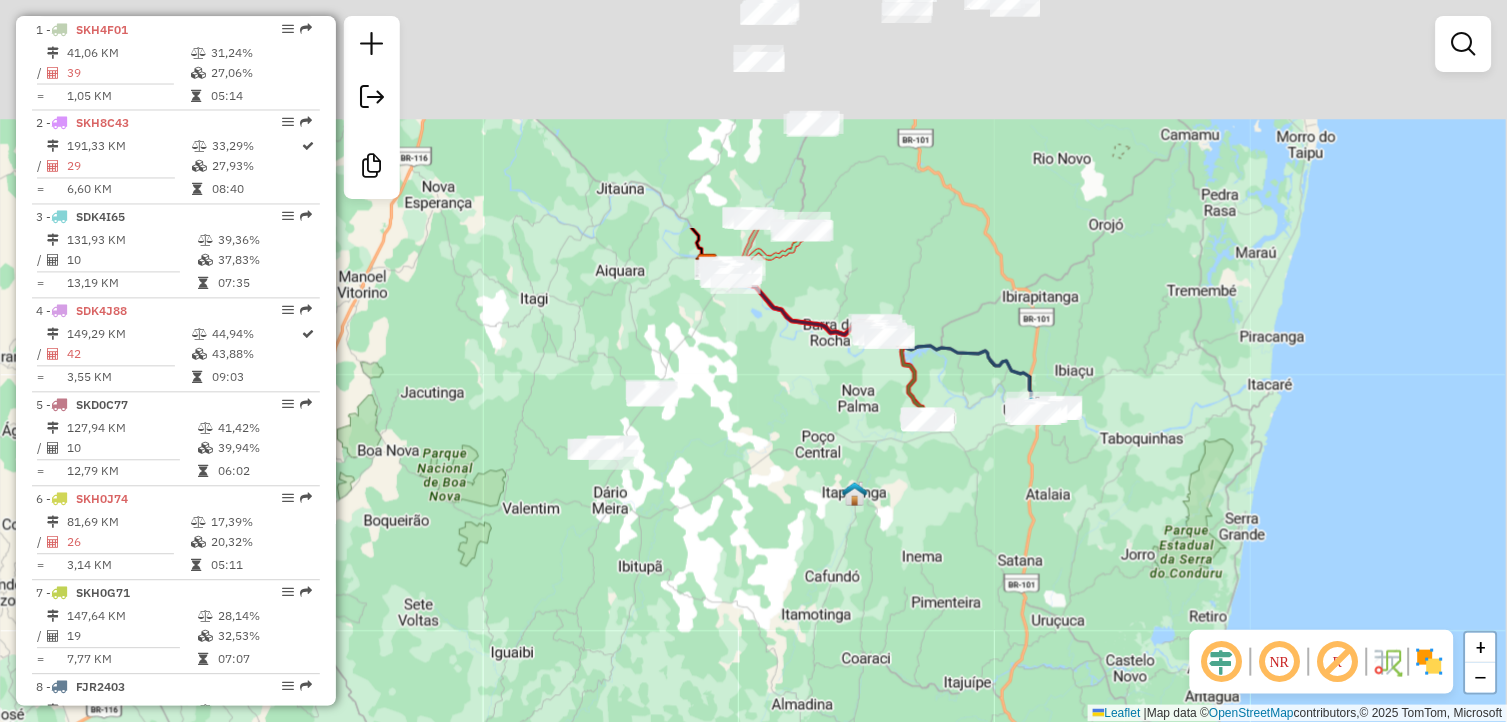 drag, startPoint x: 1020, startPoint y: 275, endPoint x: 973, endPoint y: 550, distance: 278.98746 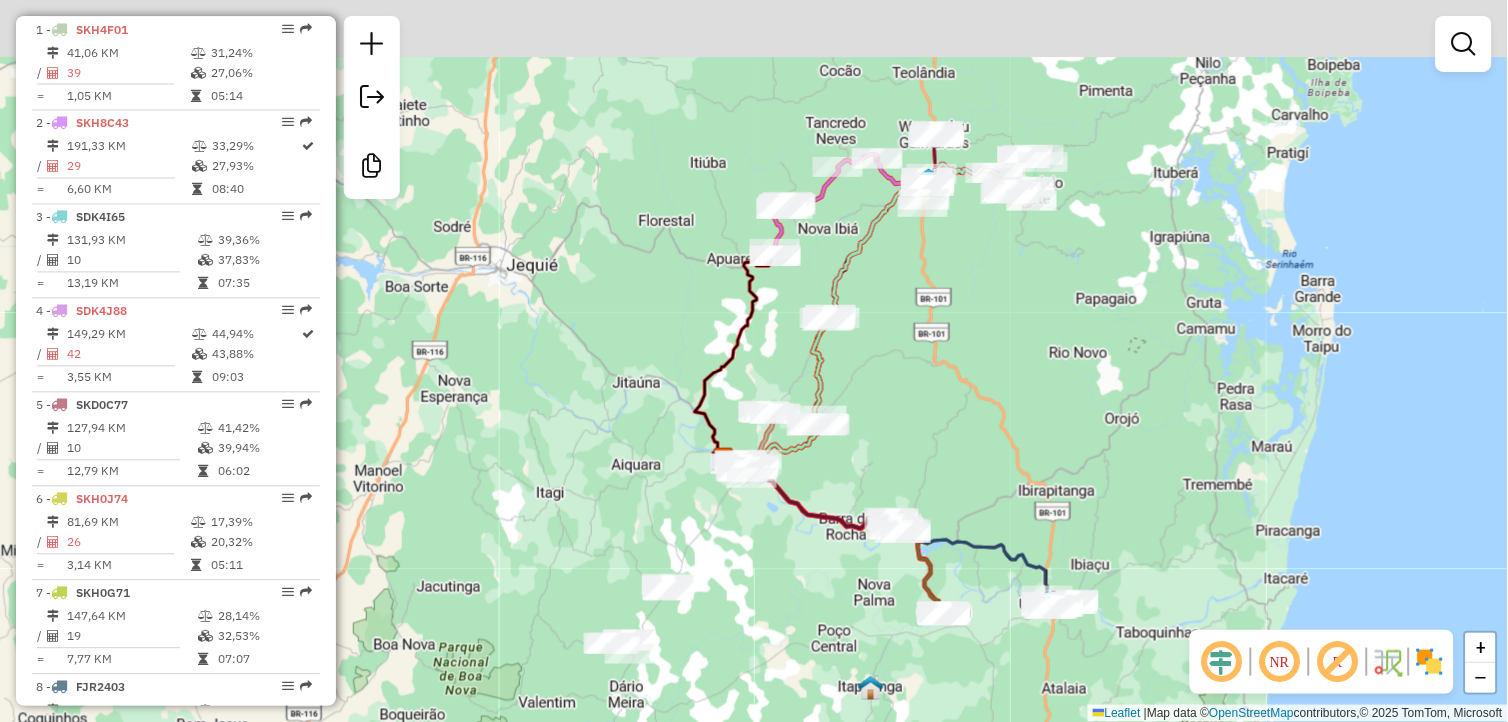 drag, startPoint x: 1006, startPoint y: 297, endPoint x: 1024, endPoint y: 495, distance: 198.8165 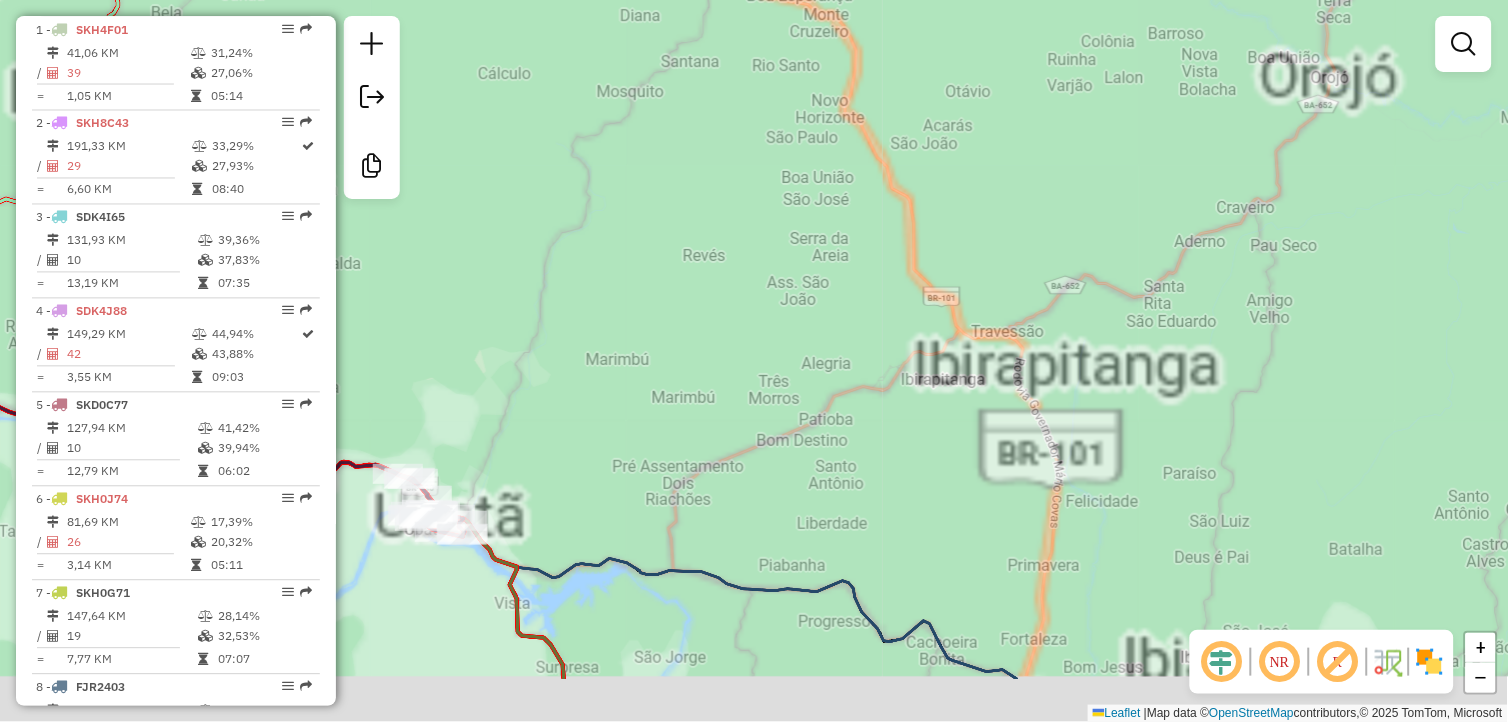 drag, startPoint x: 1068, startPoint y: 417, endPoint x: 1037, endPoint y: 252, distance: 167.88687 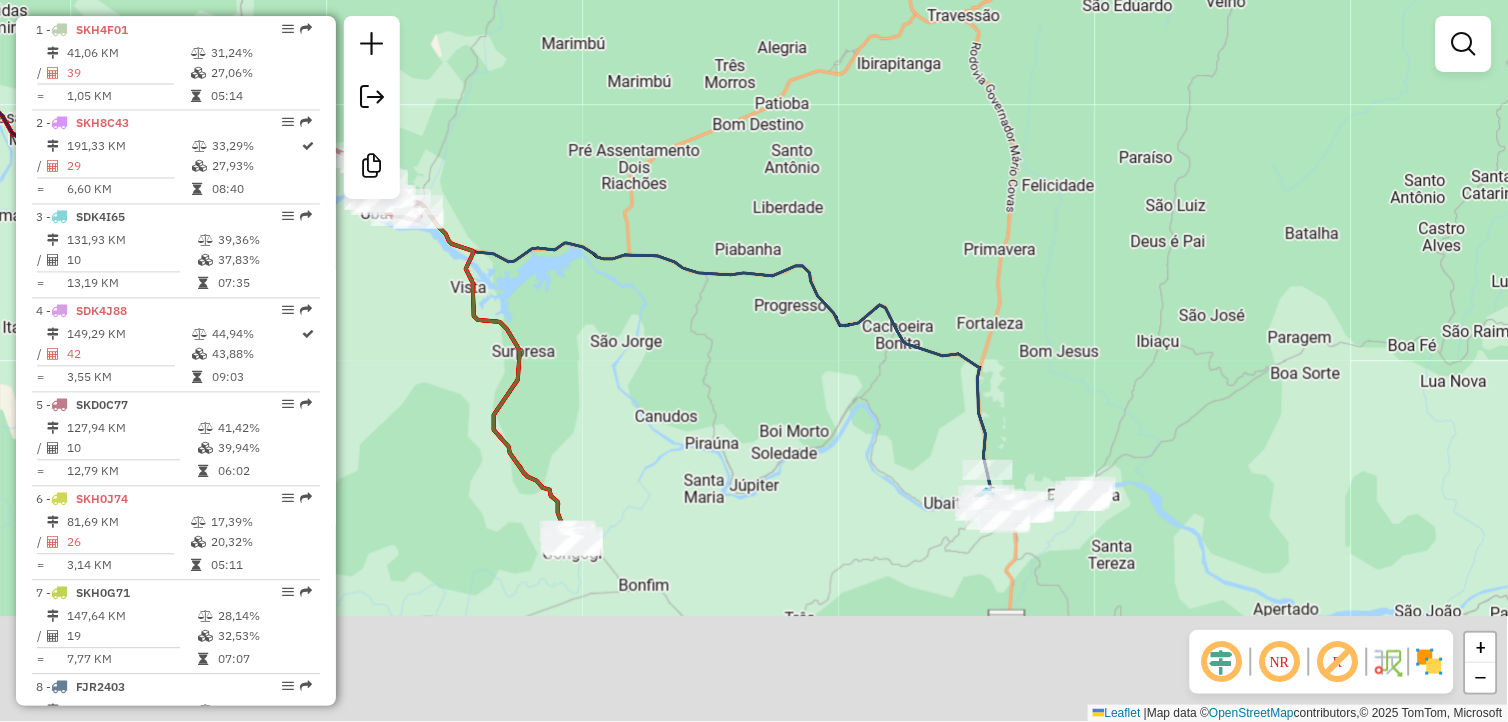 drag, startPoint x: 1056, startPoint y: 451, endPoint x: 1034, endPoint y: 285, distance: 167.45149 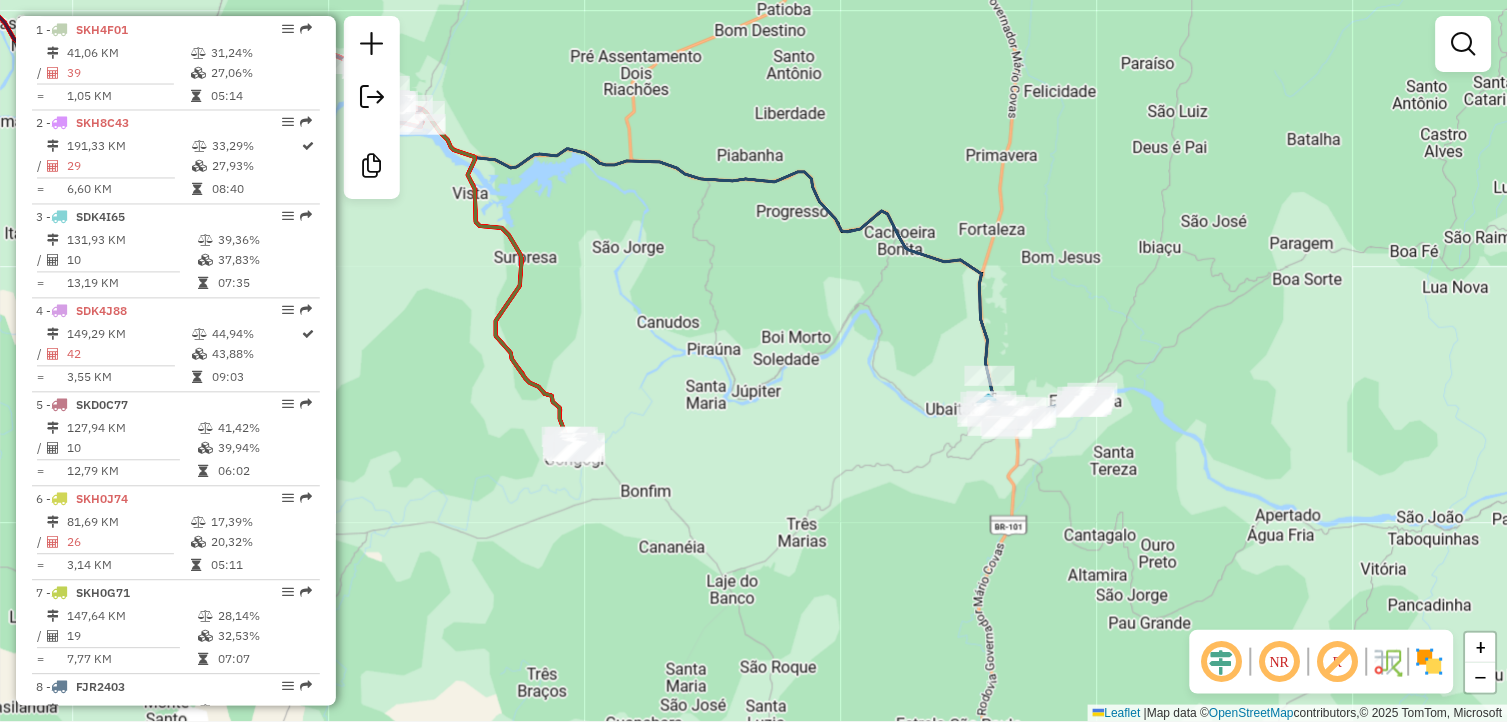 drag, startPoint x: 847, startPoint y: 405, endPoint x: 852, endPoint y: 348, distance: 57.21888 